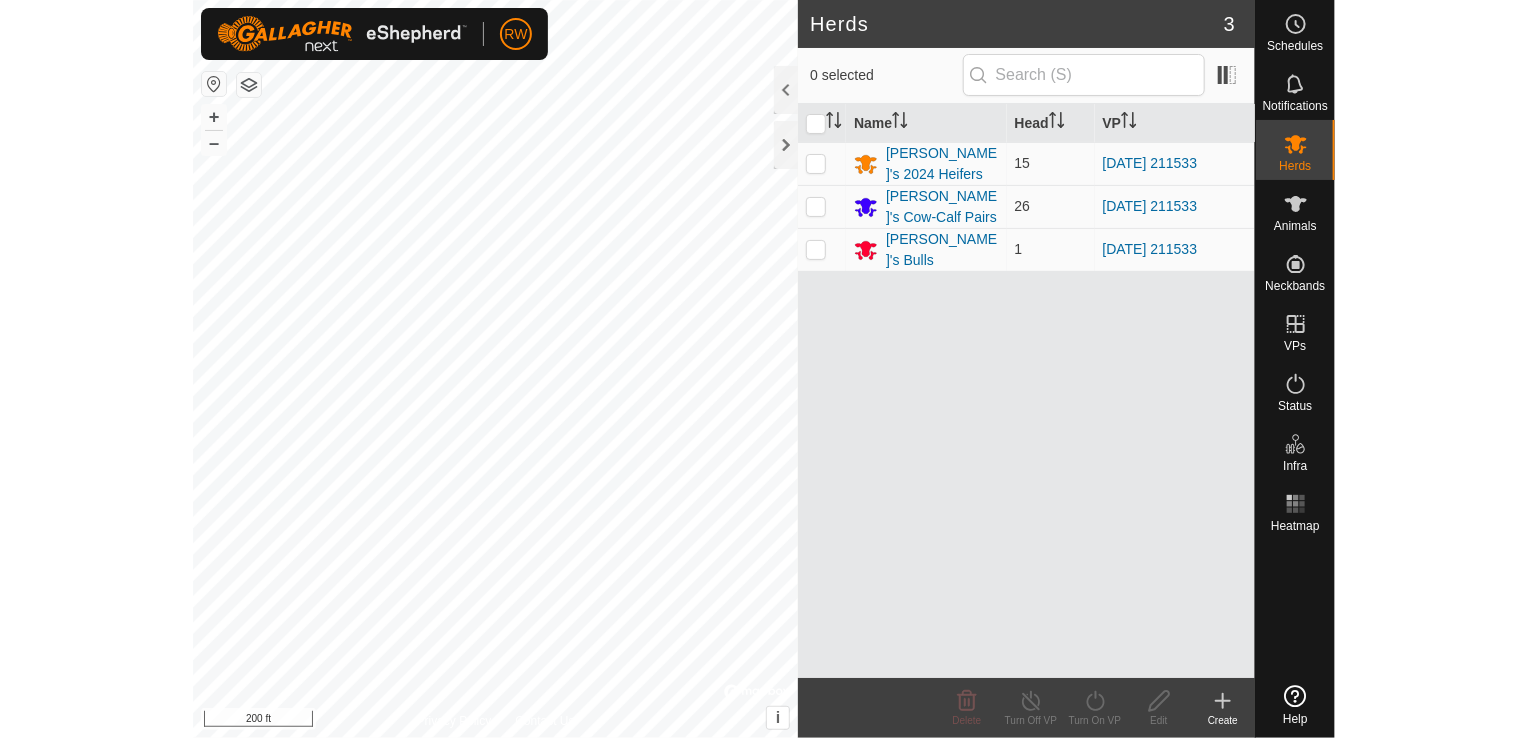 scroll, scrollTop: 0, scrollLeft: 0, axis: both 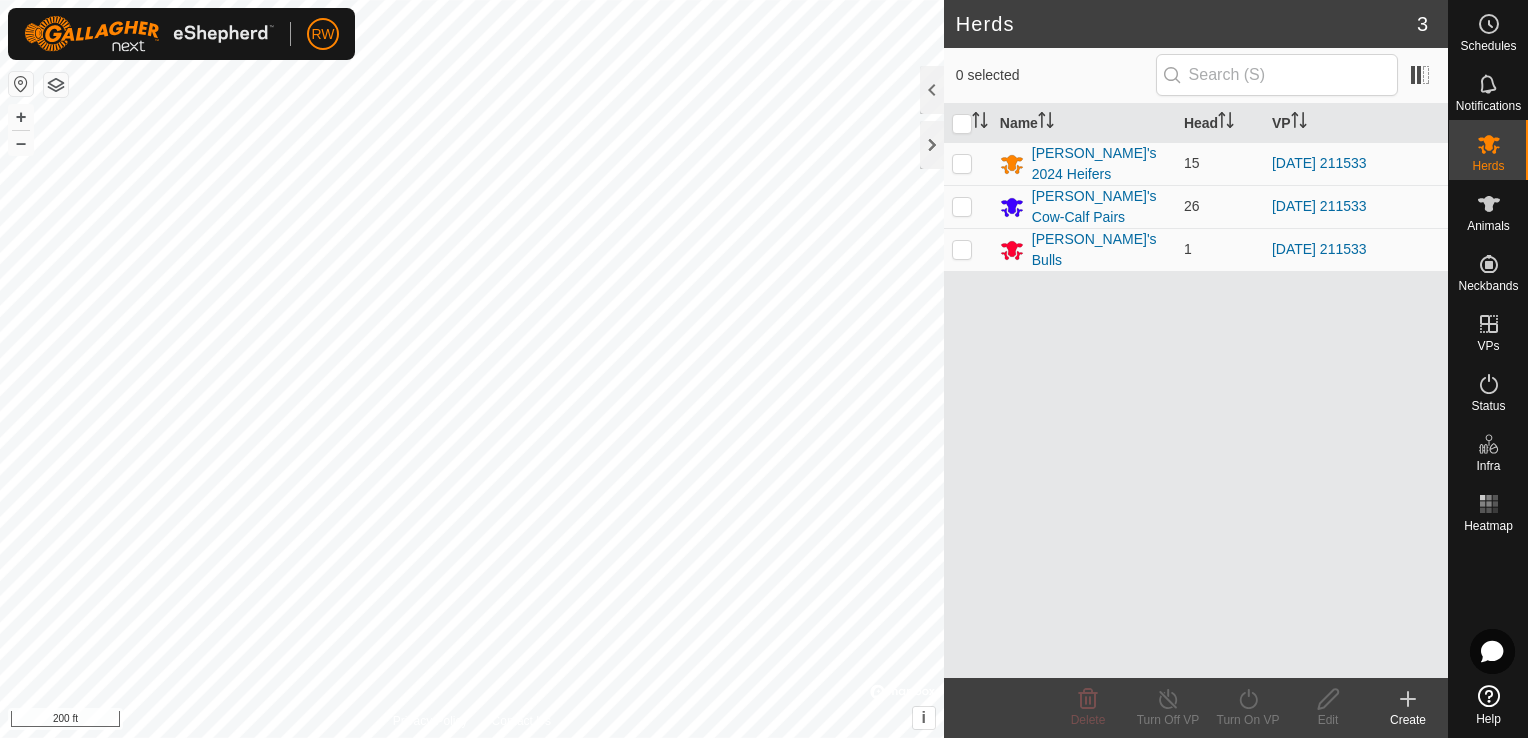 click 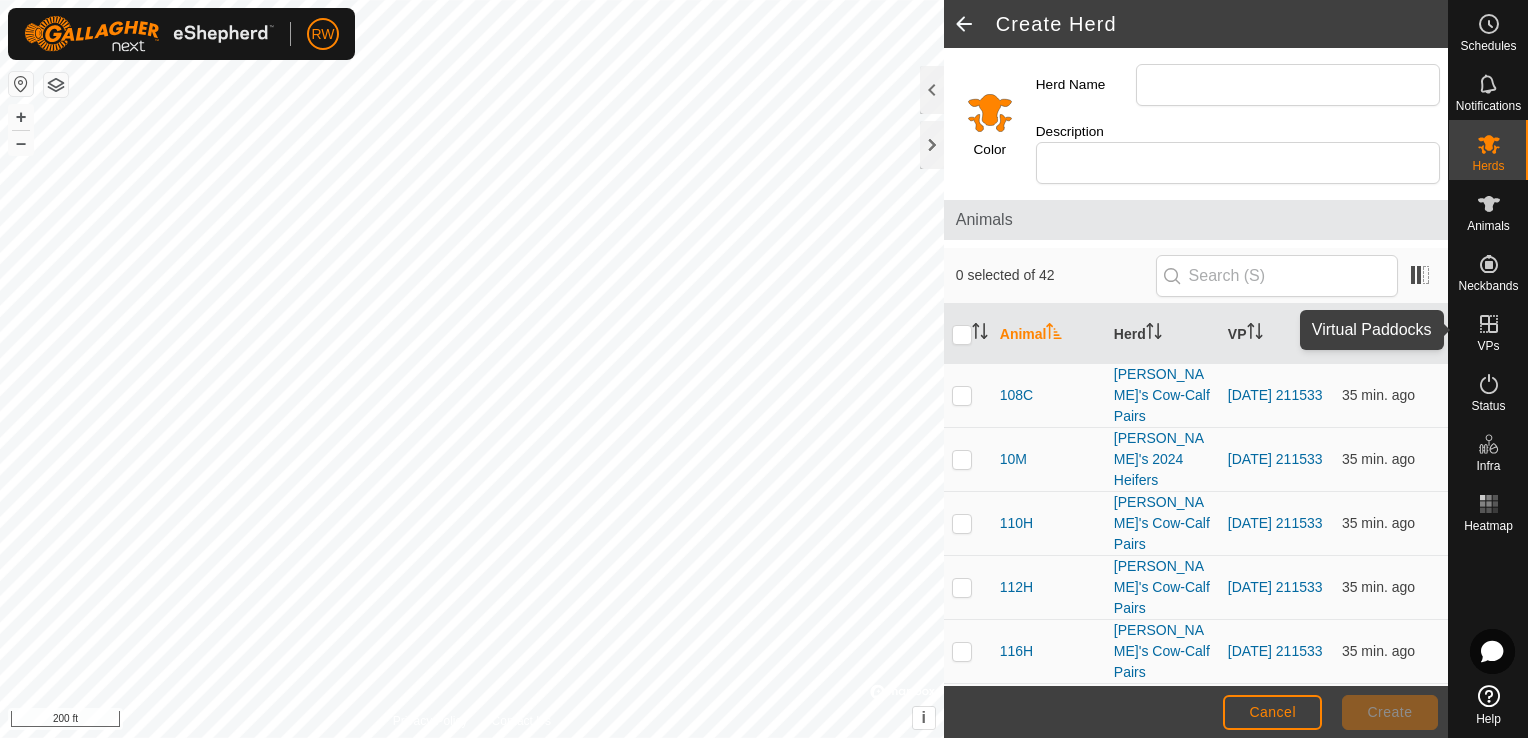 click 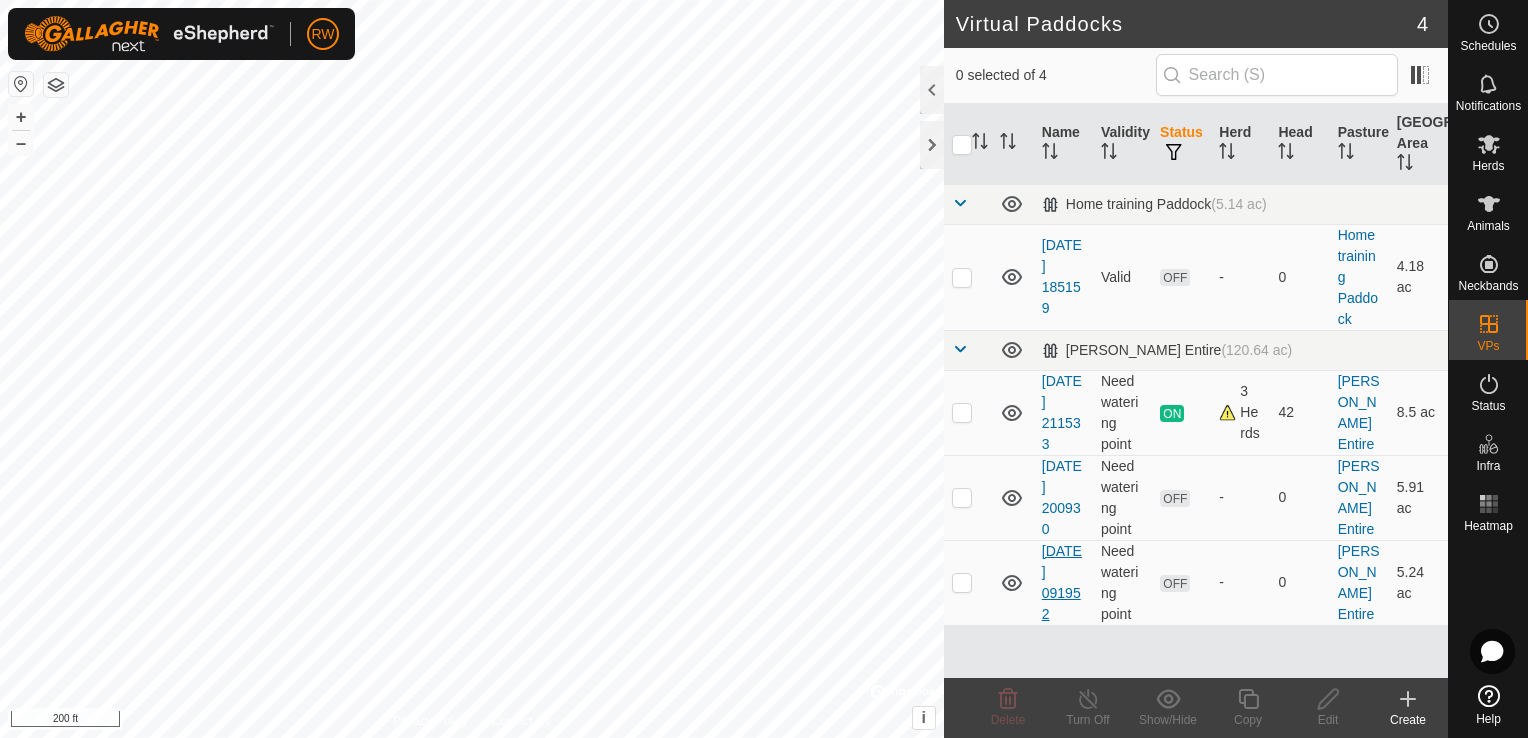 click on "[DATE] 091952" at bounding box center (1062, 582) 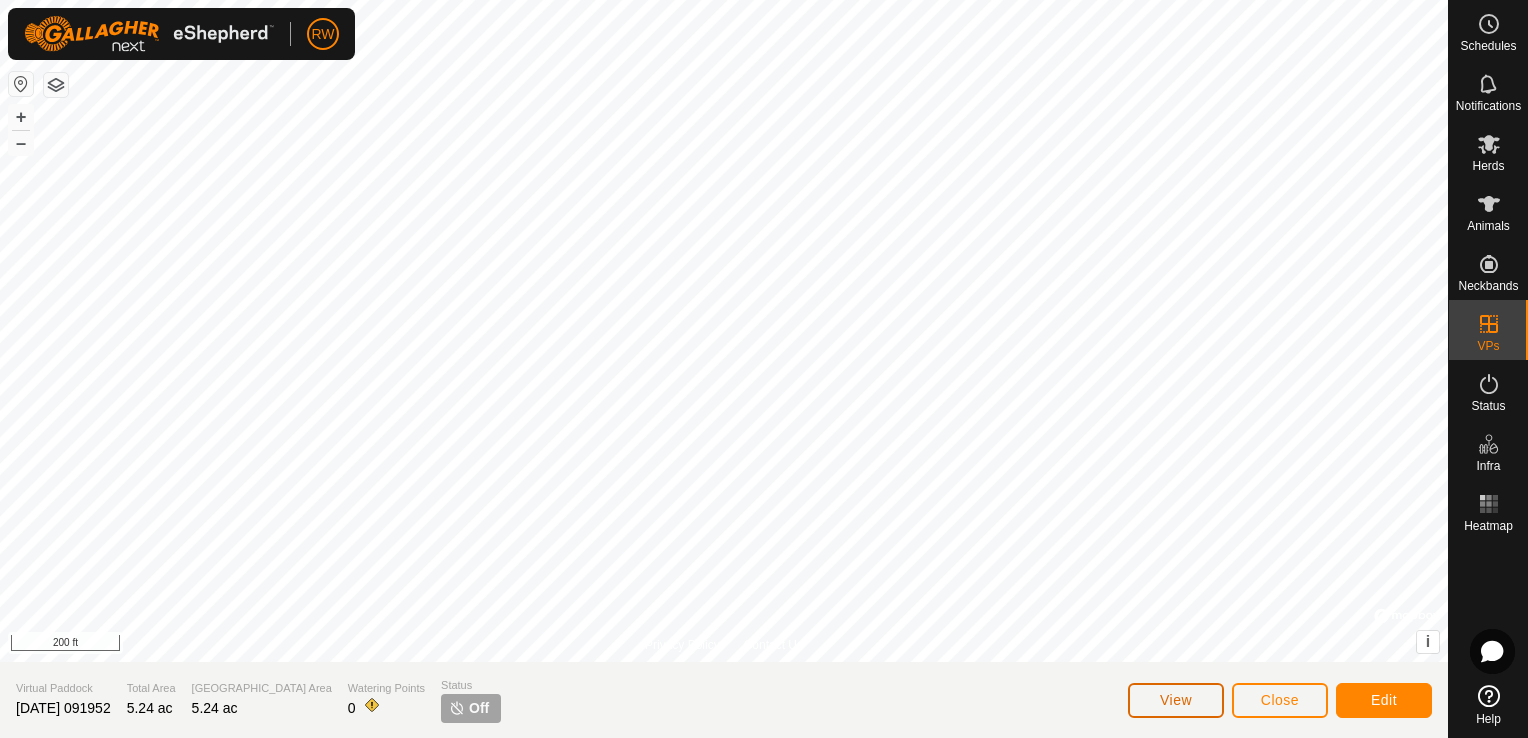 click on "View" 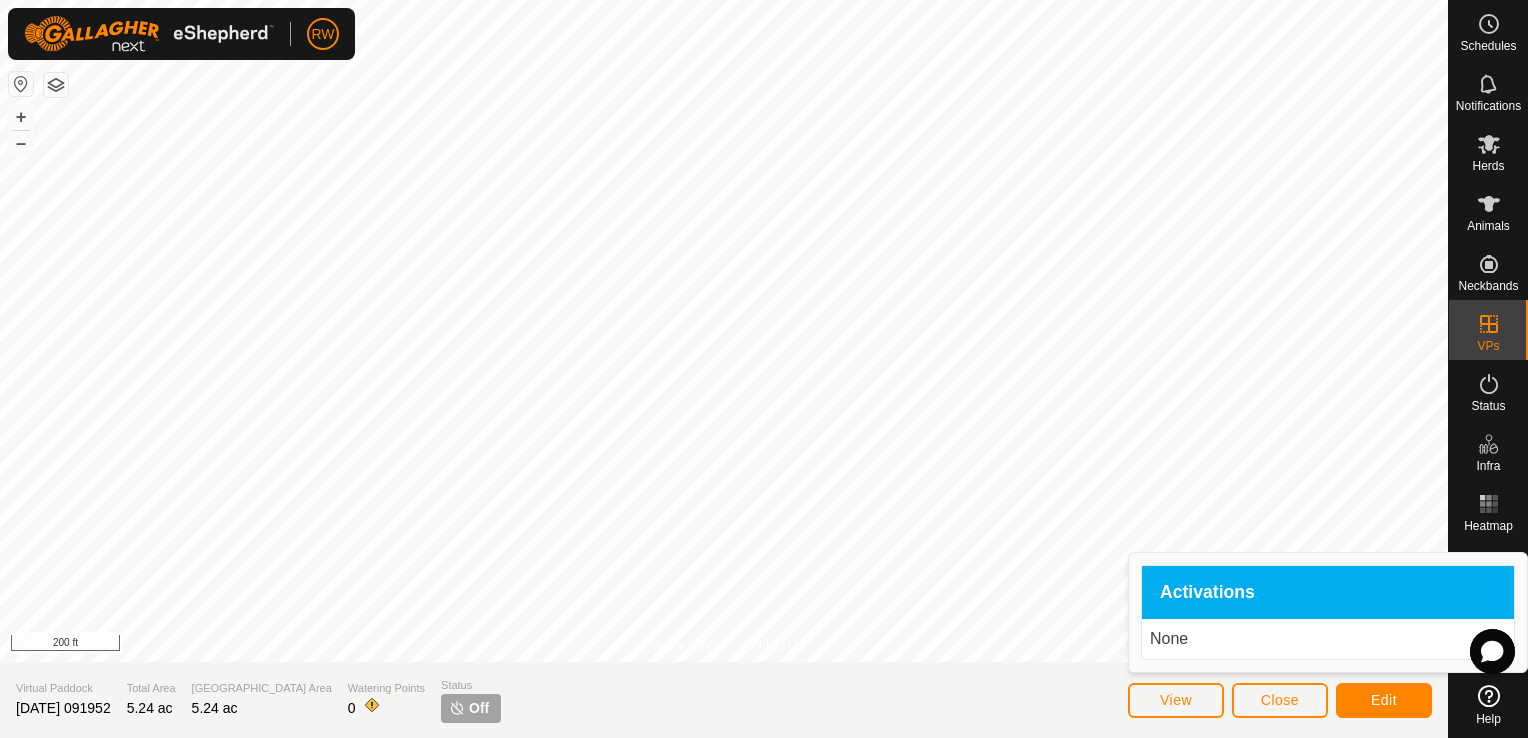 click on "Activations" at bounding box center (1207, 593) 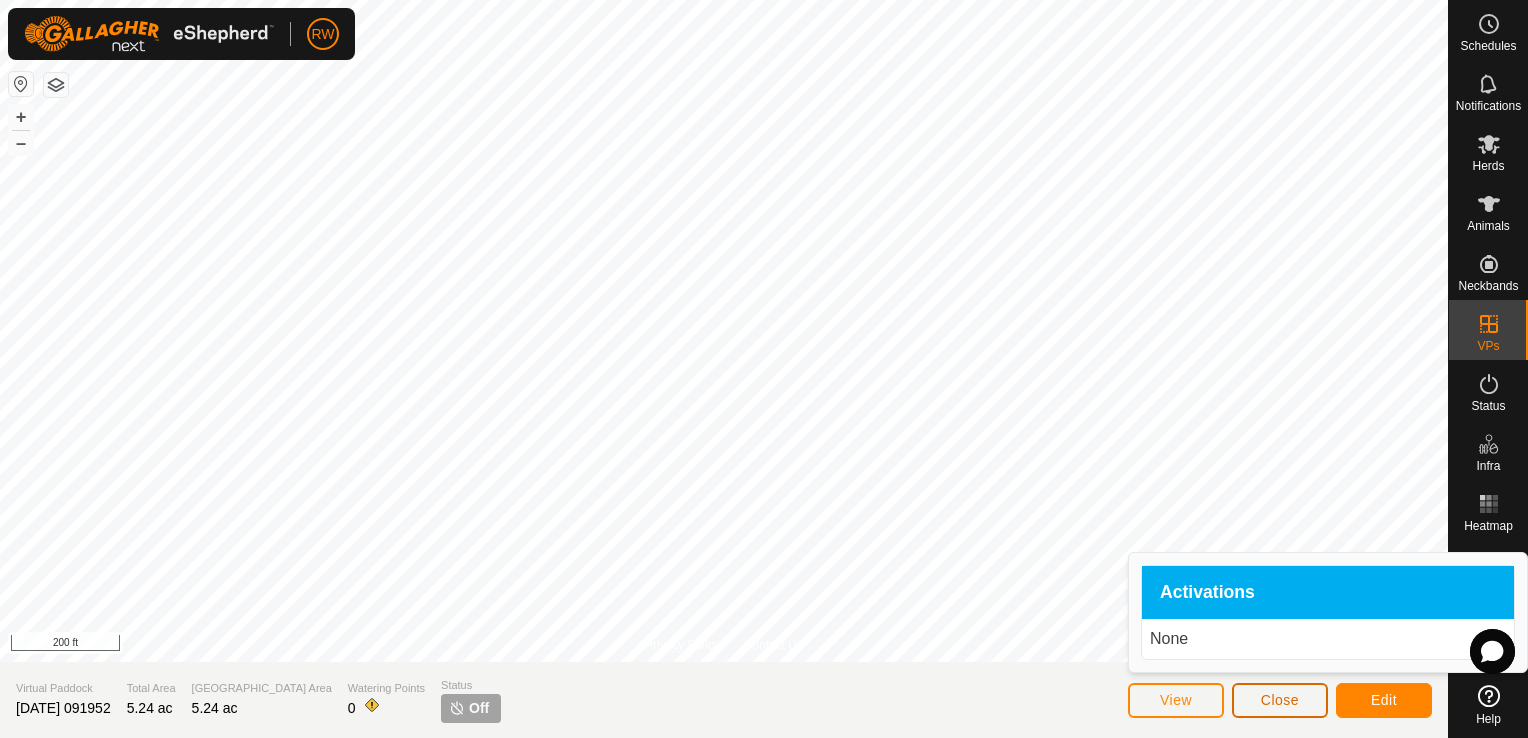 click on "Close" 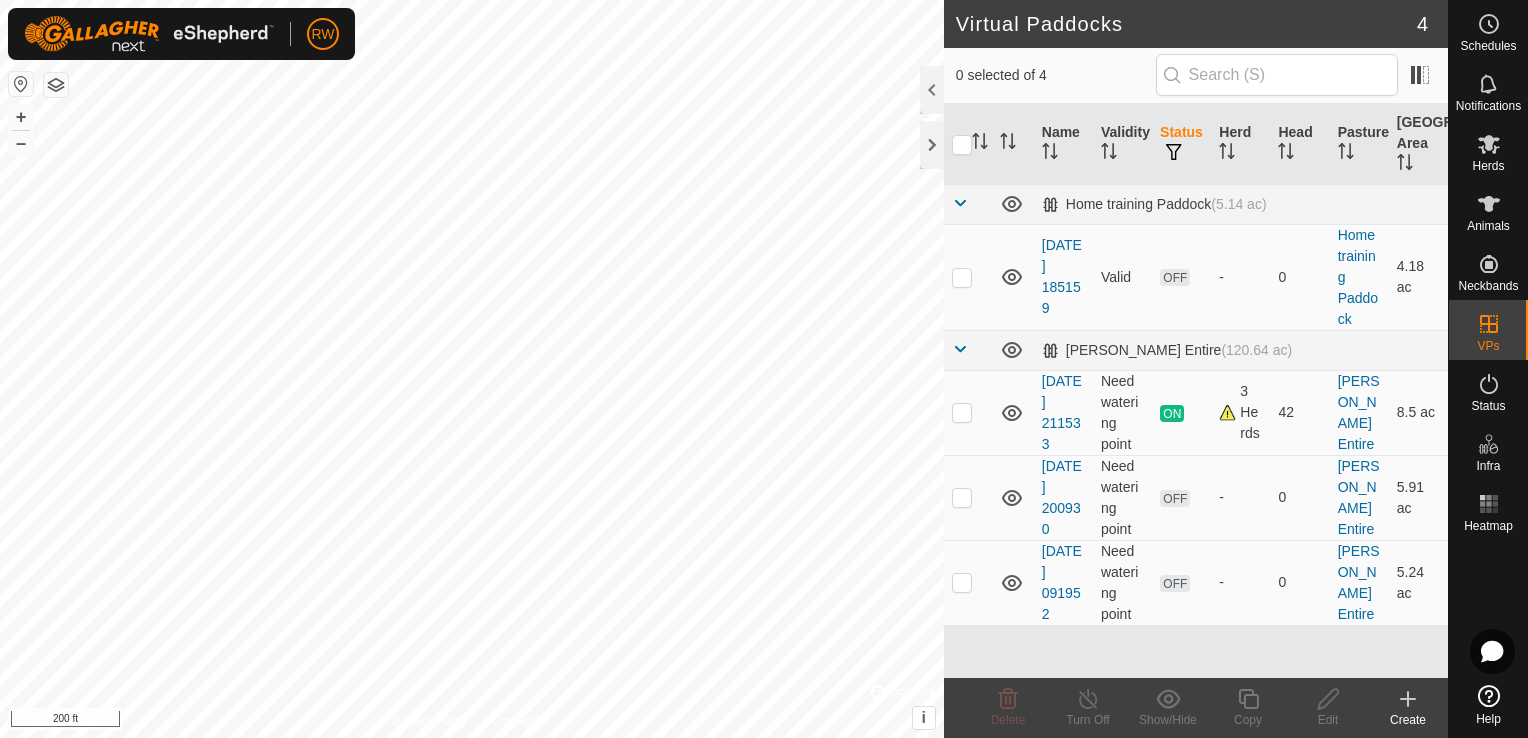 checkbox on "true" 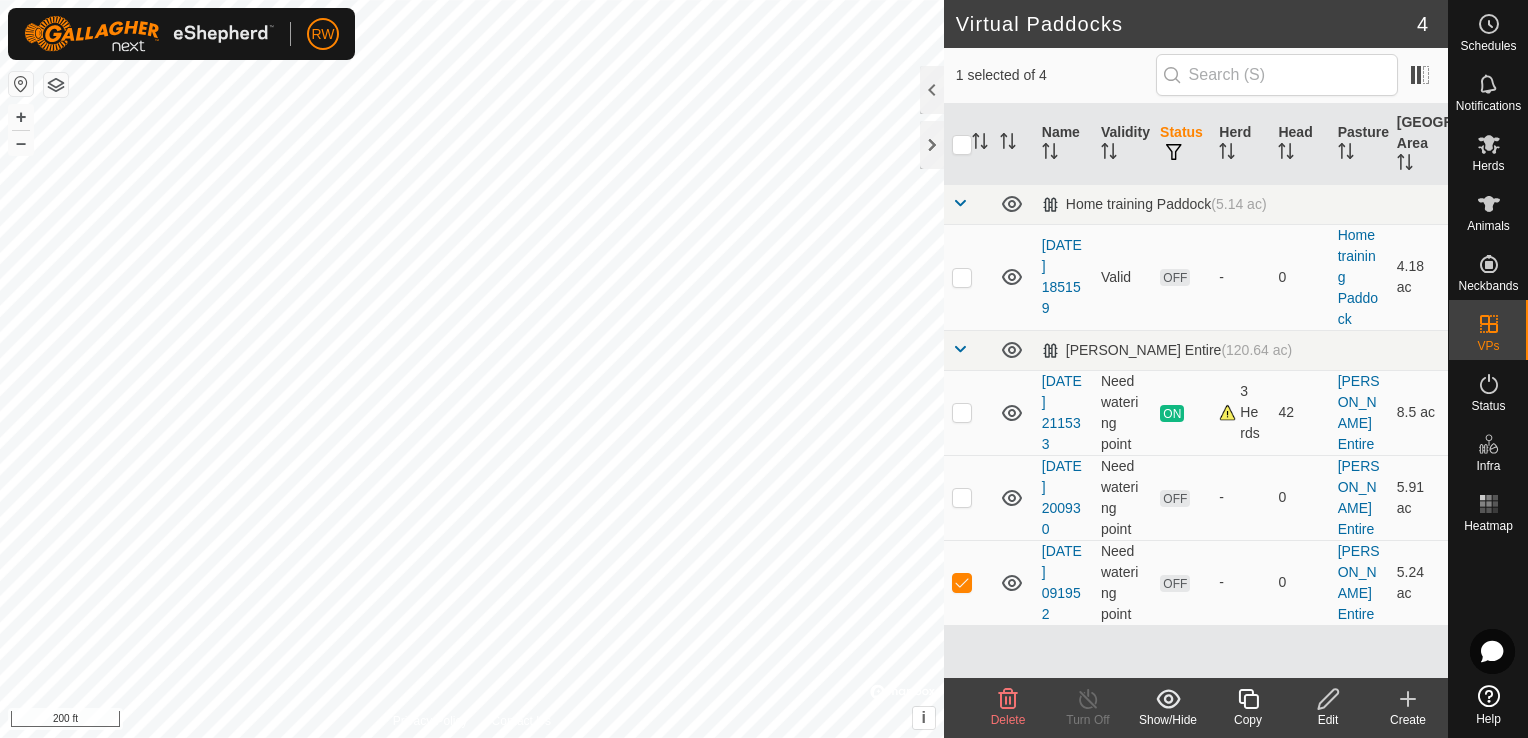 click 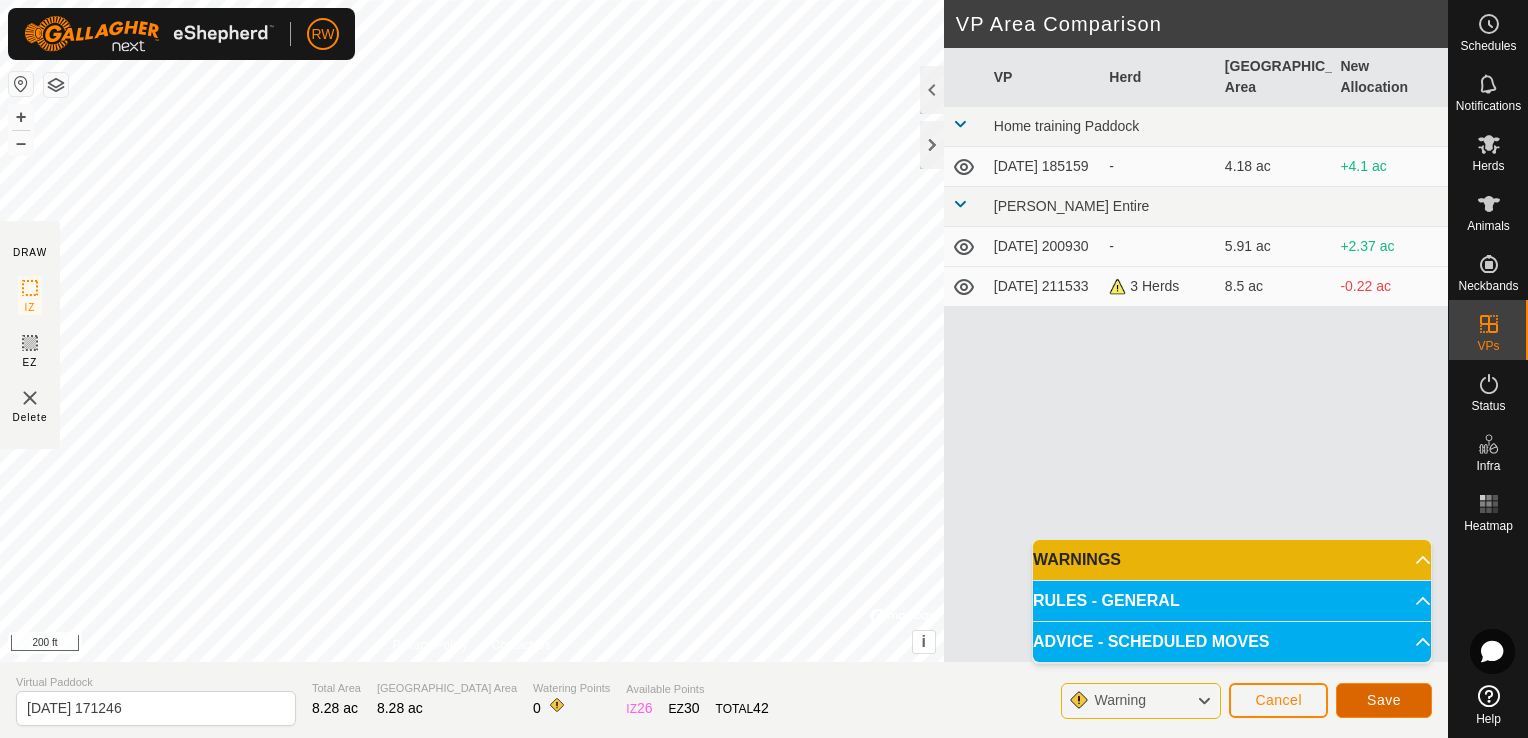 click on "Save" 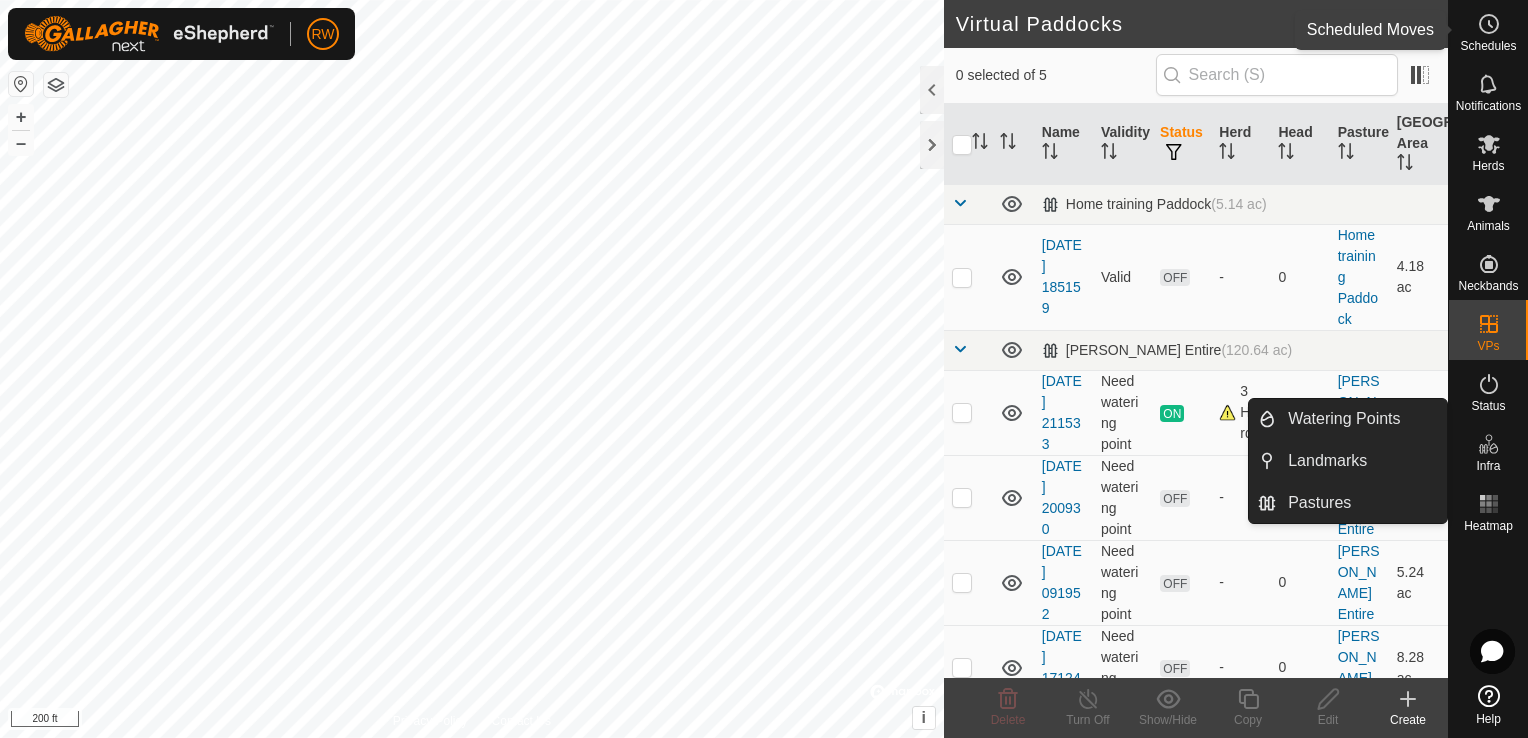 click 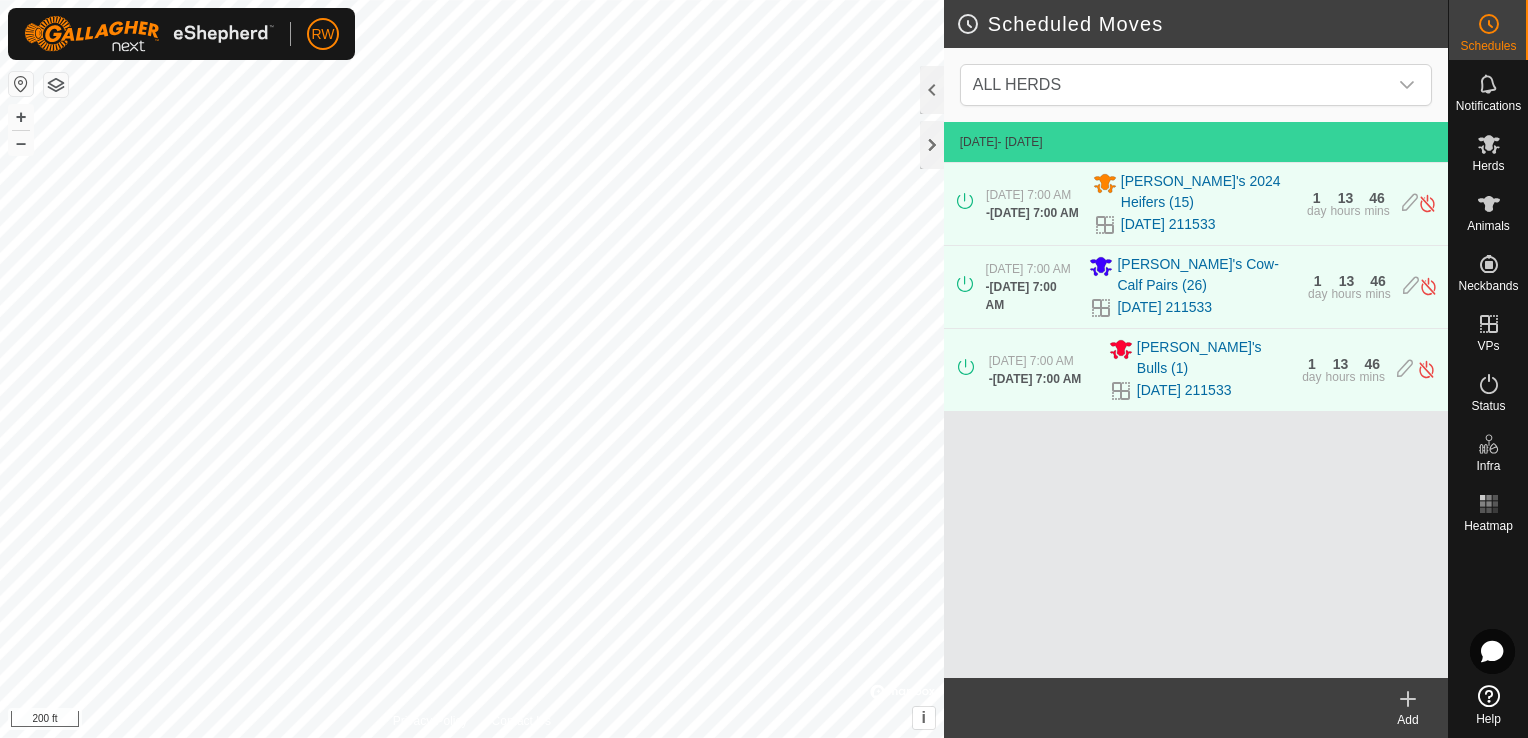click 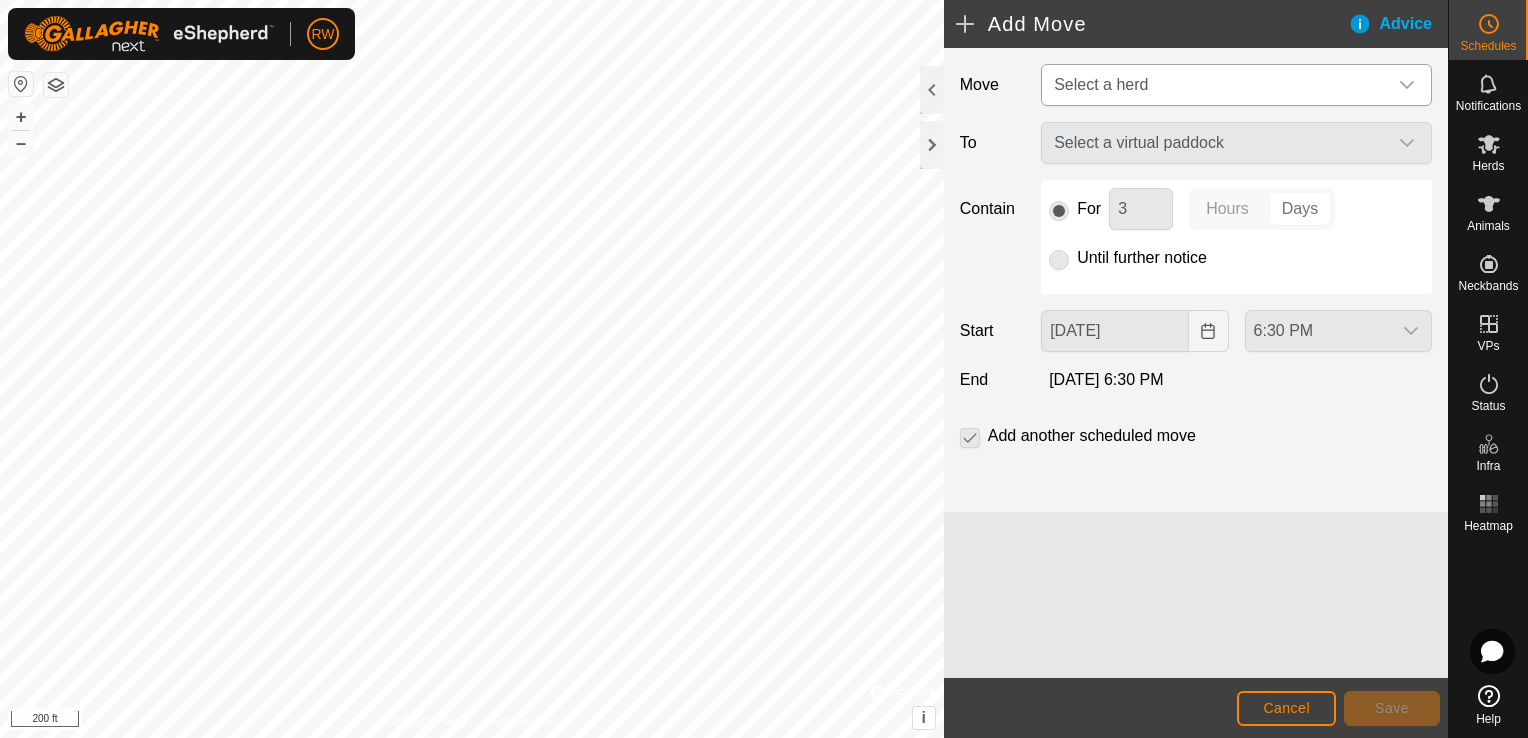 click 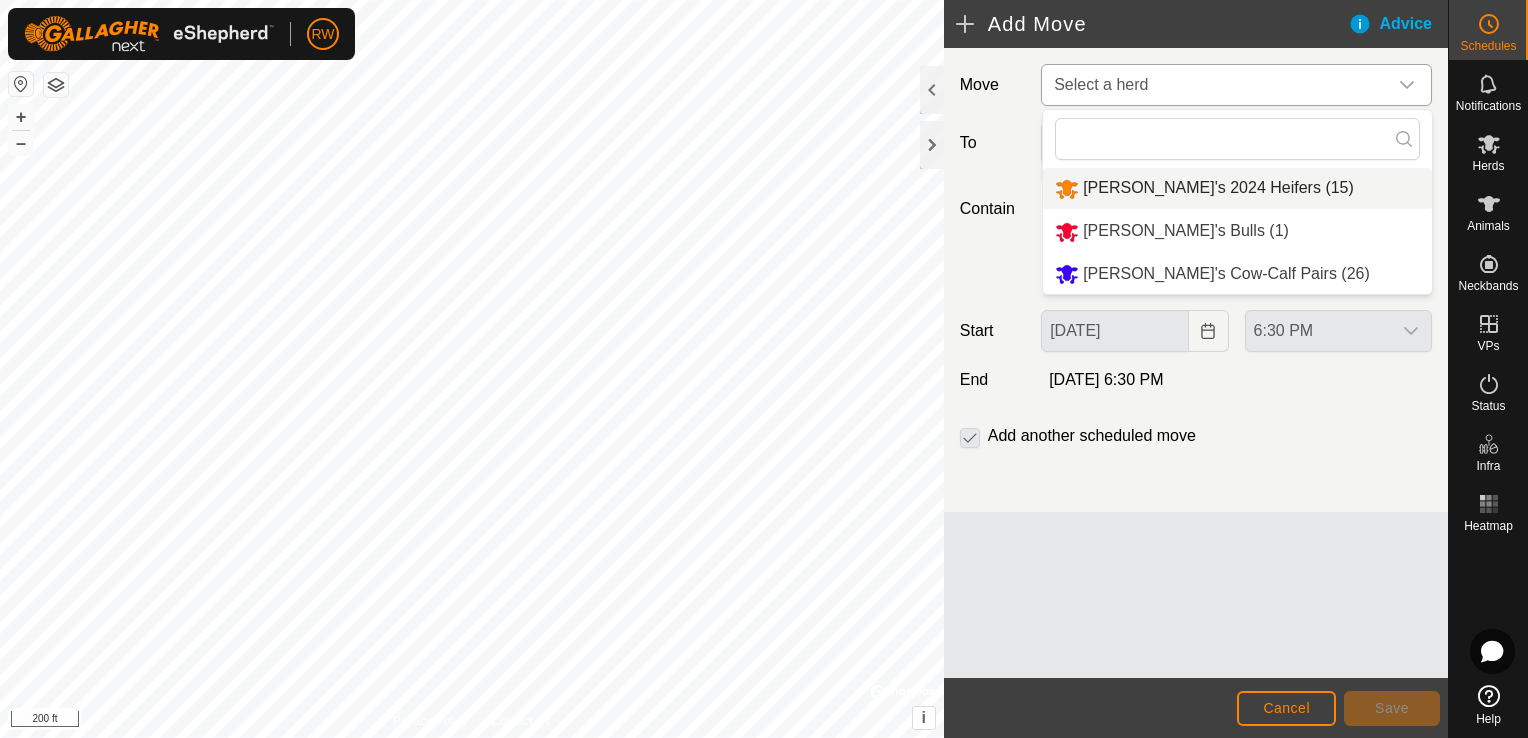 click on "[PERSON_NAME]'s 2024 Heifers (15)" at bounding box center [1237, 188] 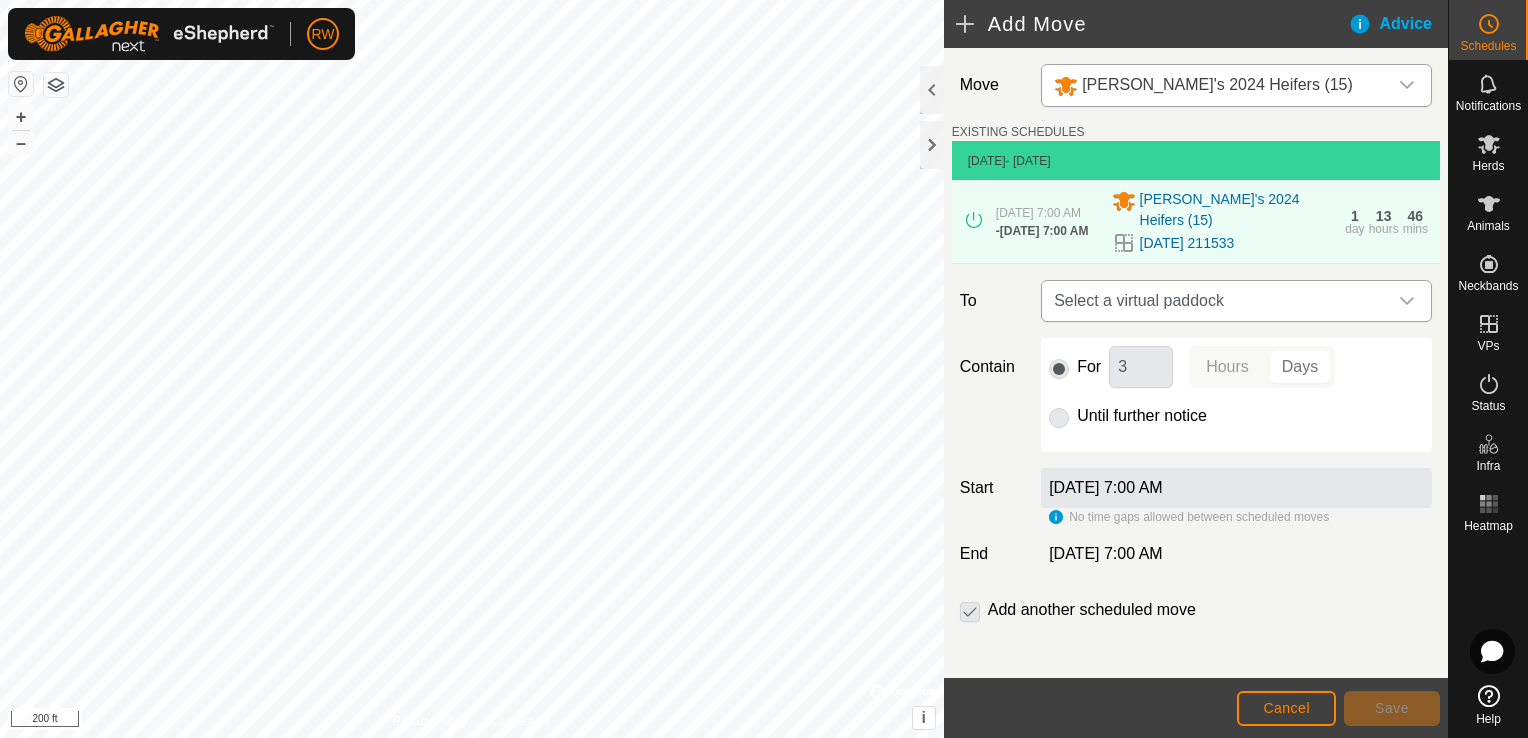 click 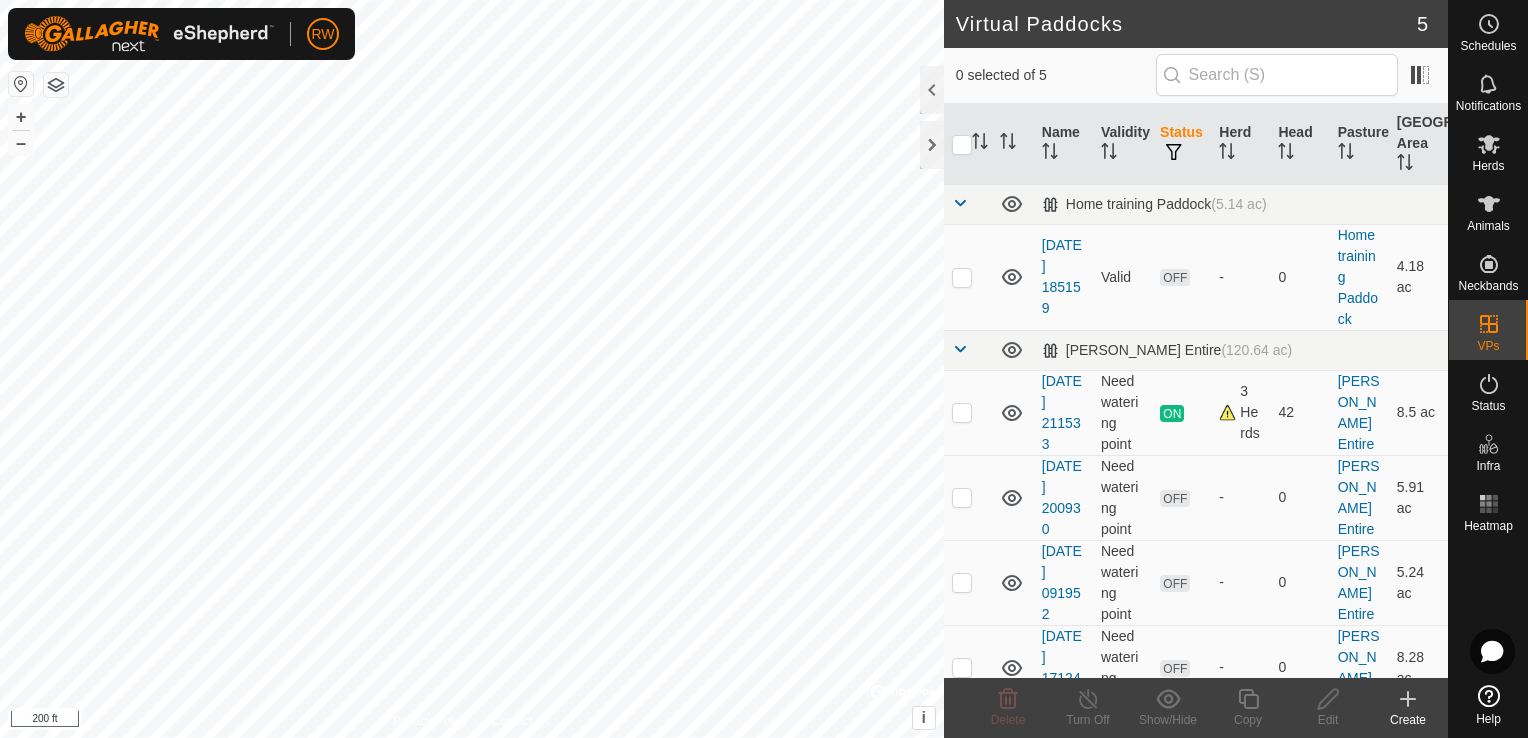 checkbox on "true" 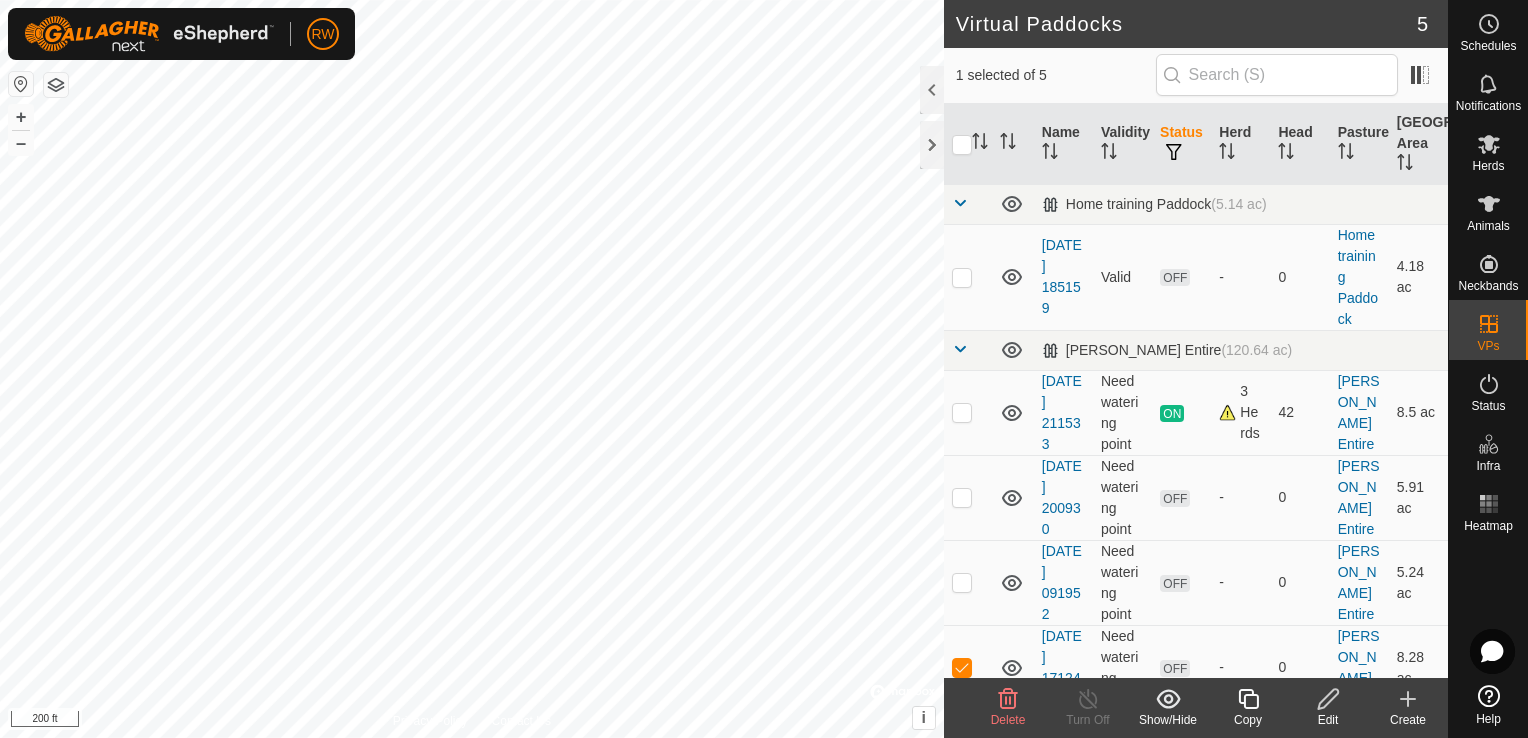 click 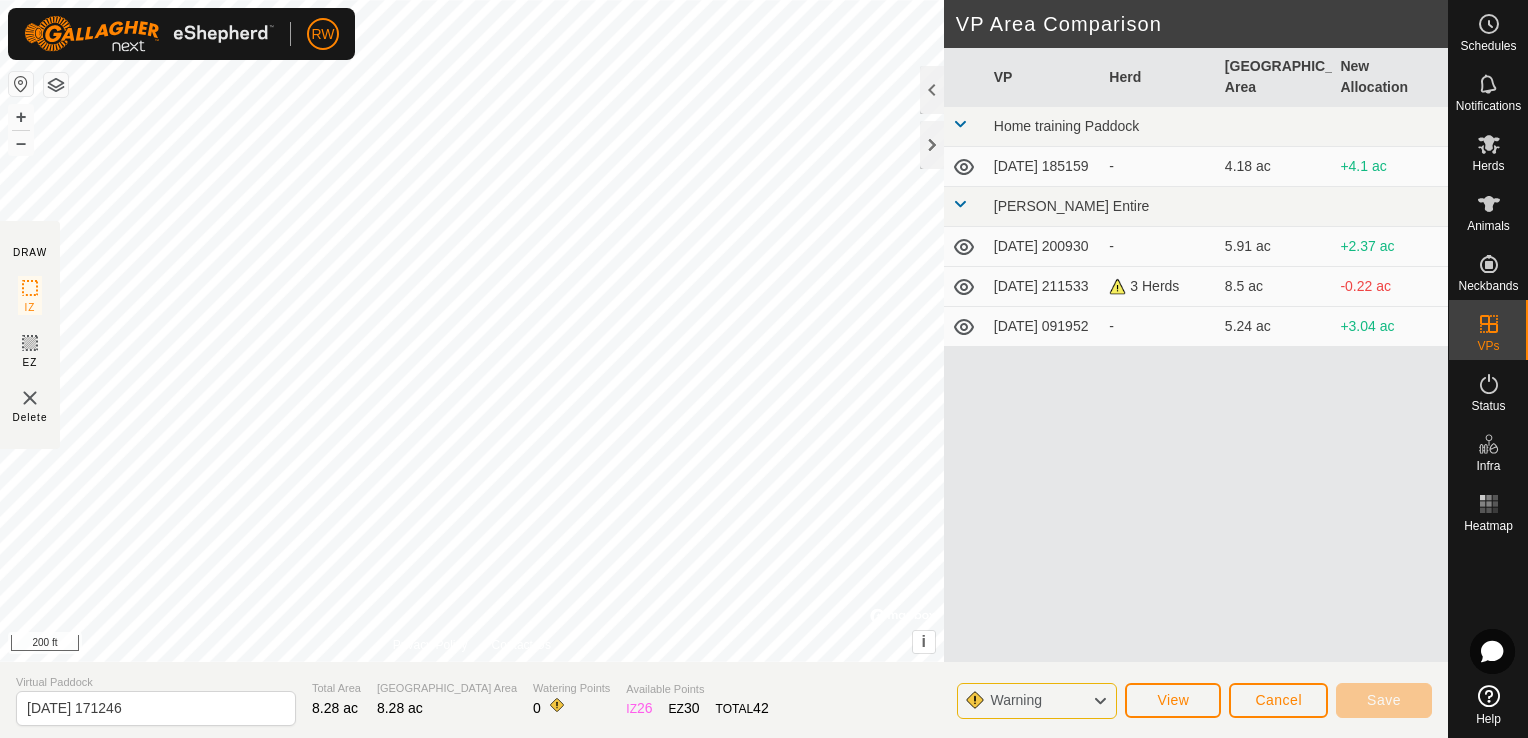 click 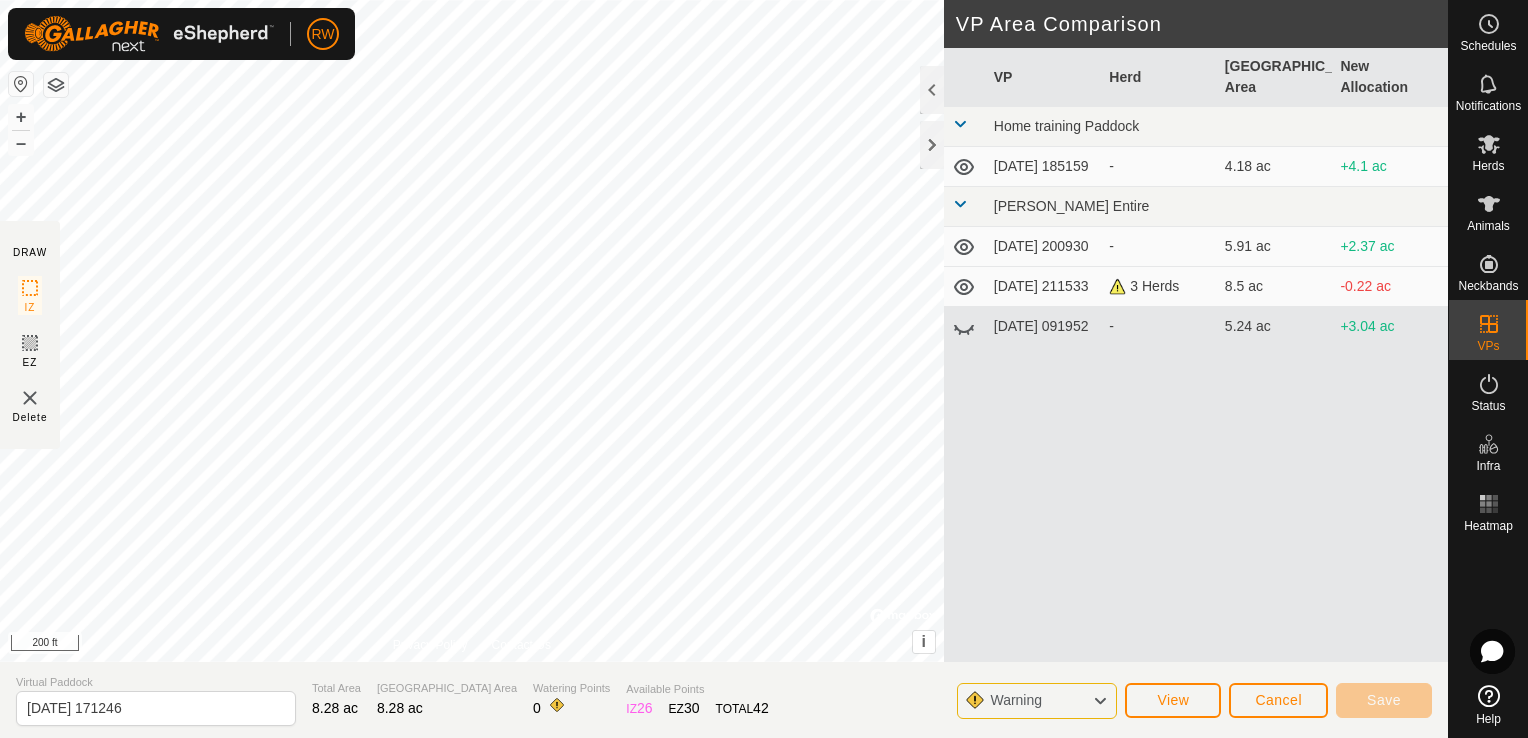 click 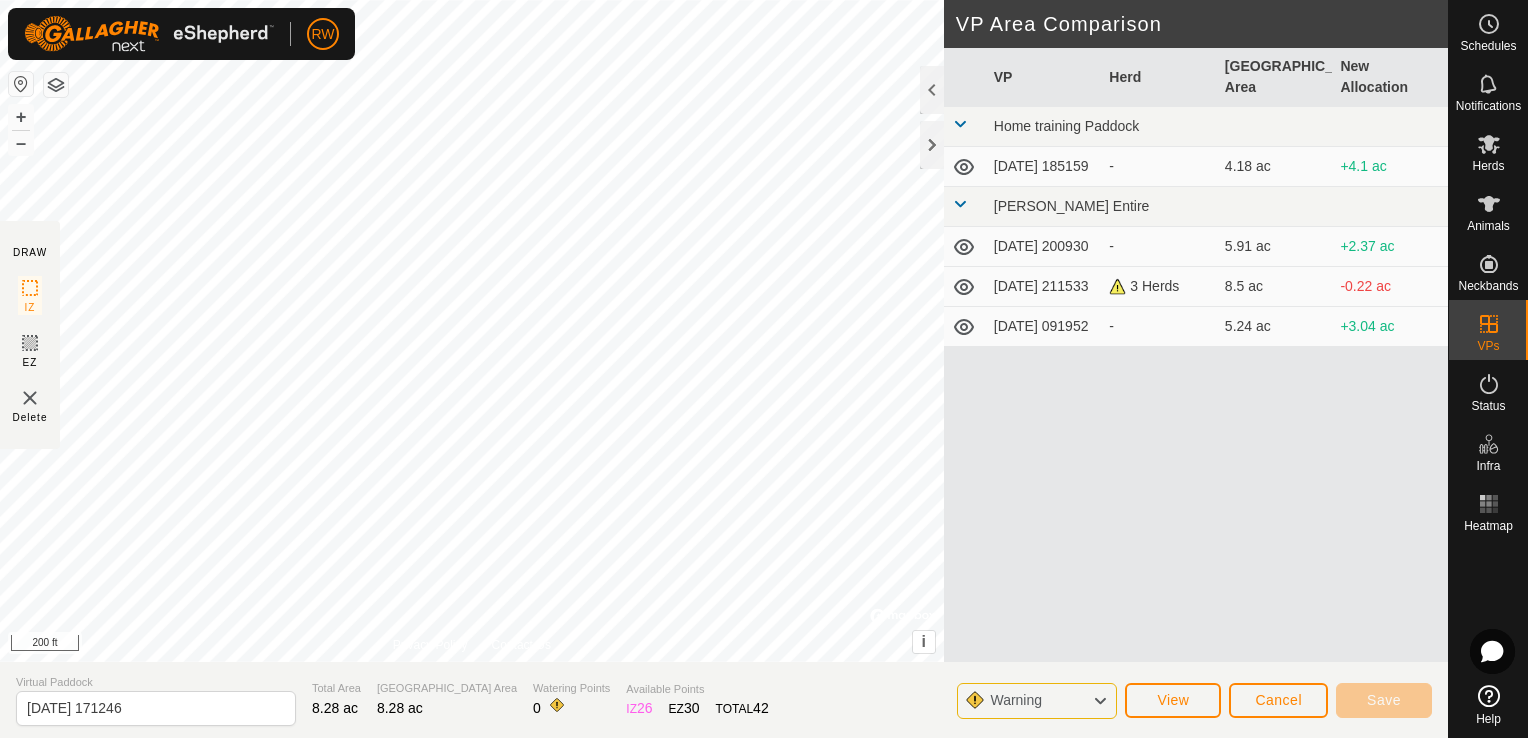 click 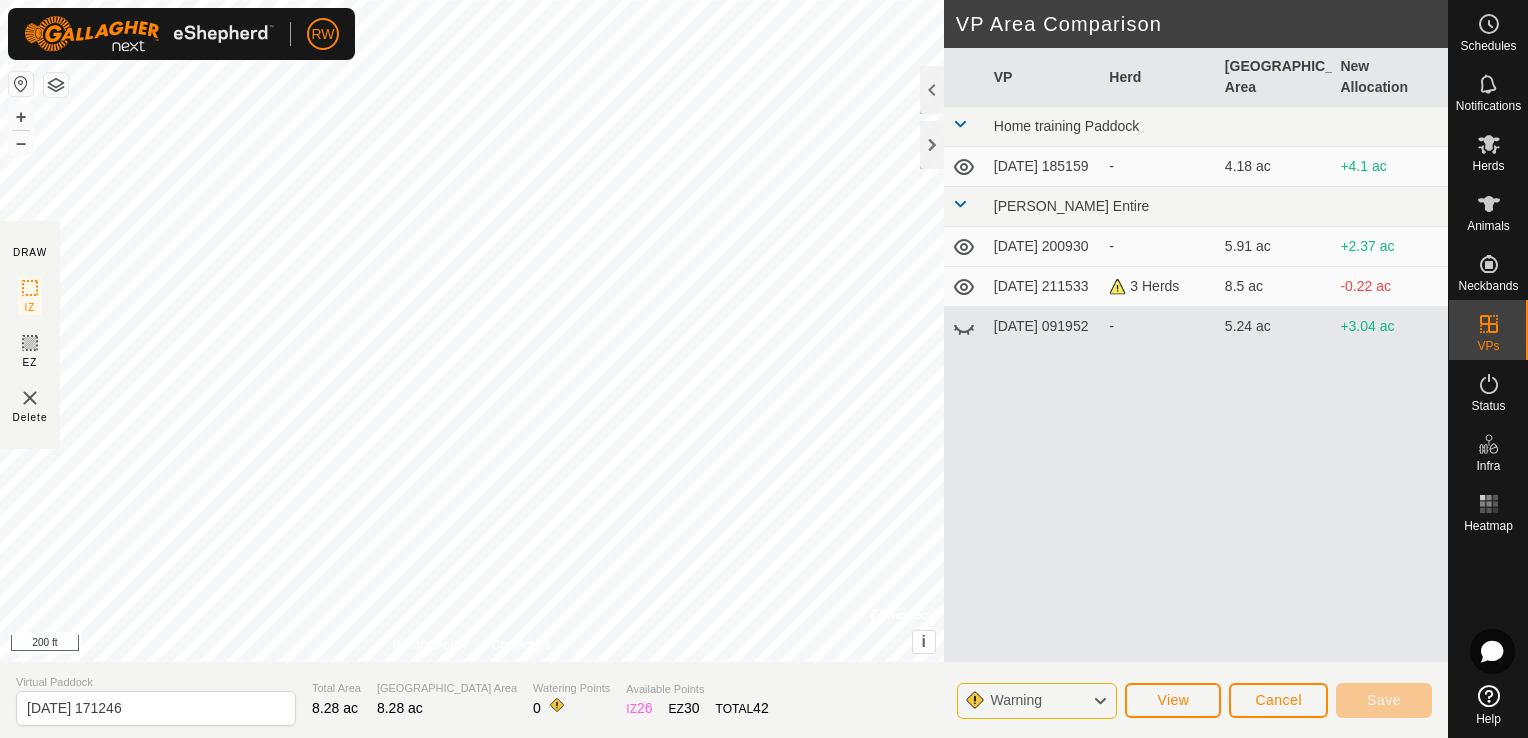 click 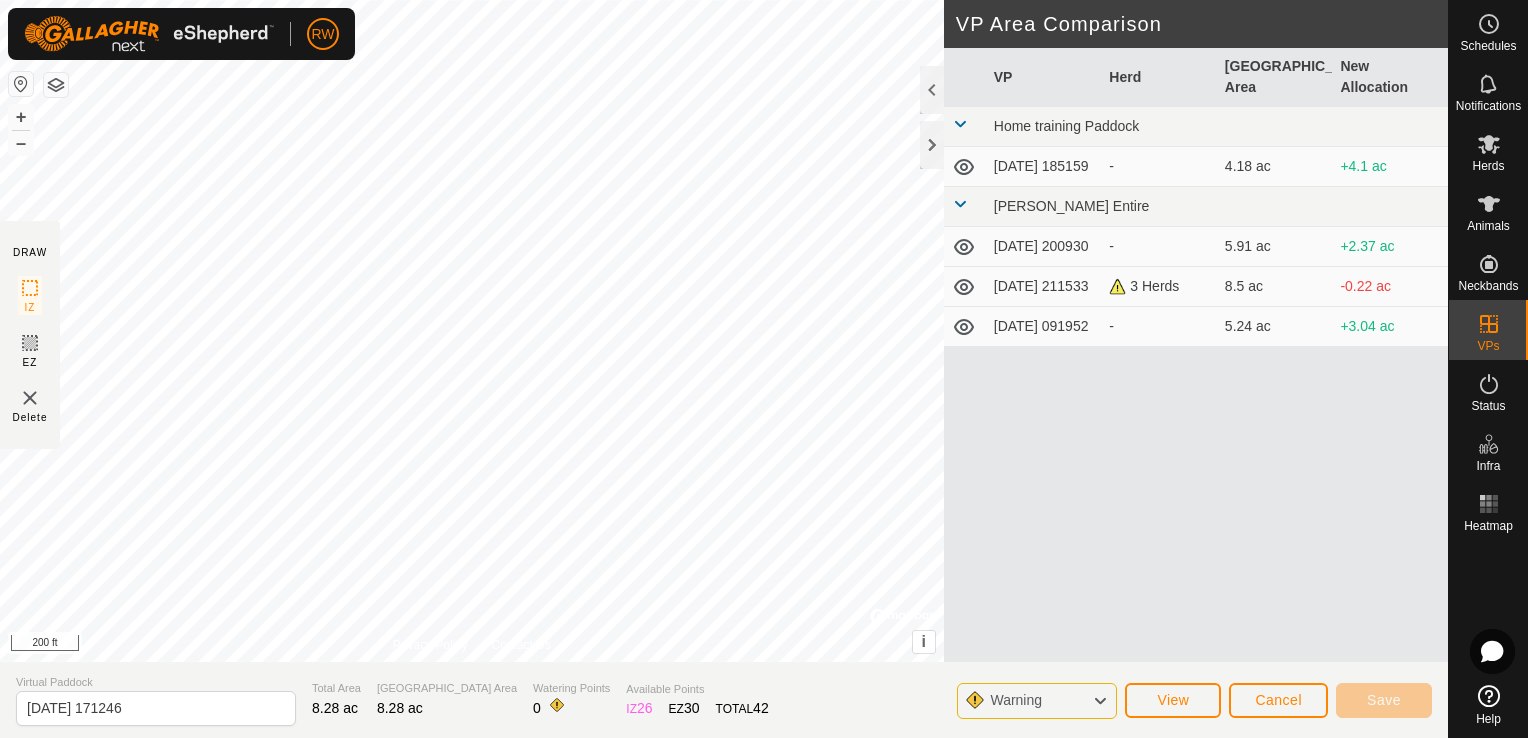 click 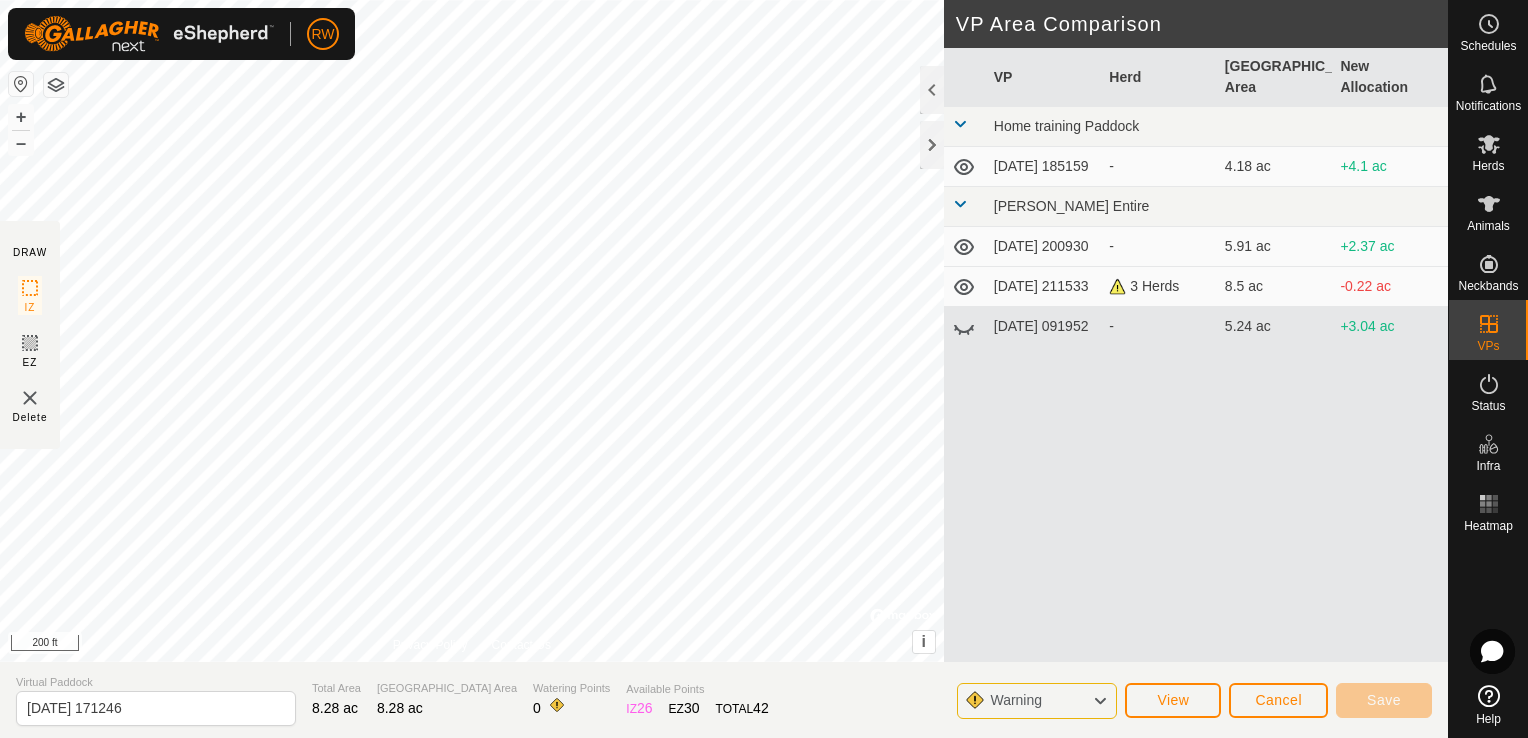 click 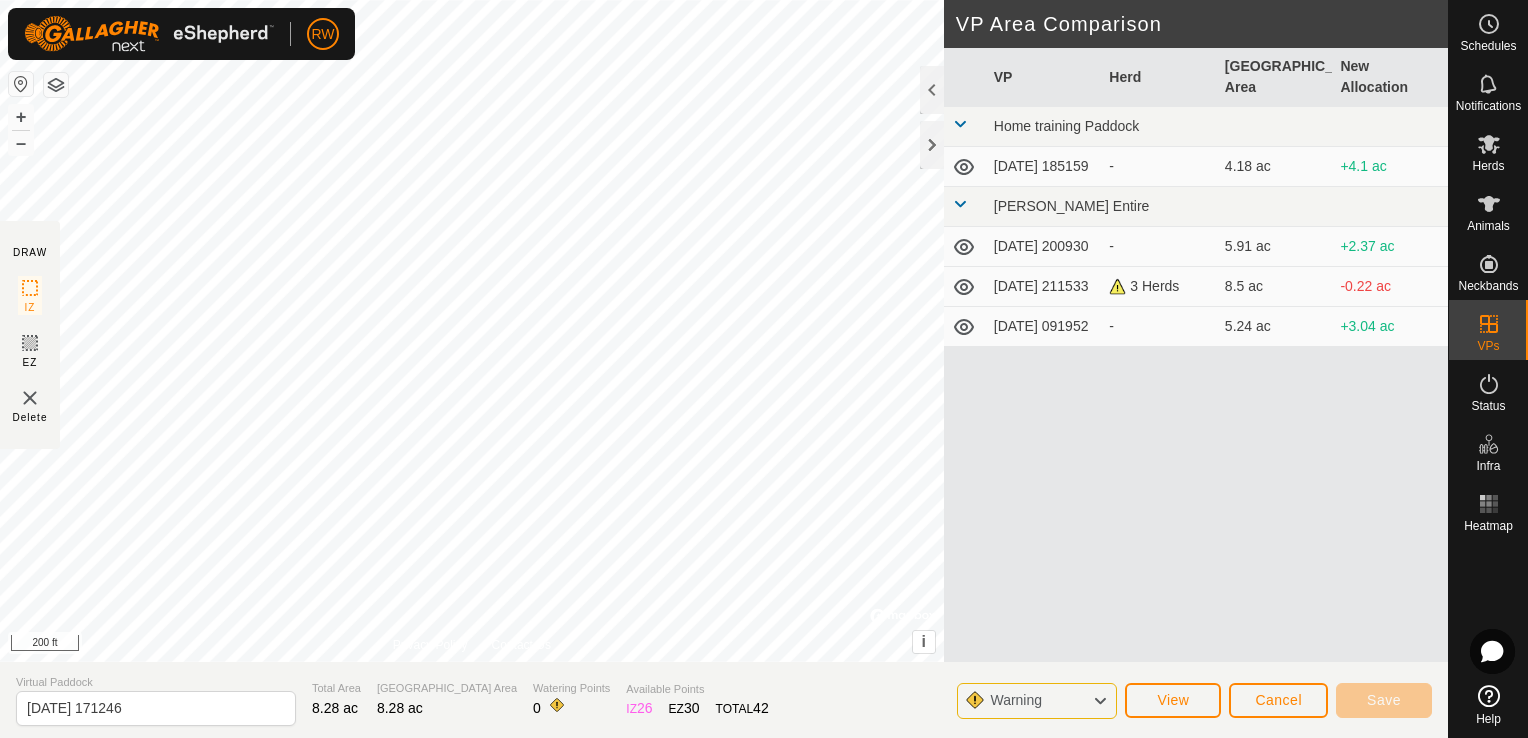 click 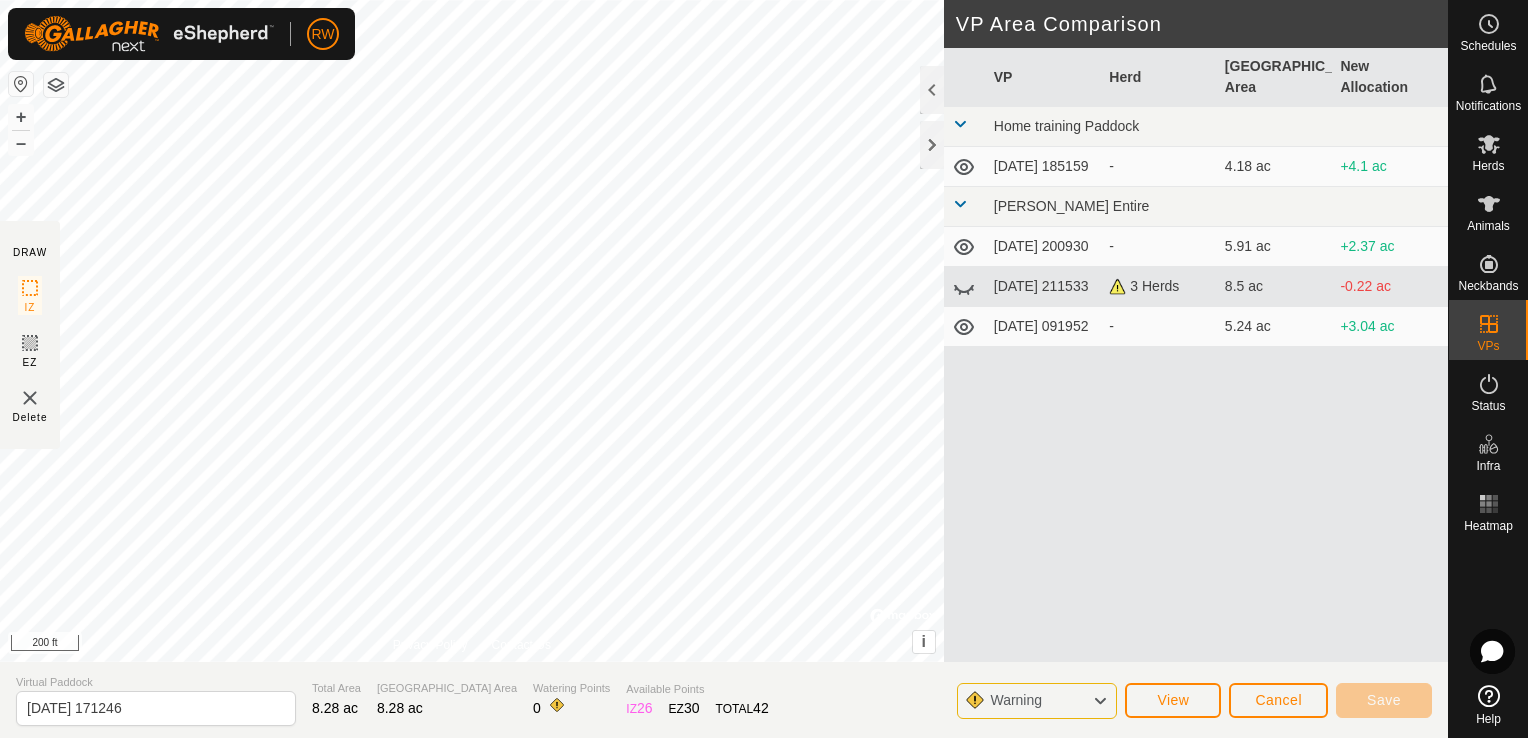 click 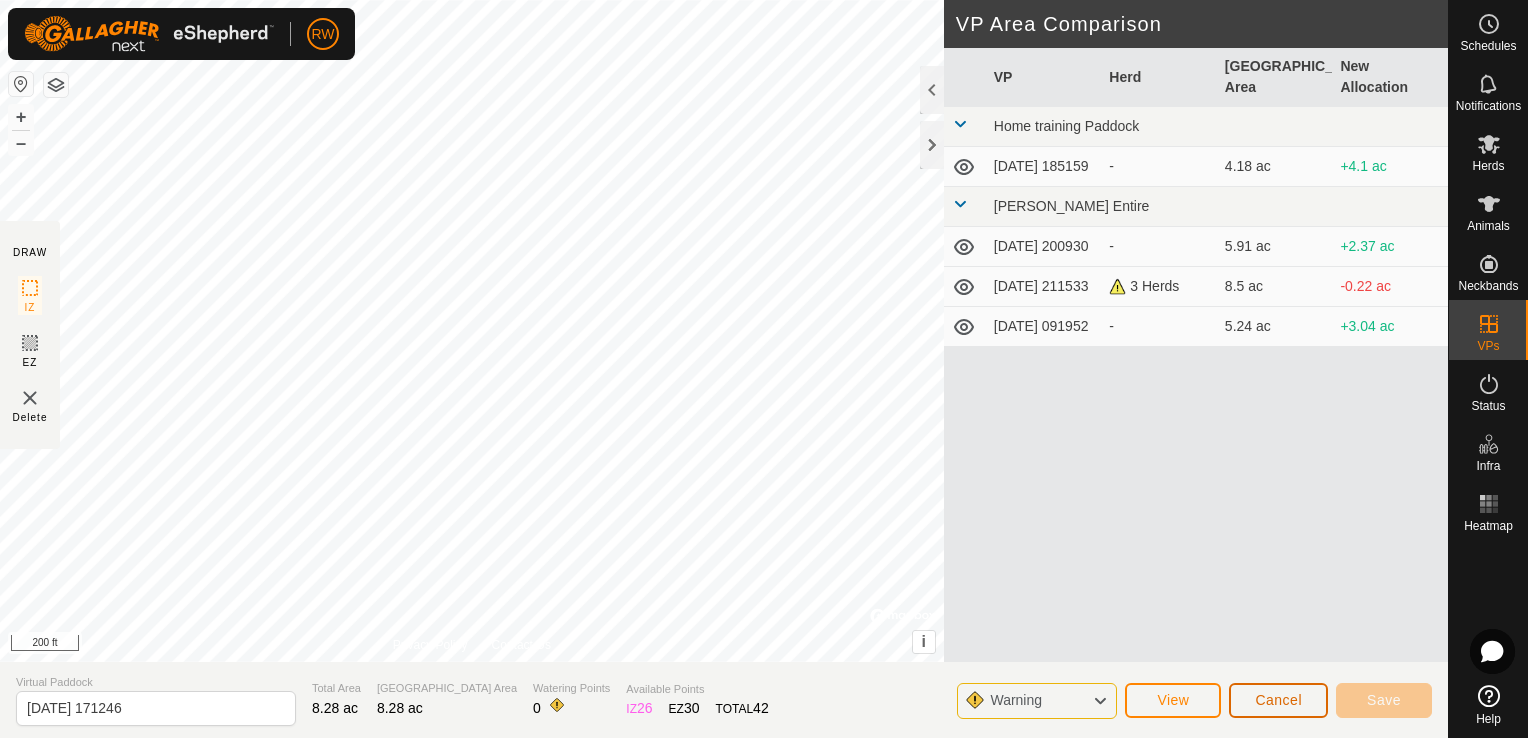 click on "Cancel" 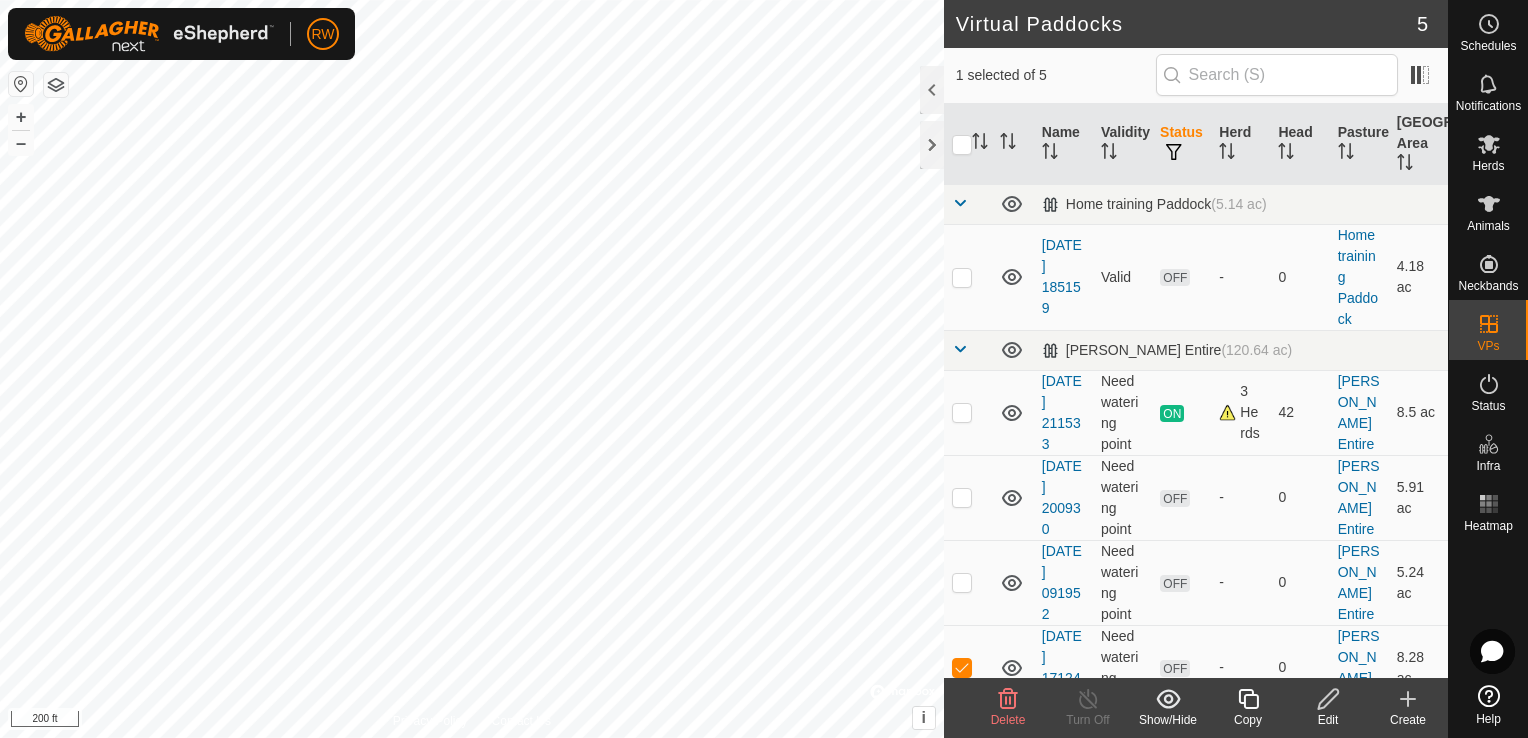 click 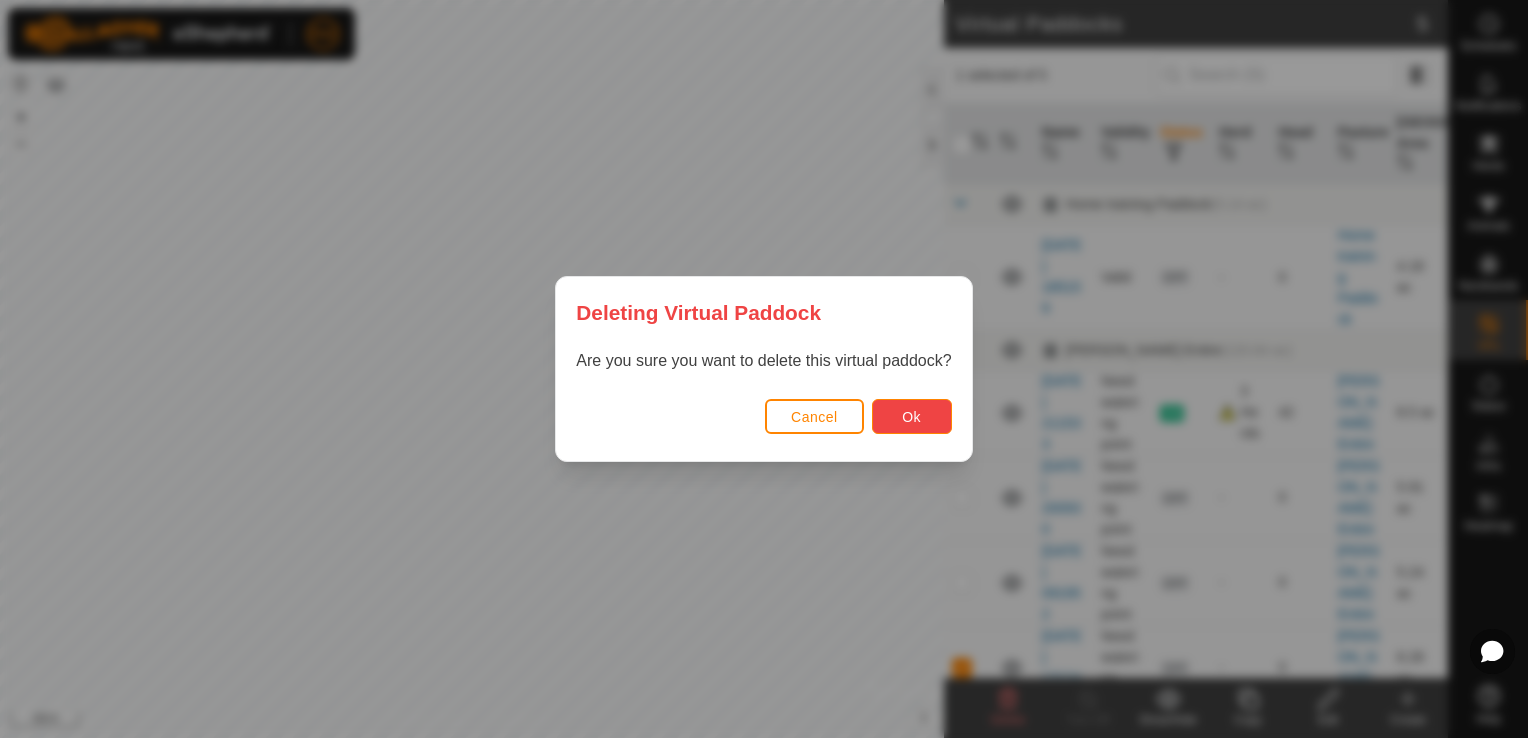 click on "Ok" at bounding box center (911, 417) 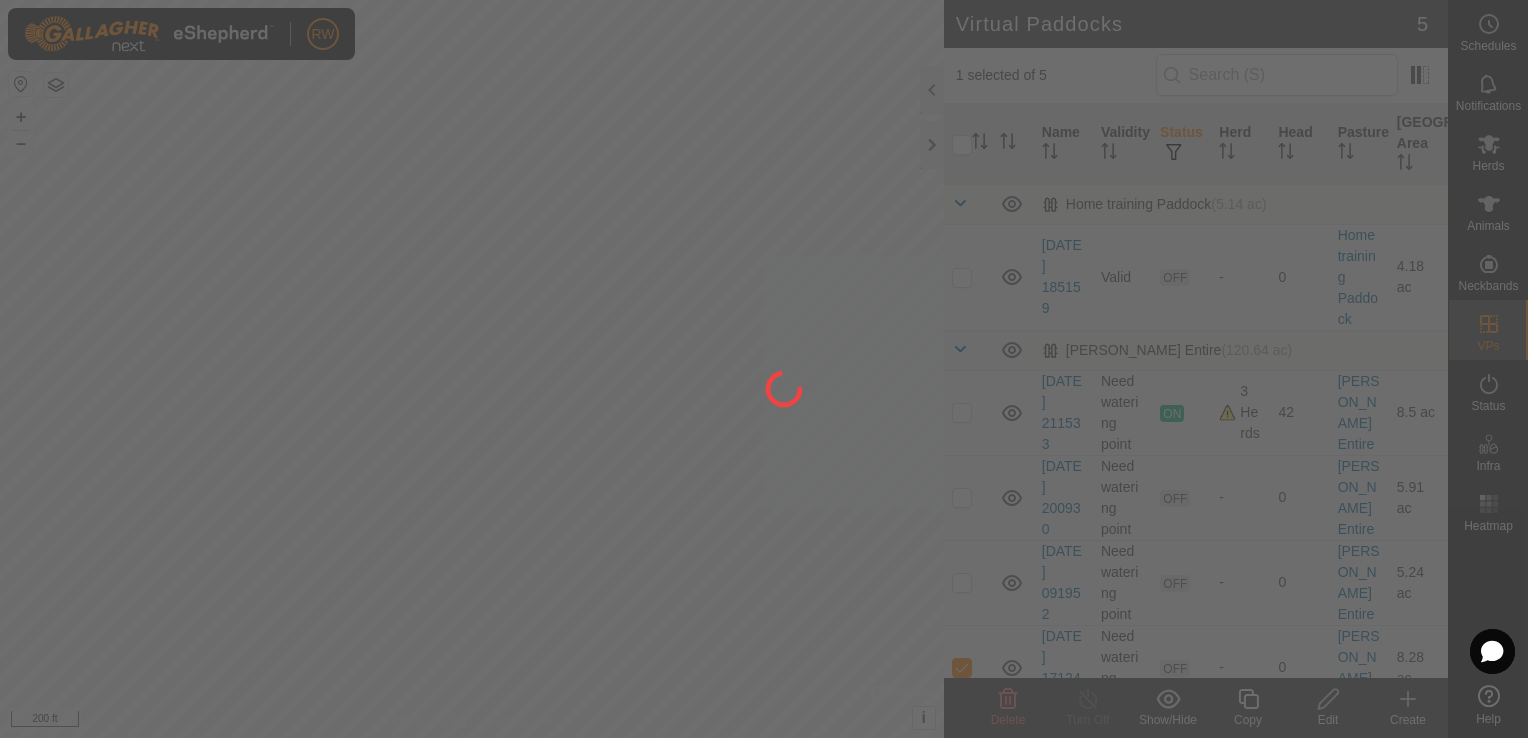 checkbox on "false" 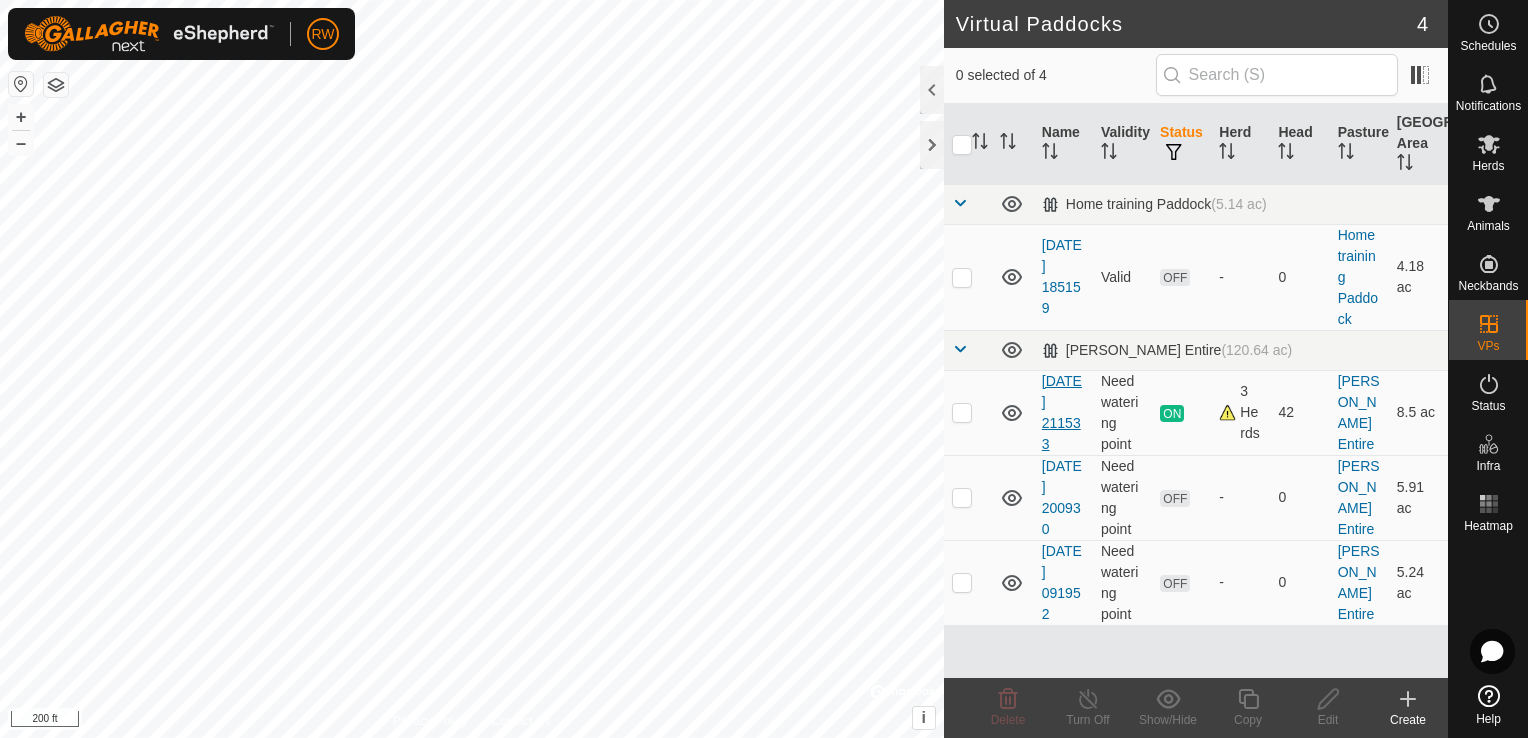 click on "[DATE] 211533" at bounding box center (1062, 412) 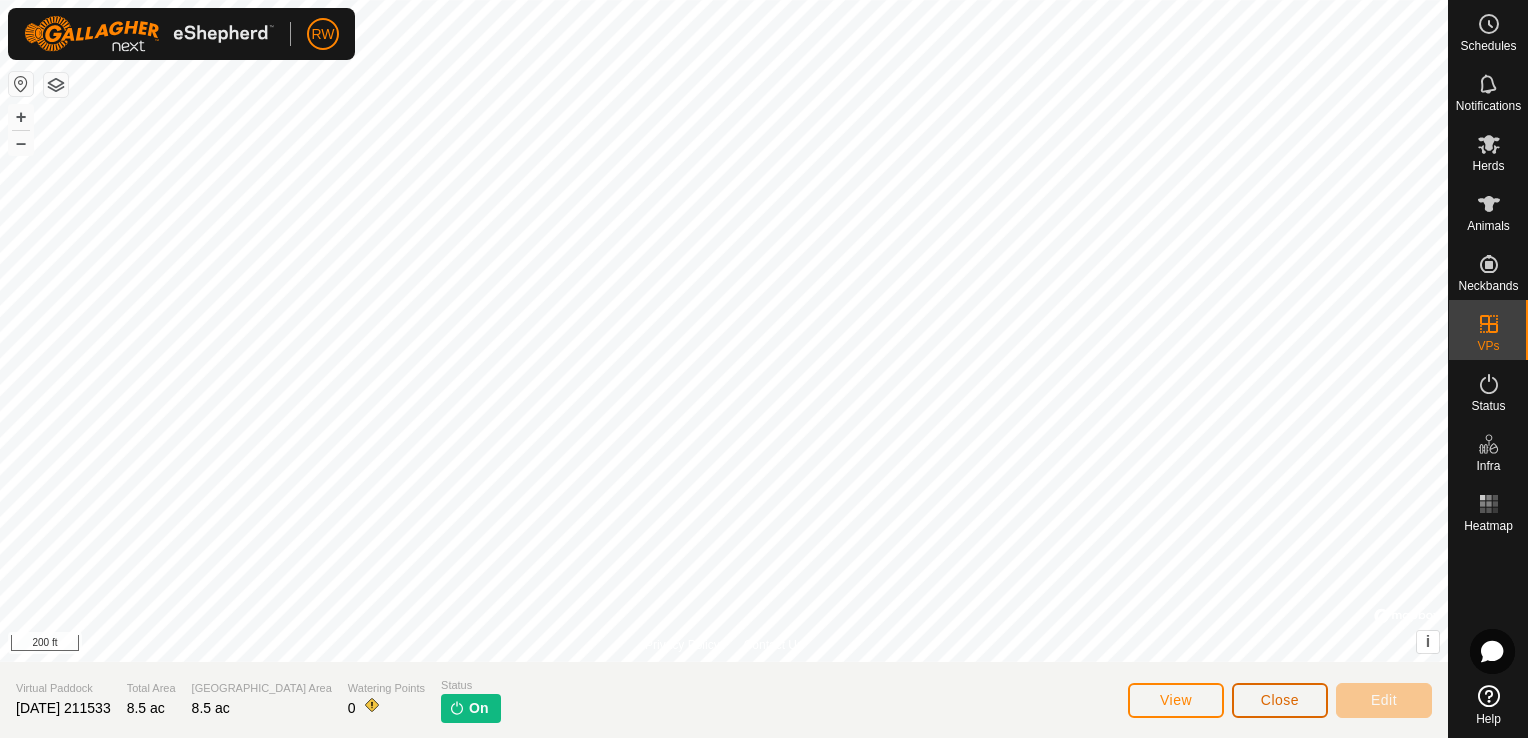 click on "Close" 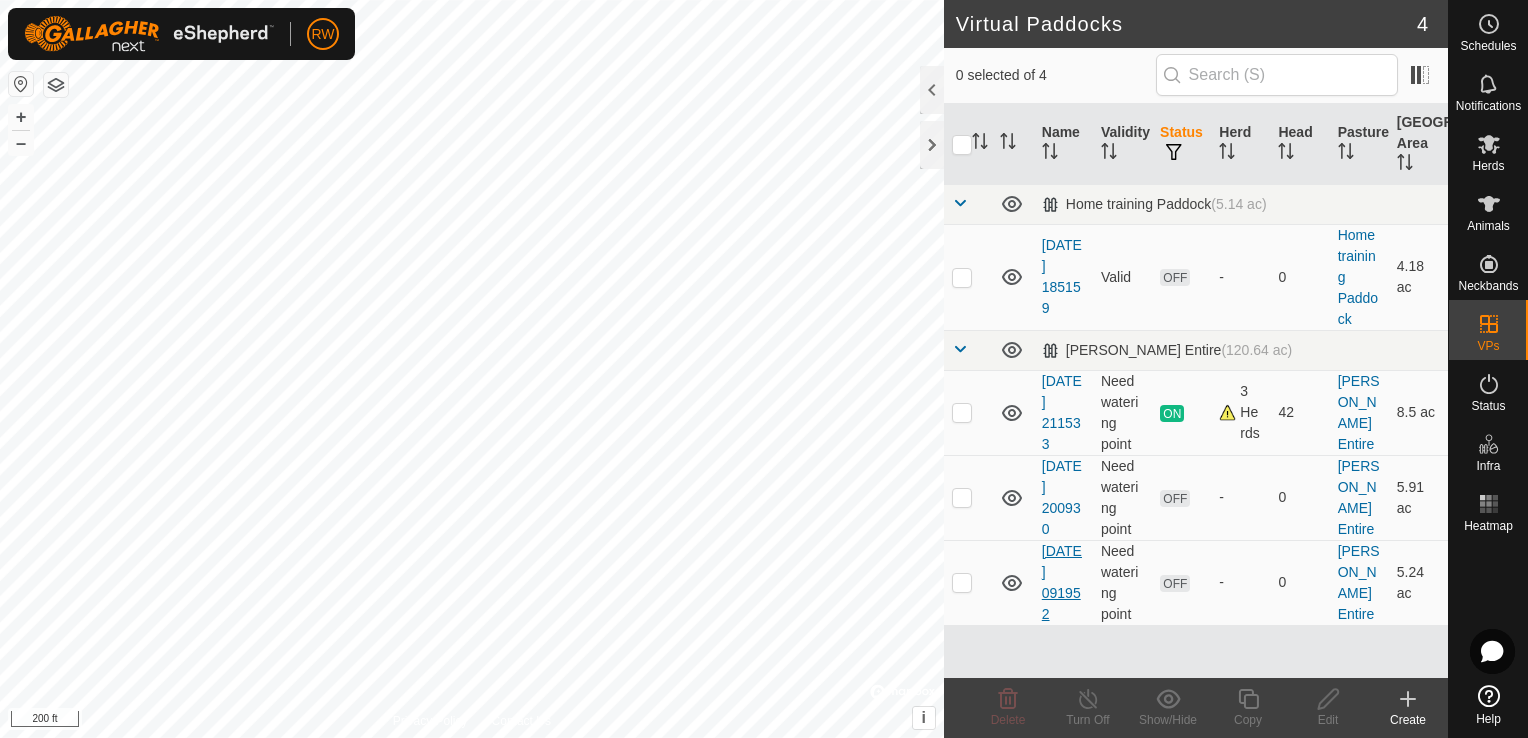 click on "[DATE] 091952" at bounding box center (1062, 582) 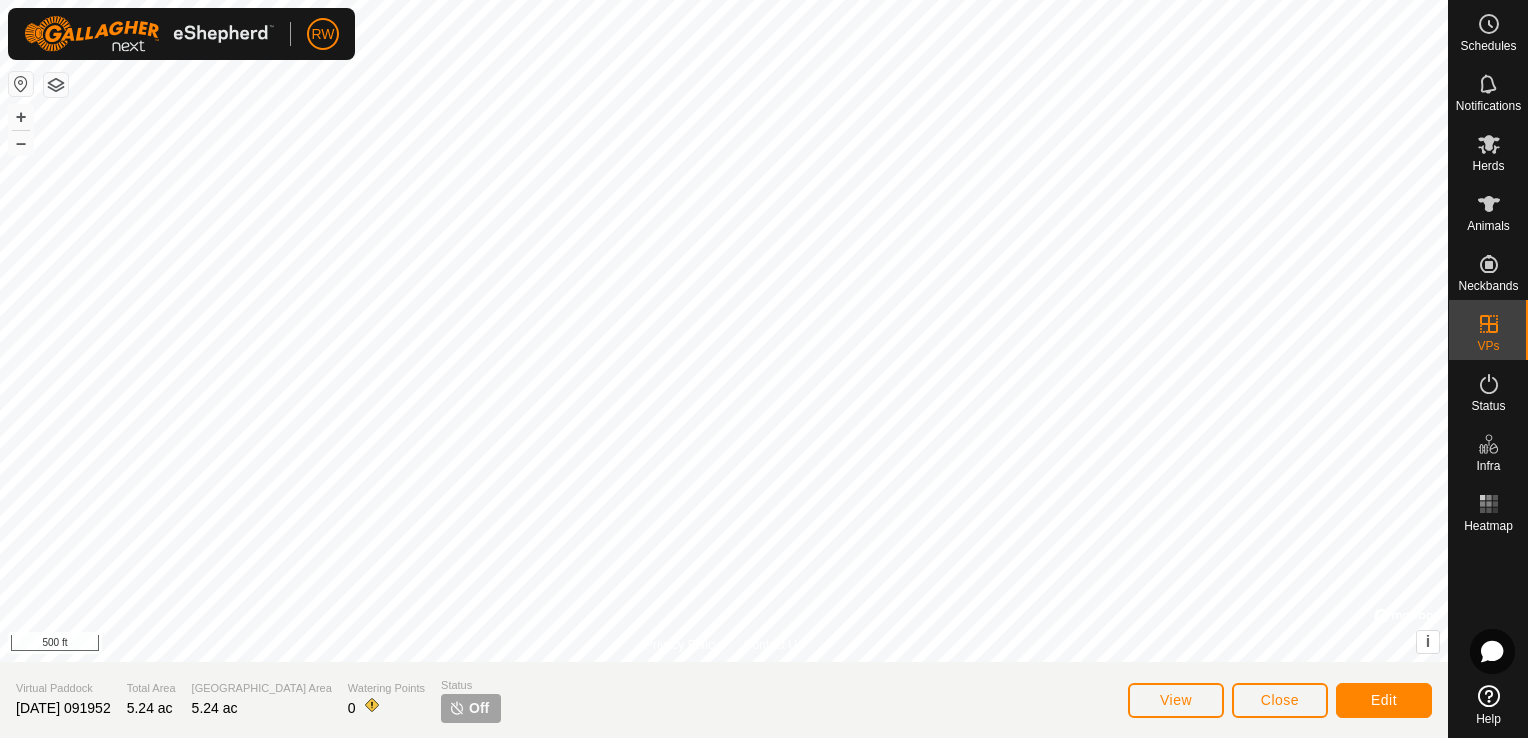 click on "[DATE] 091952" 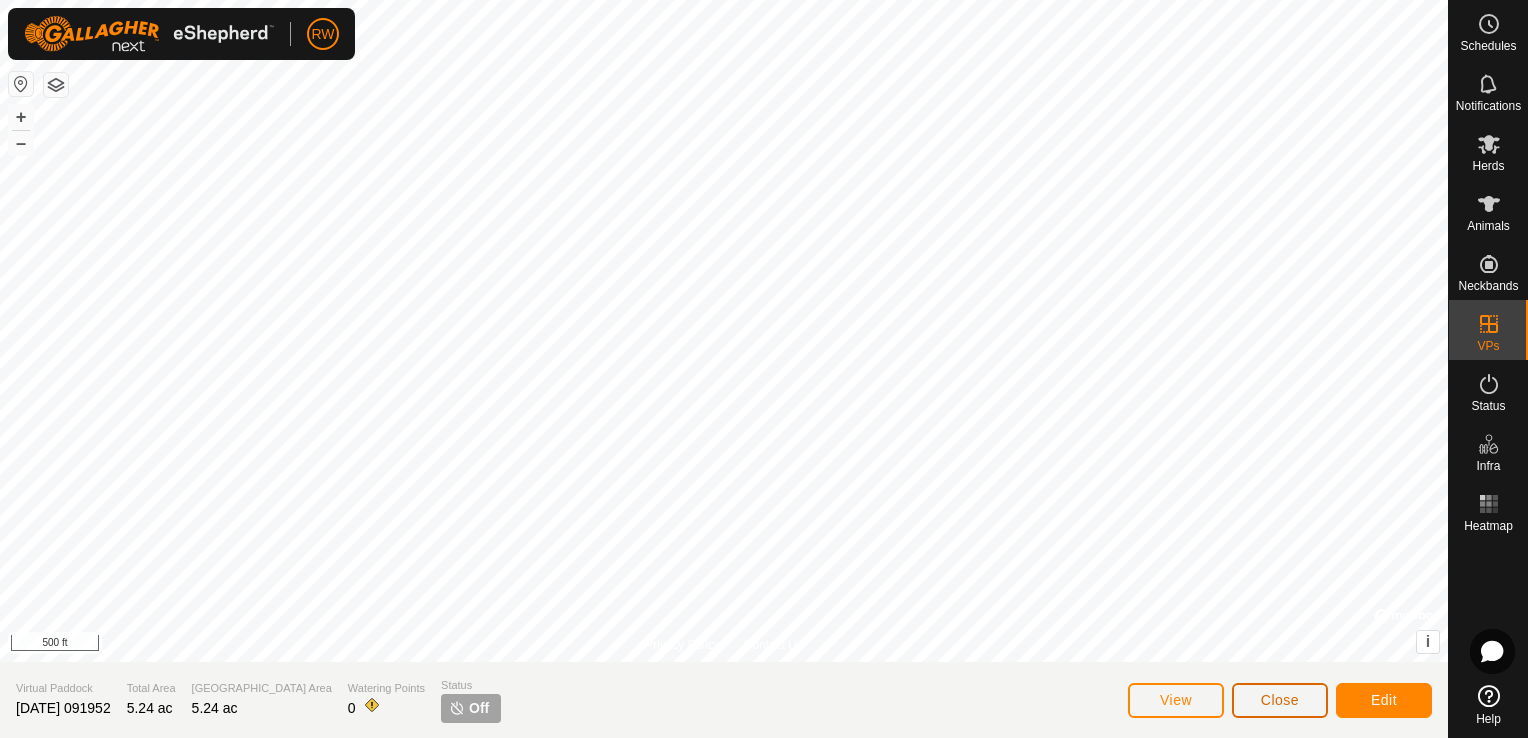click on "Close" 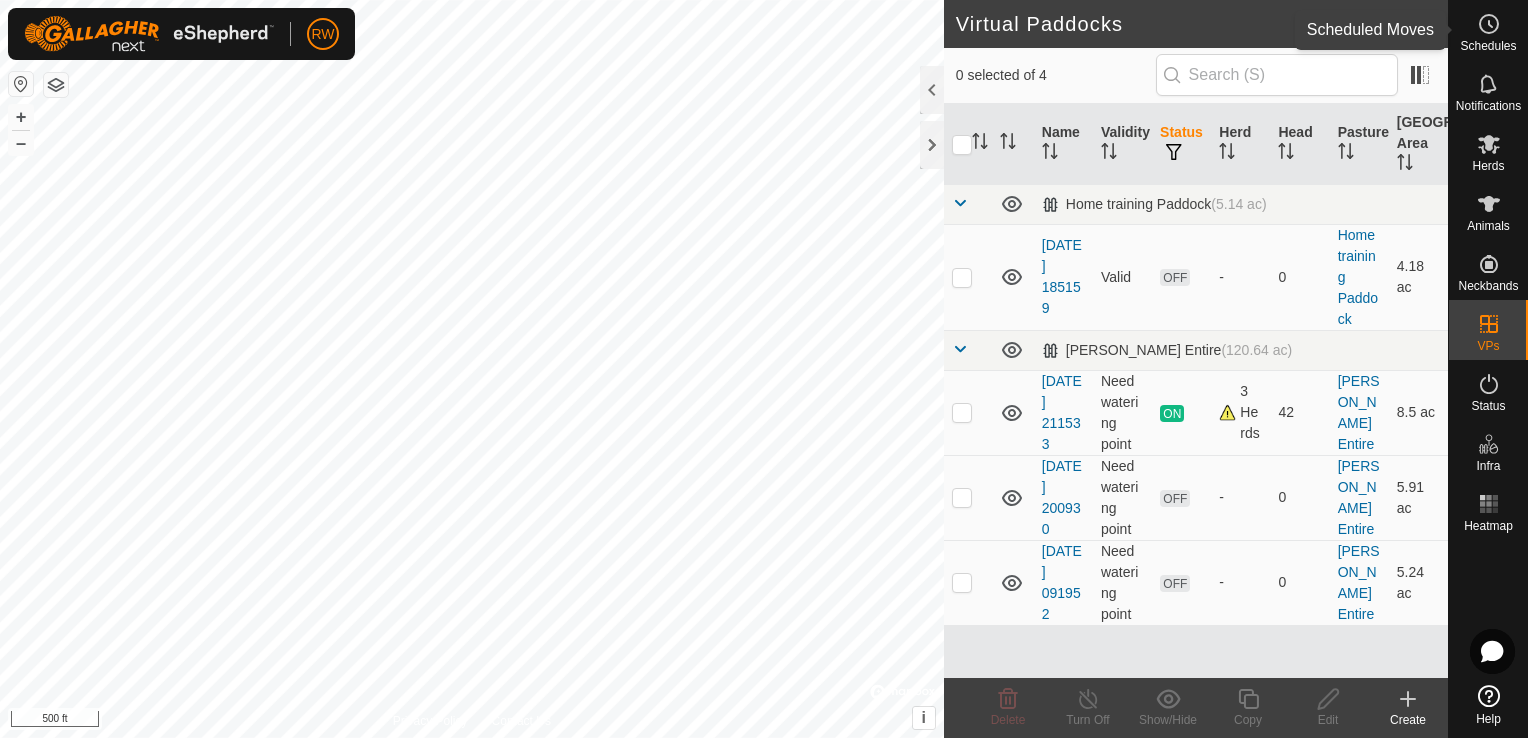 click 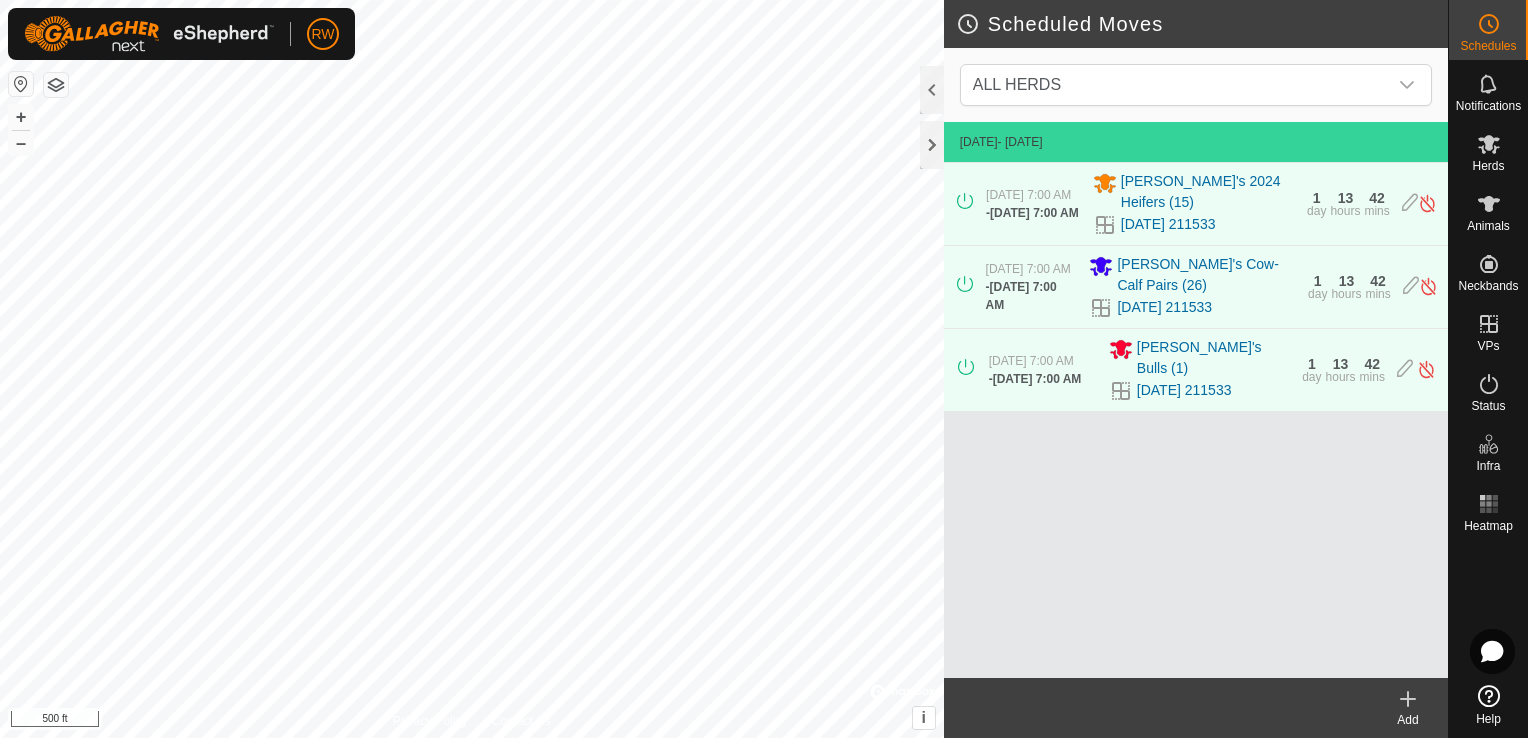 click 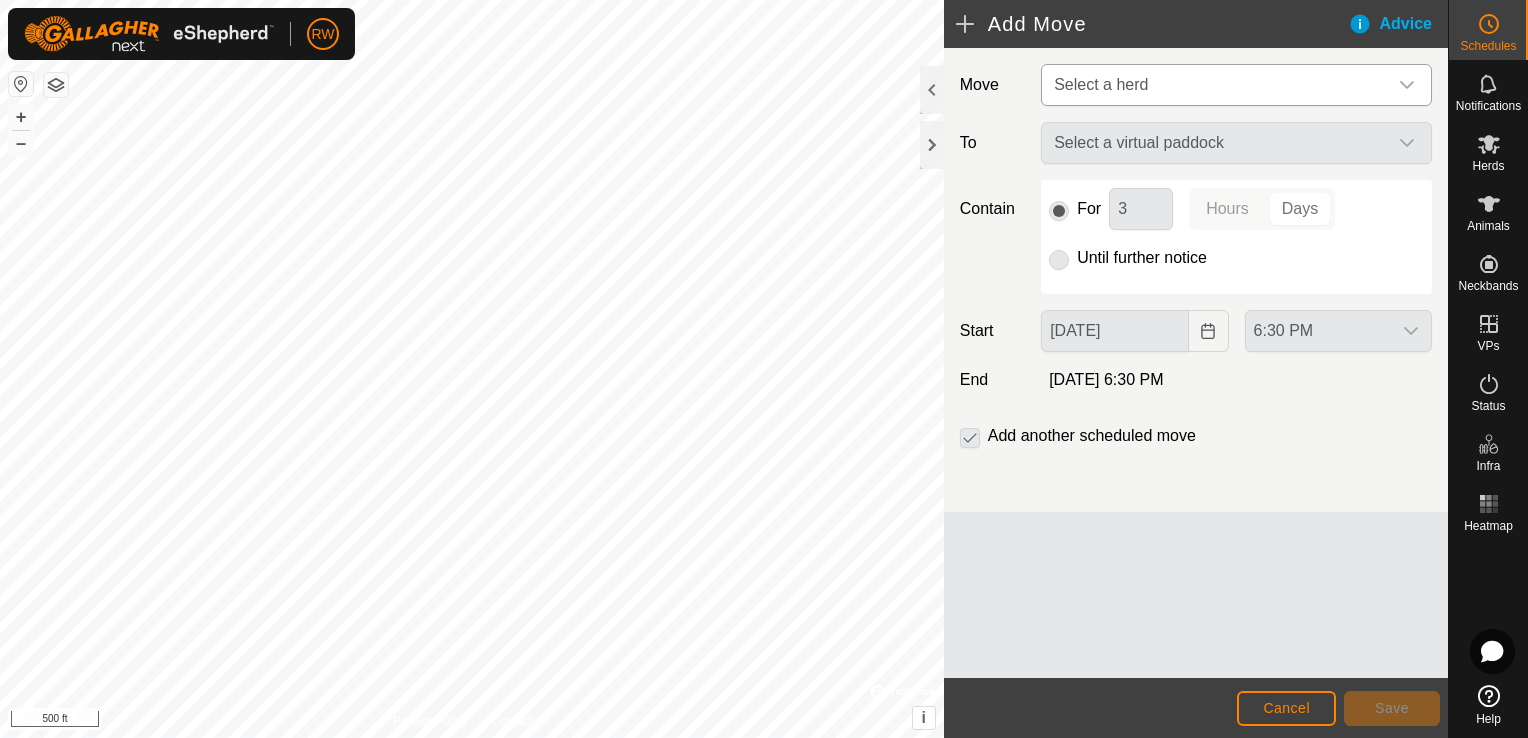 click at bounding box center (1407, 85) 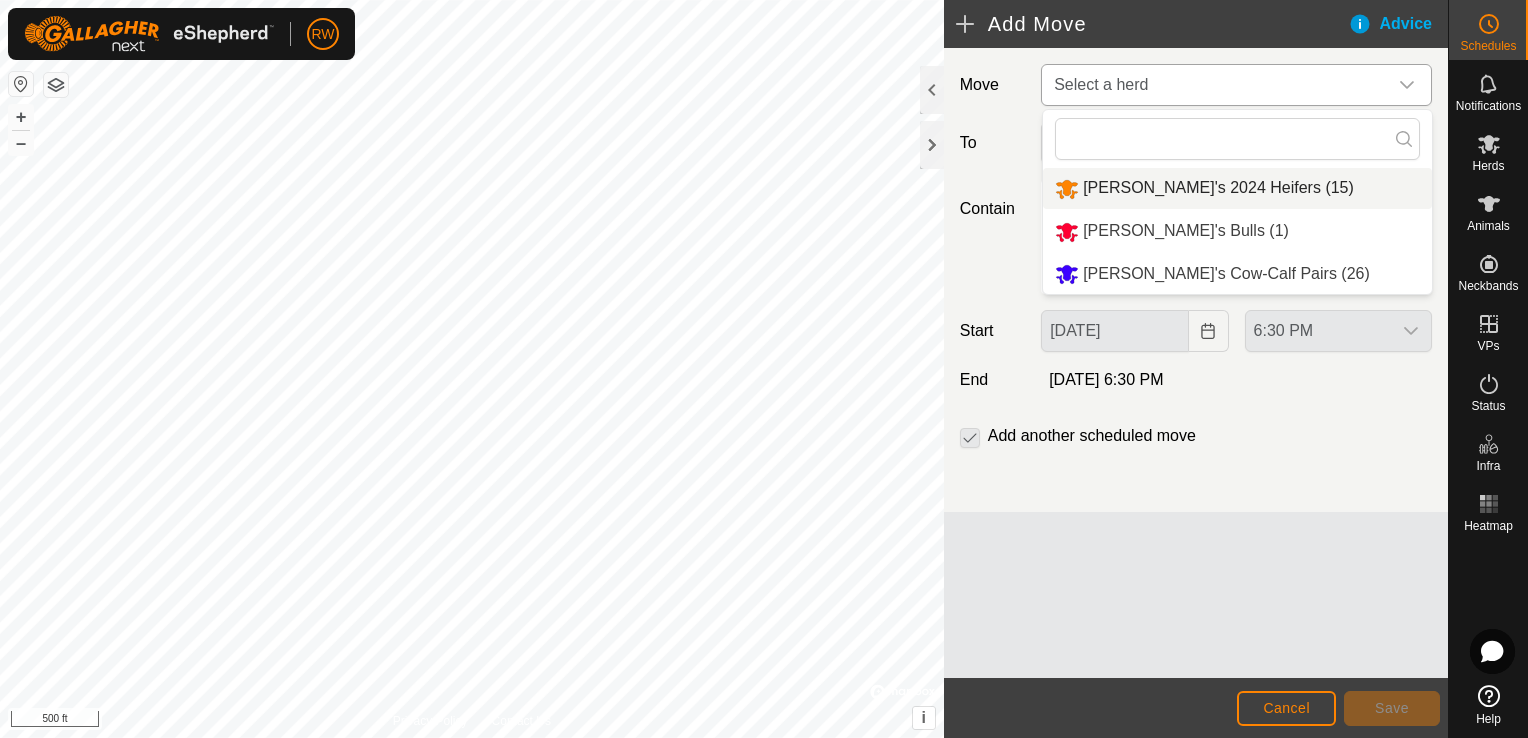 click on "[PERSON_NAME]'s 2024 Heifers (15)" at bounding box center (1237, 188) 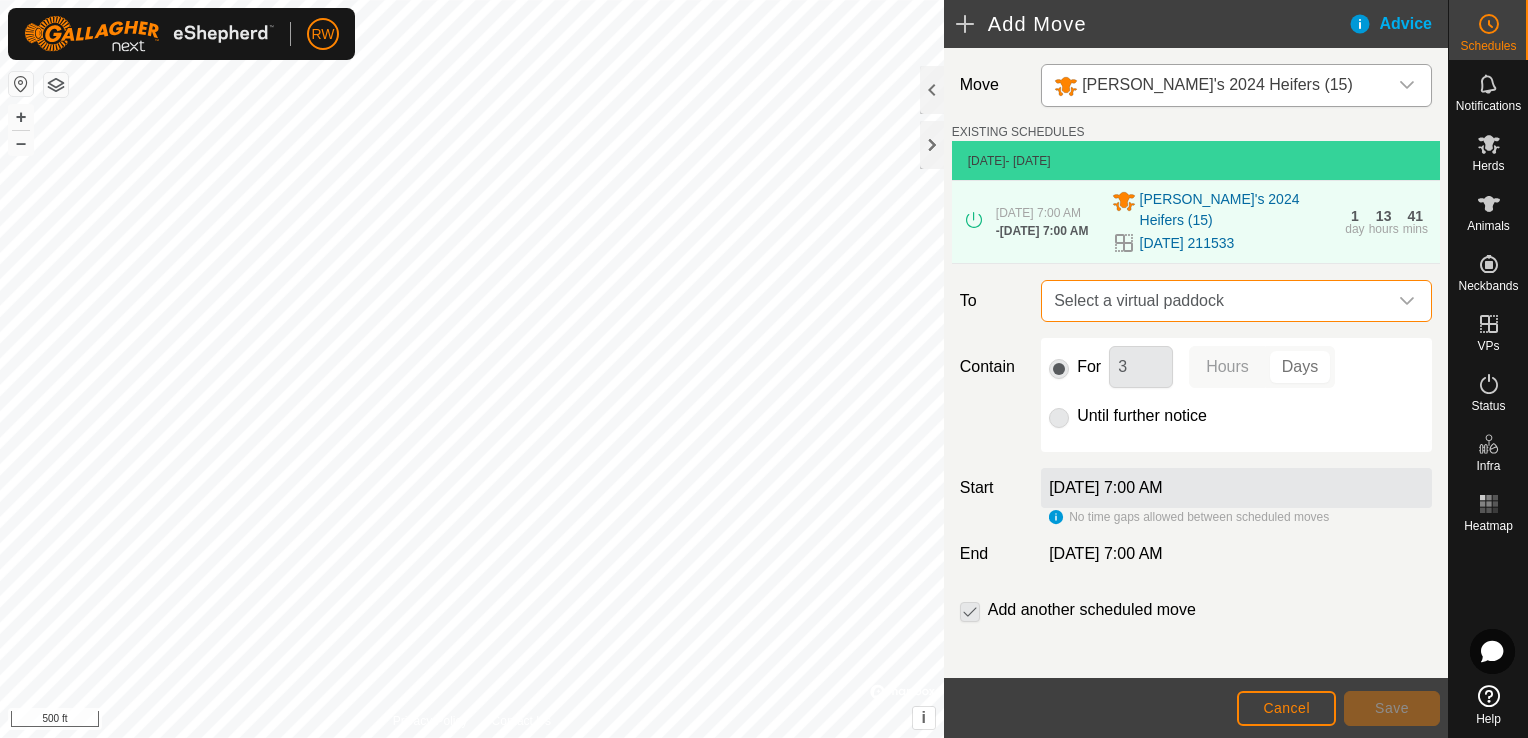 click on "Select a virtual paddock" at bounding box center [1216, 301] 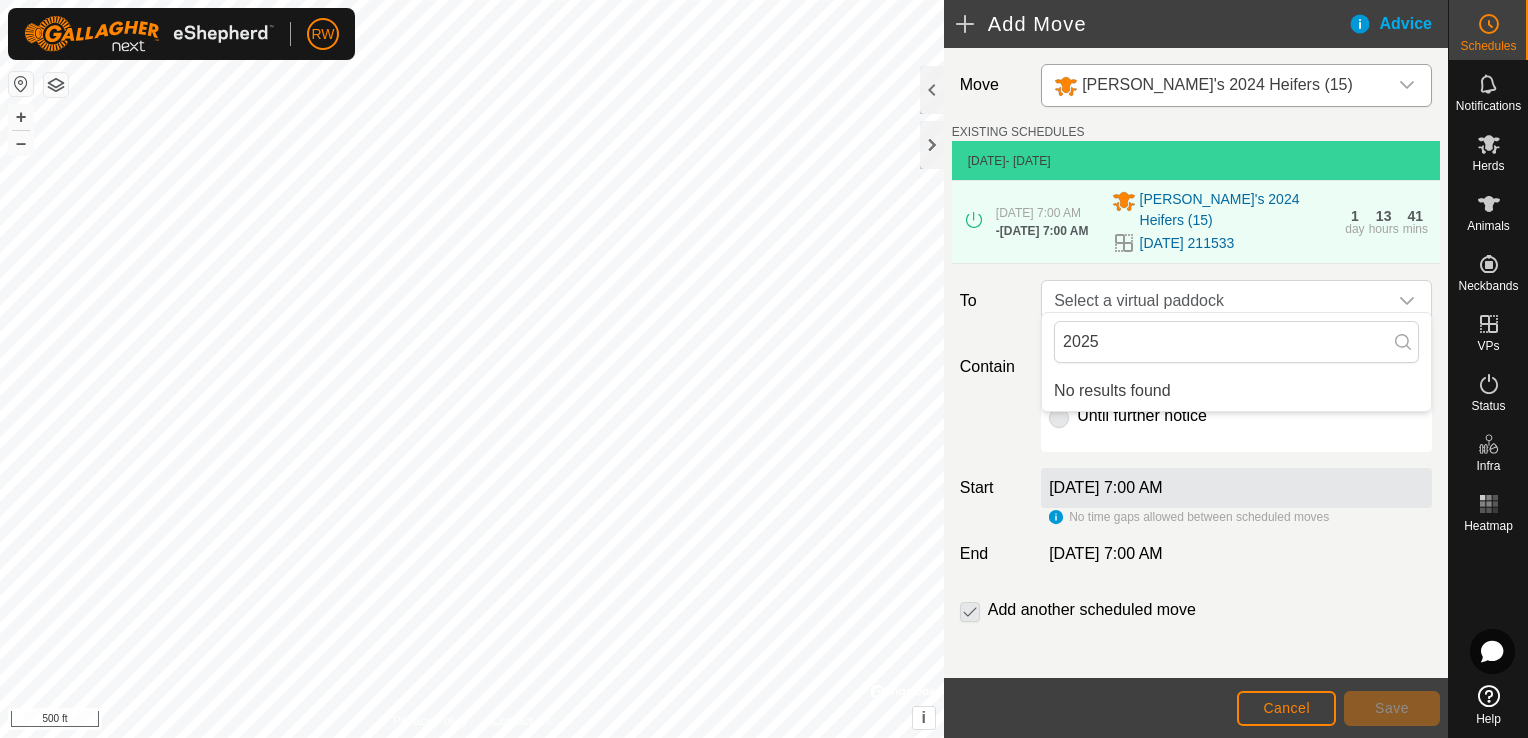 type on "2025" 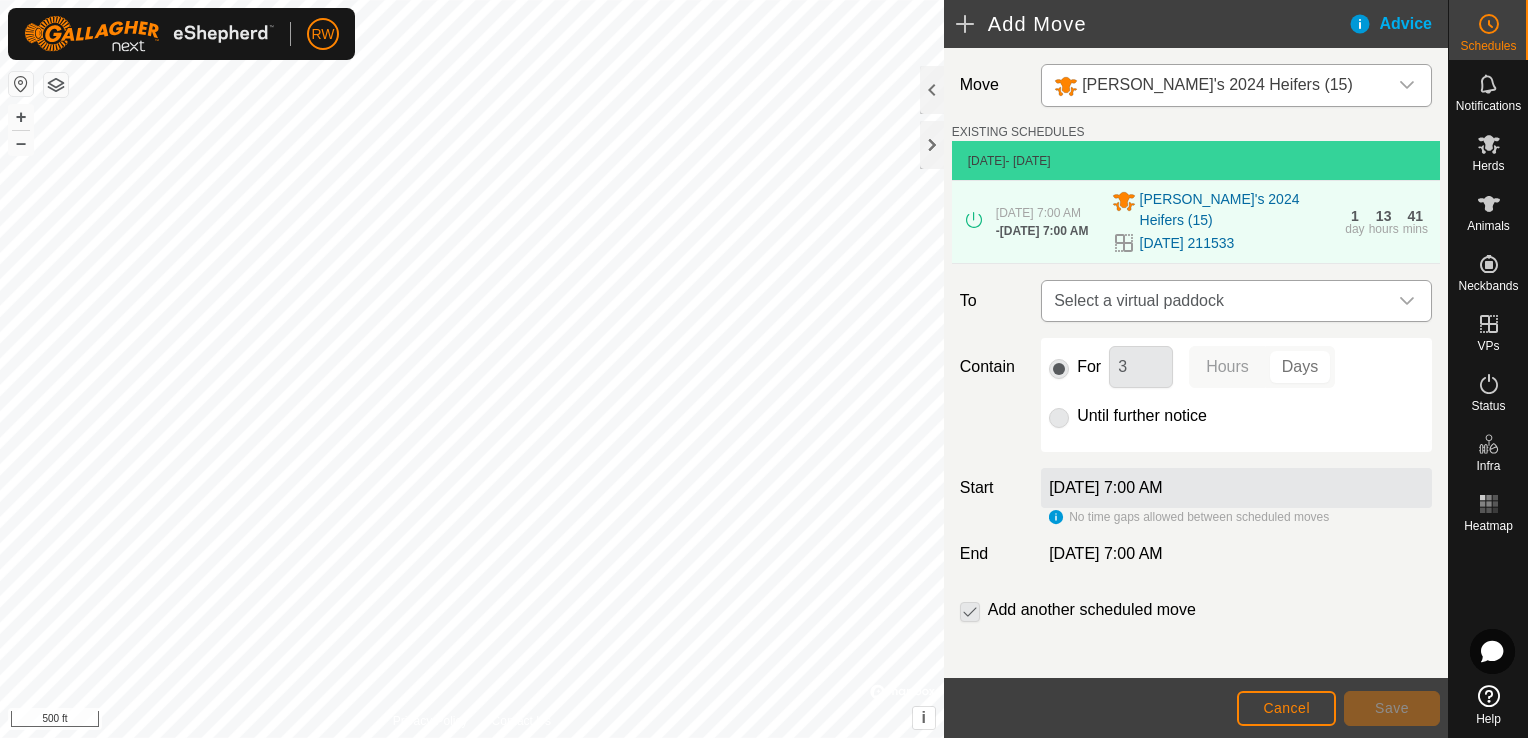 click 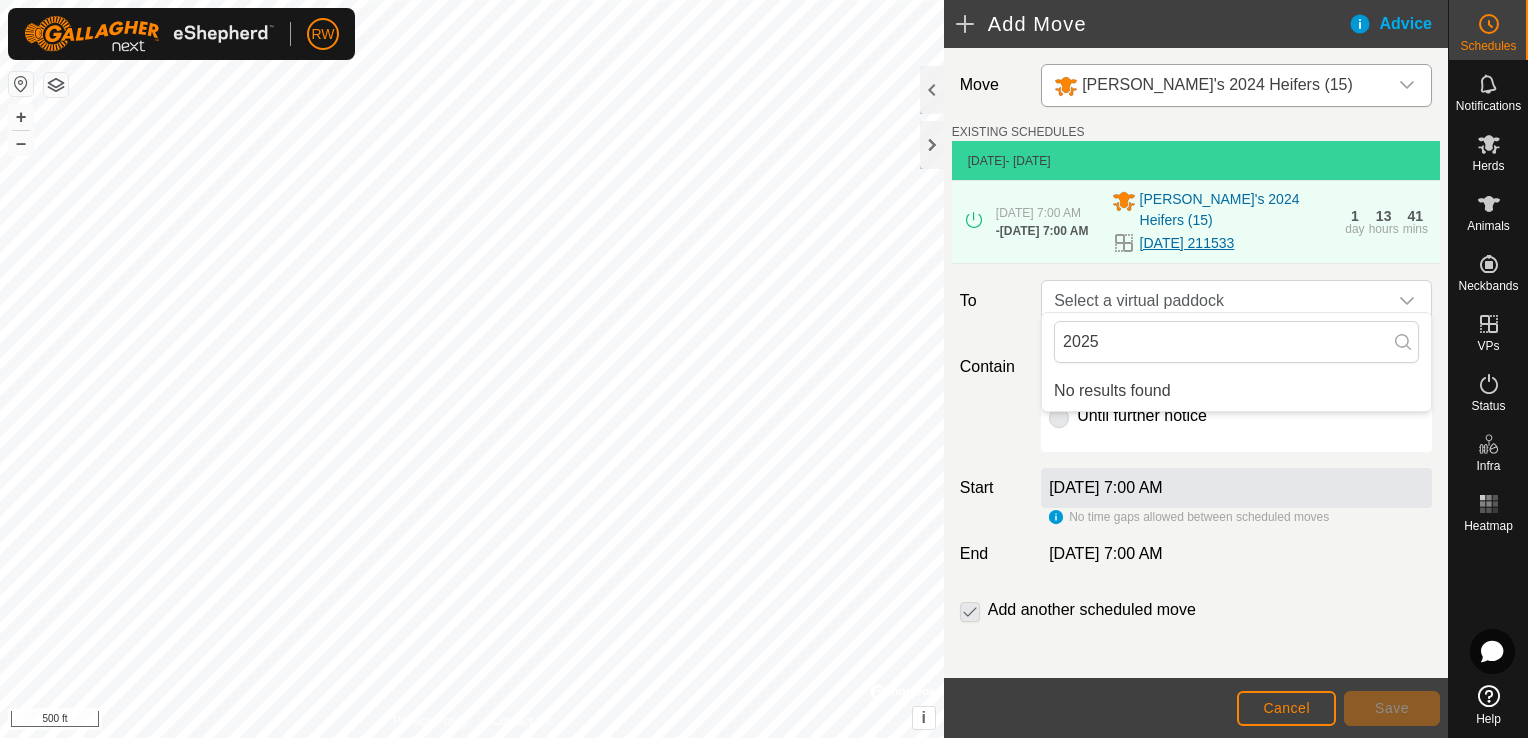 click on "[DATE] 211533" at bounding box center [1187, 243] 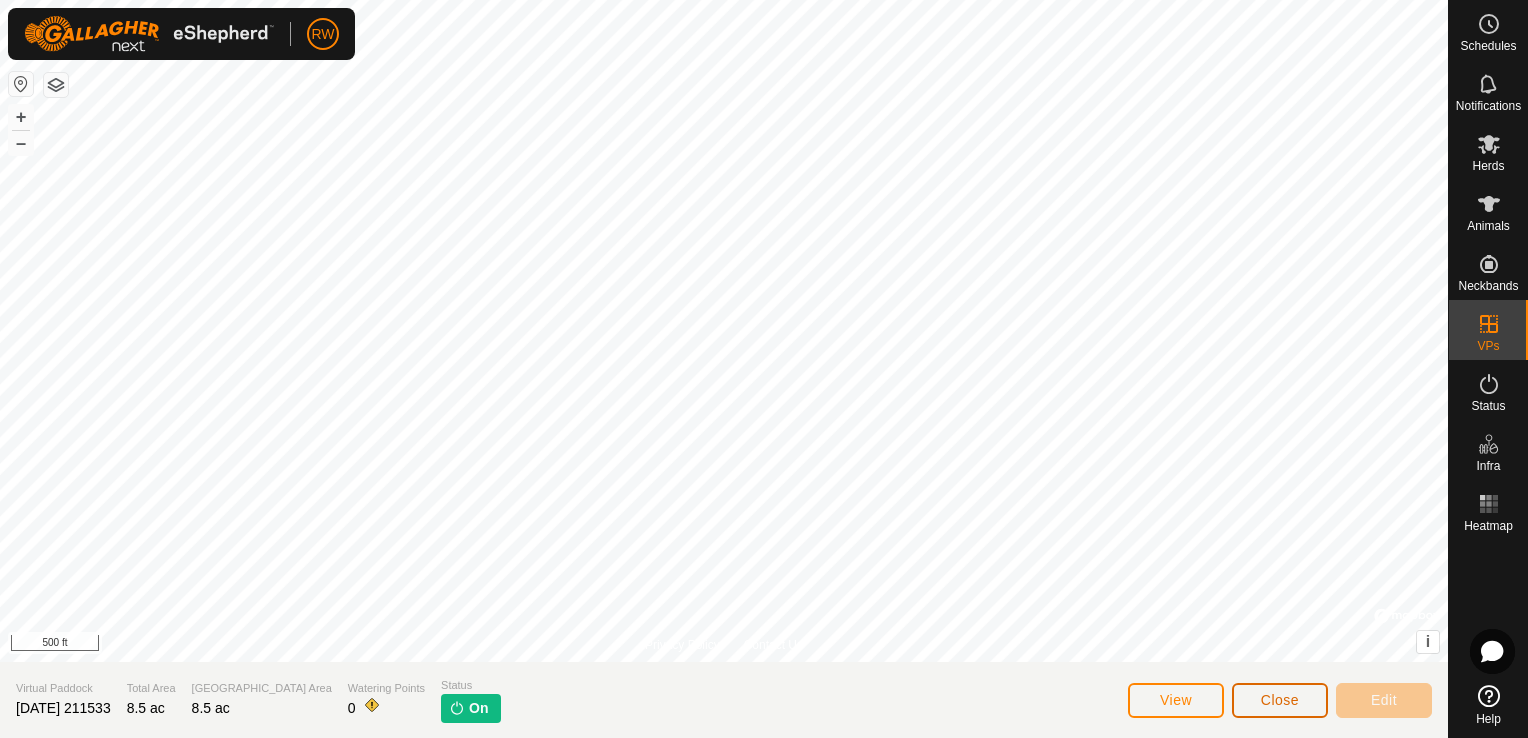 click on "Close" 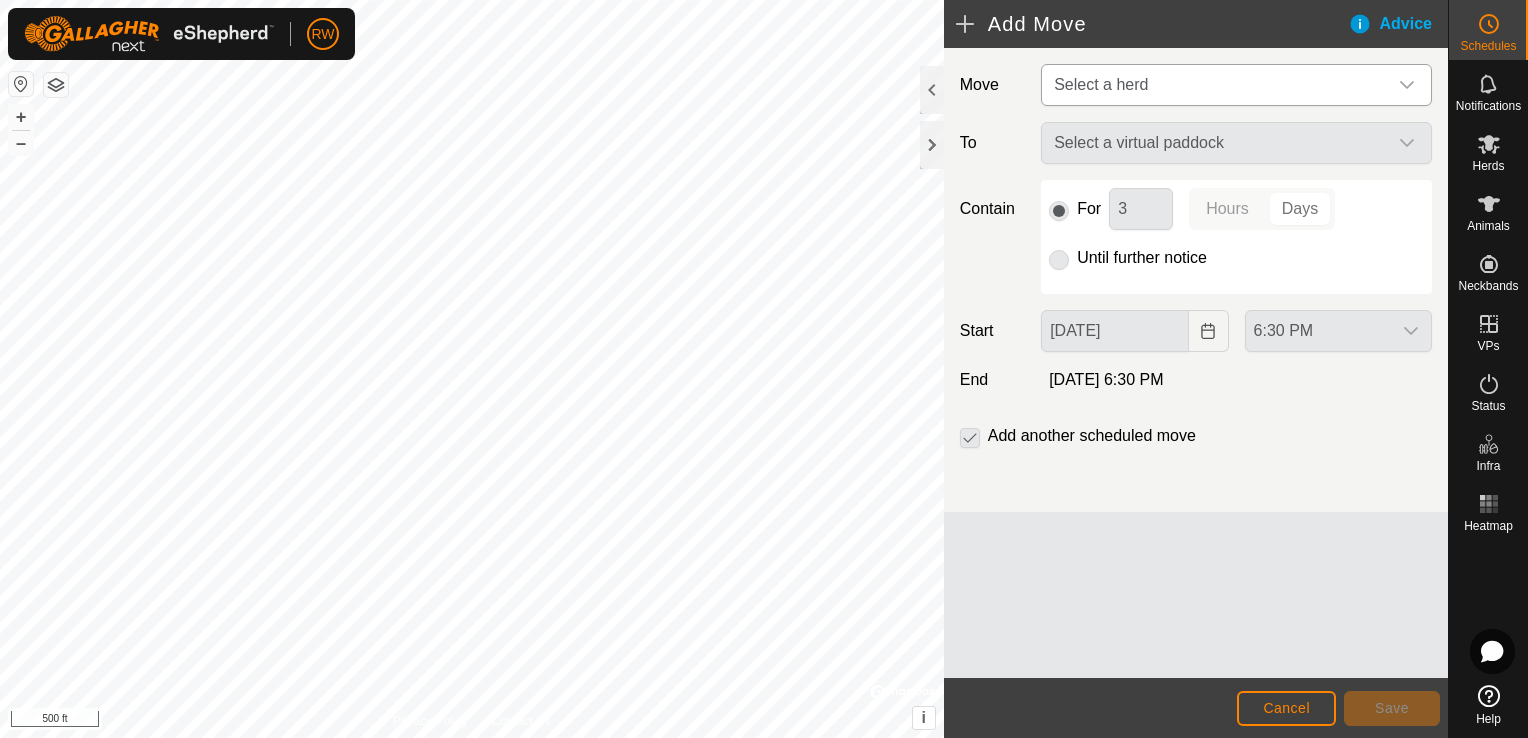 click 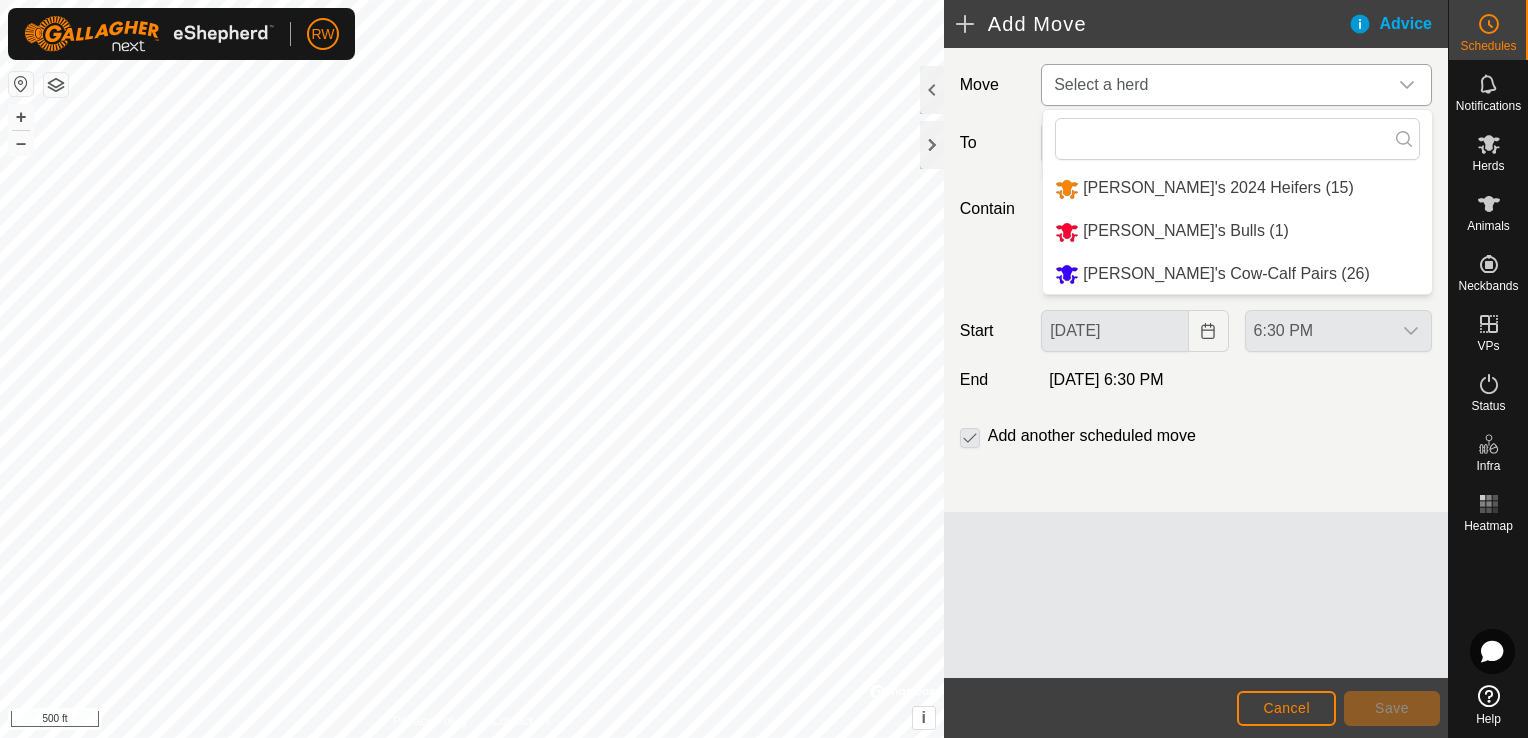 click on "[PERSON_NAME]'s 2024 Heifers (15)" at bounding box center [1237, 188] 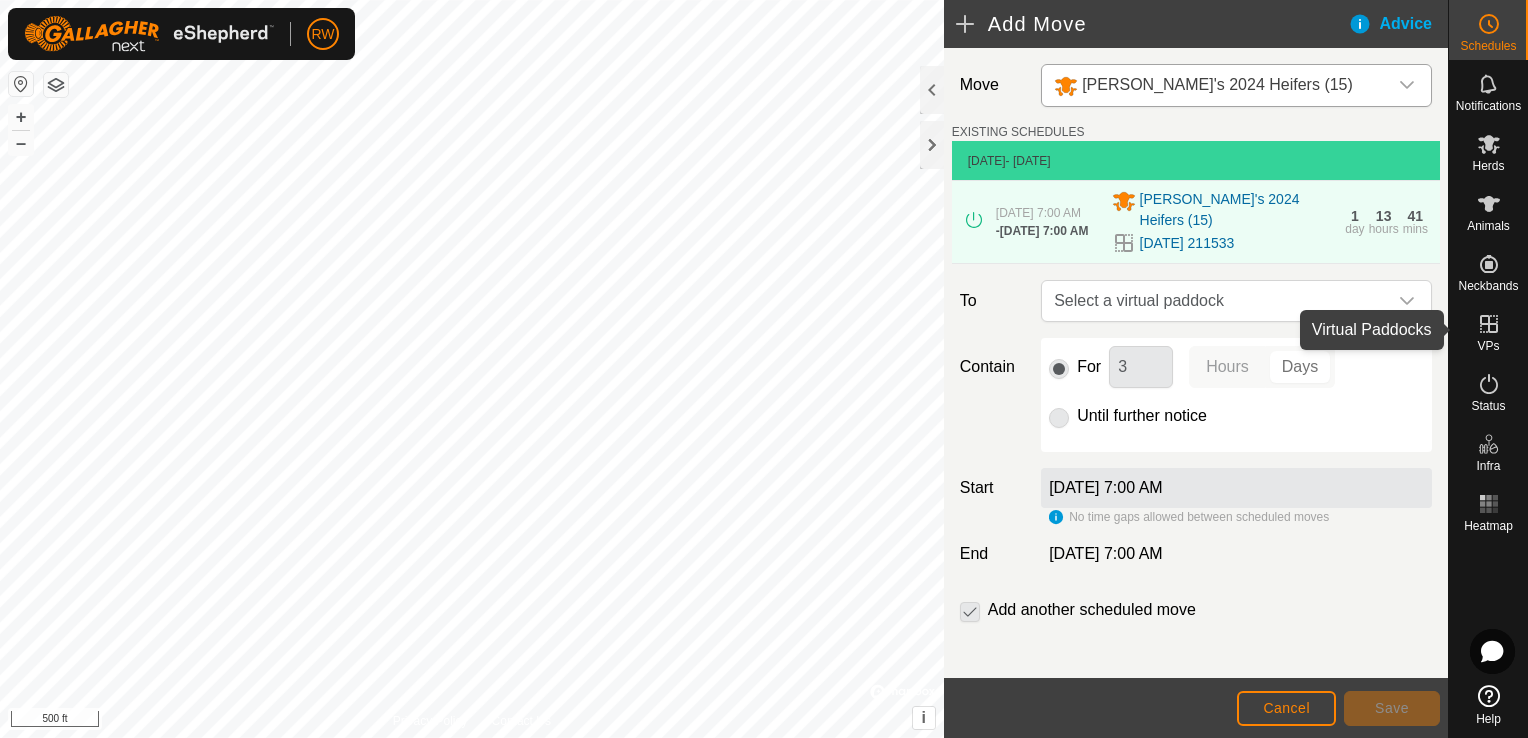 click 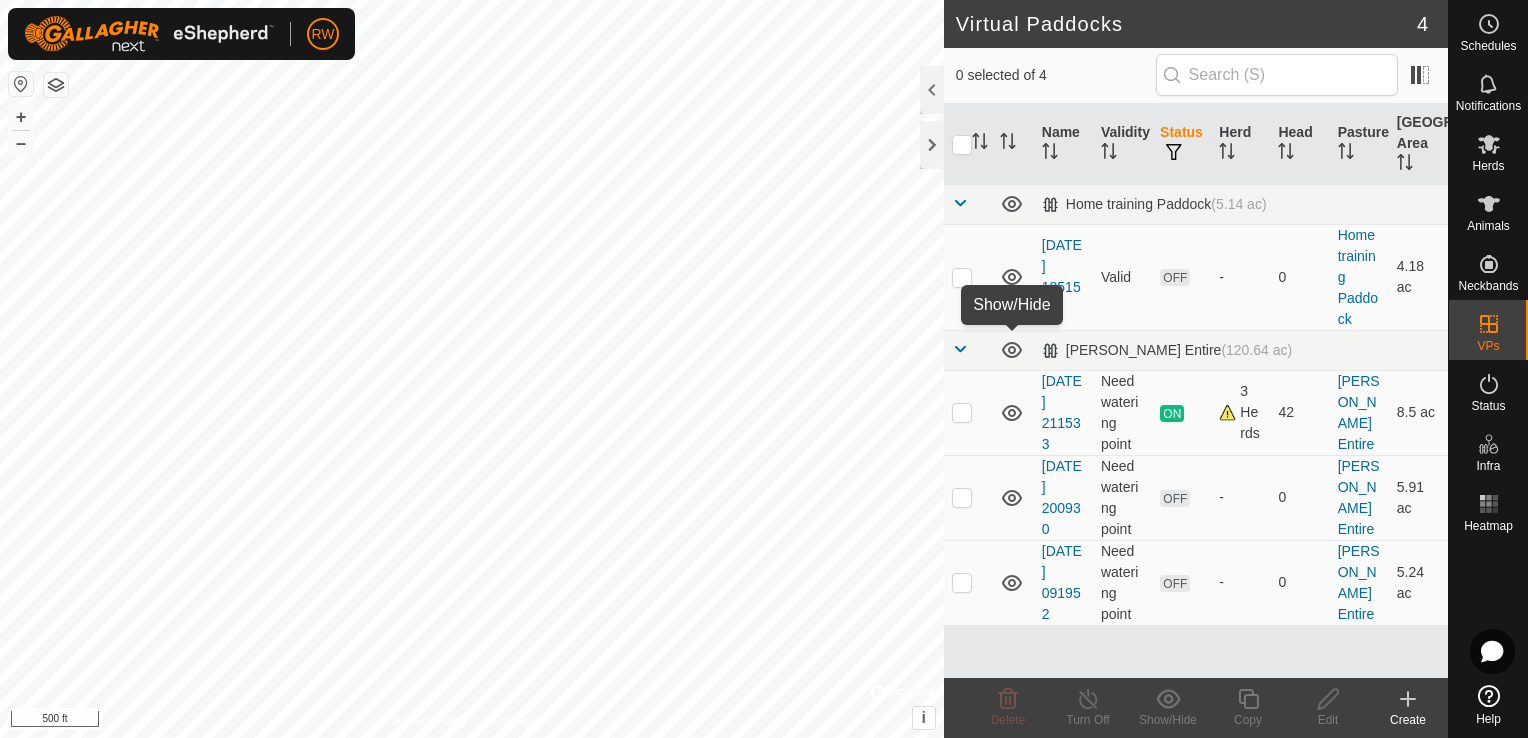 click 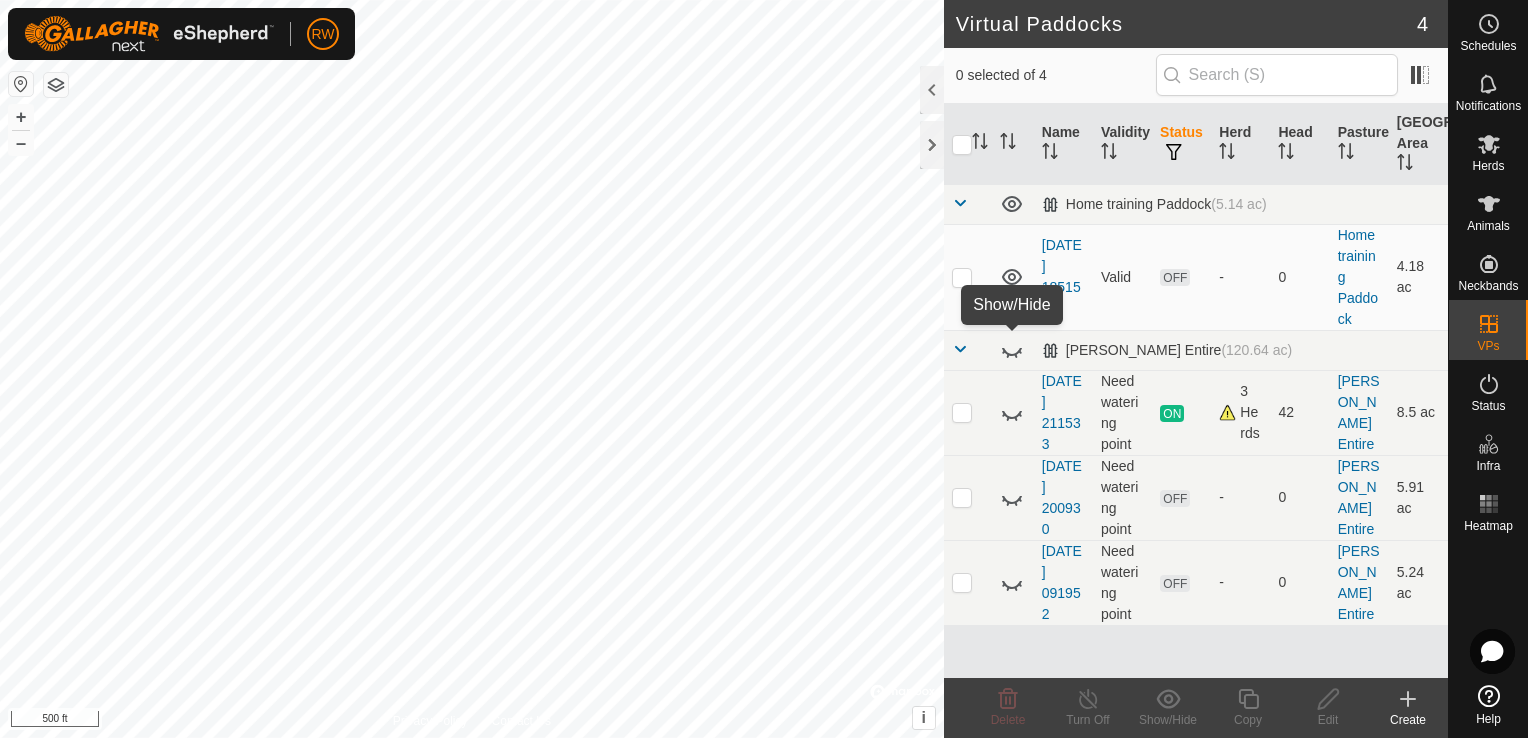click 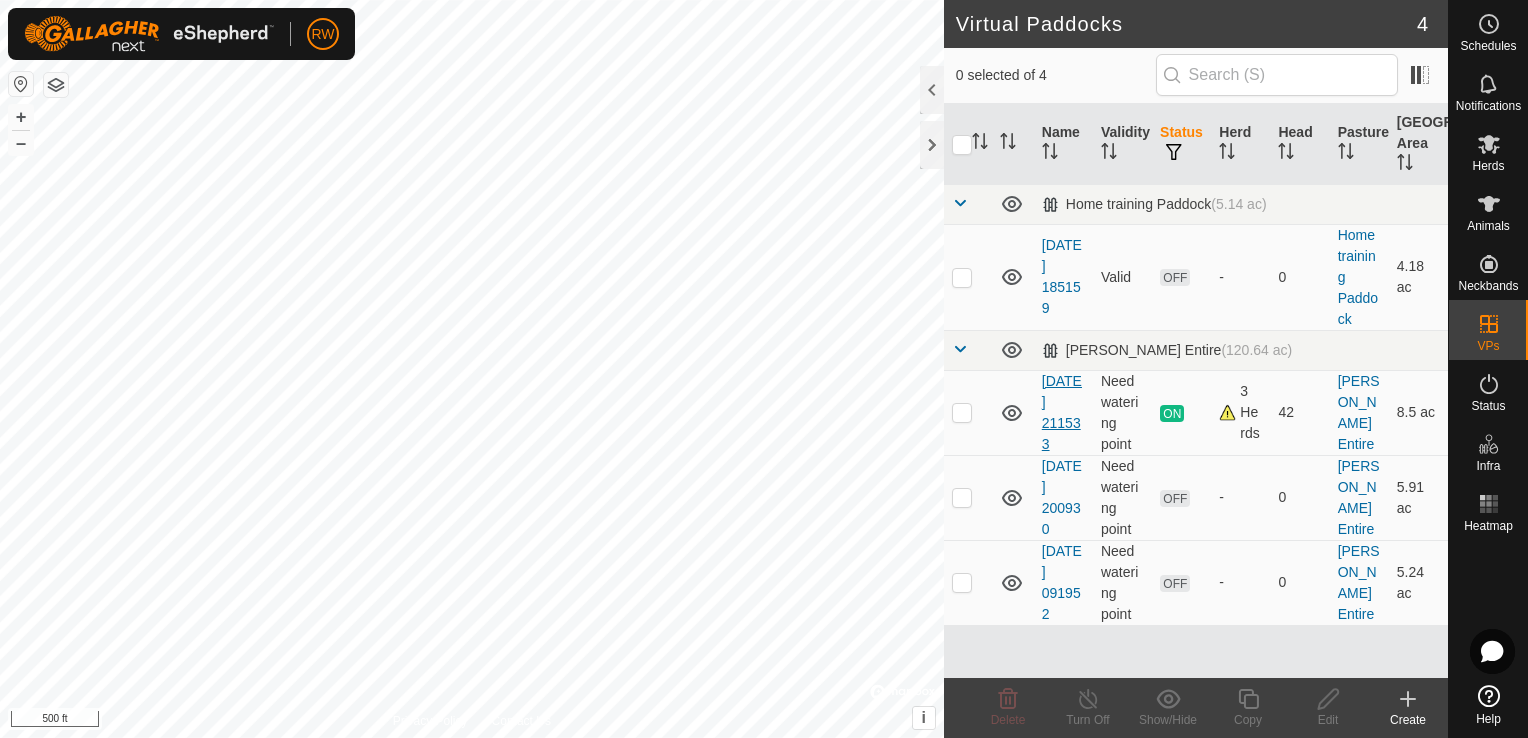 click on "[DATE] 211533" at bounding box center (1062, 412) 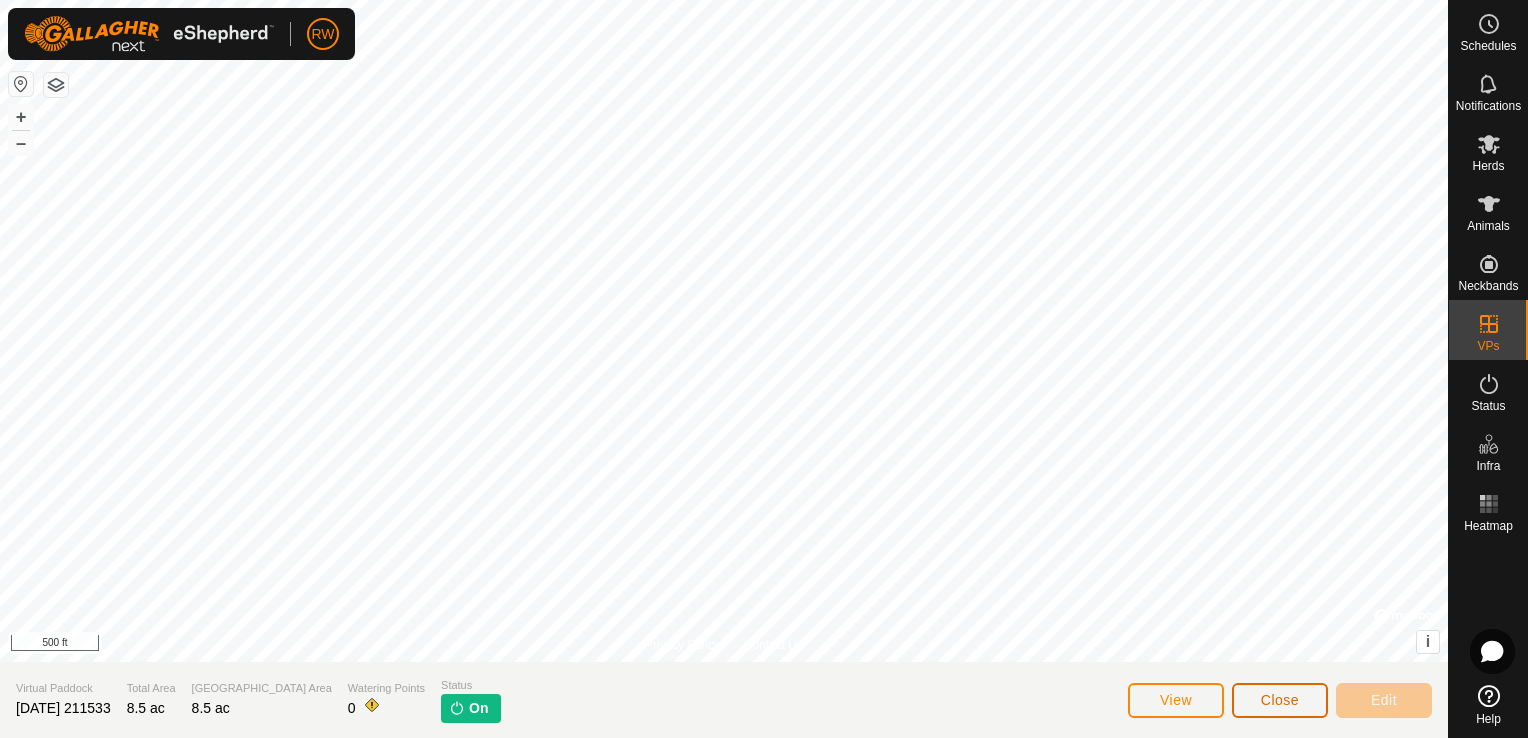 click on "Close" 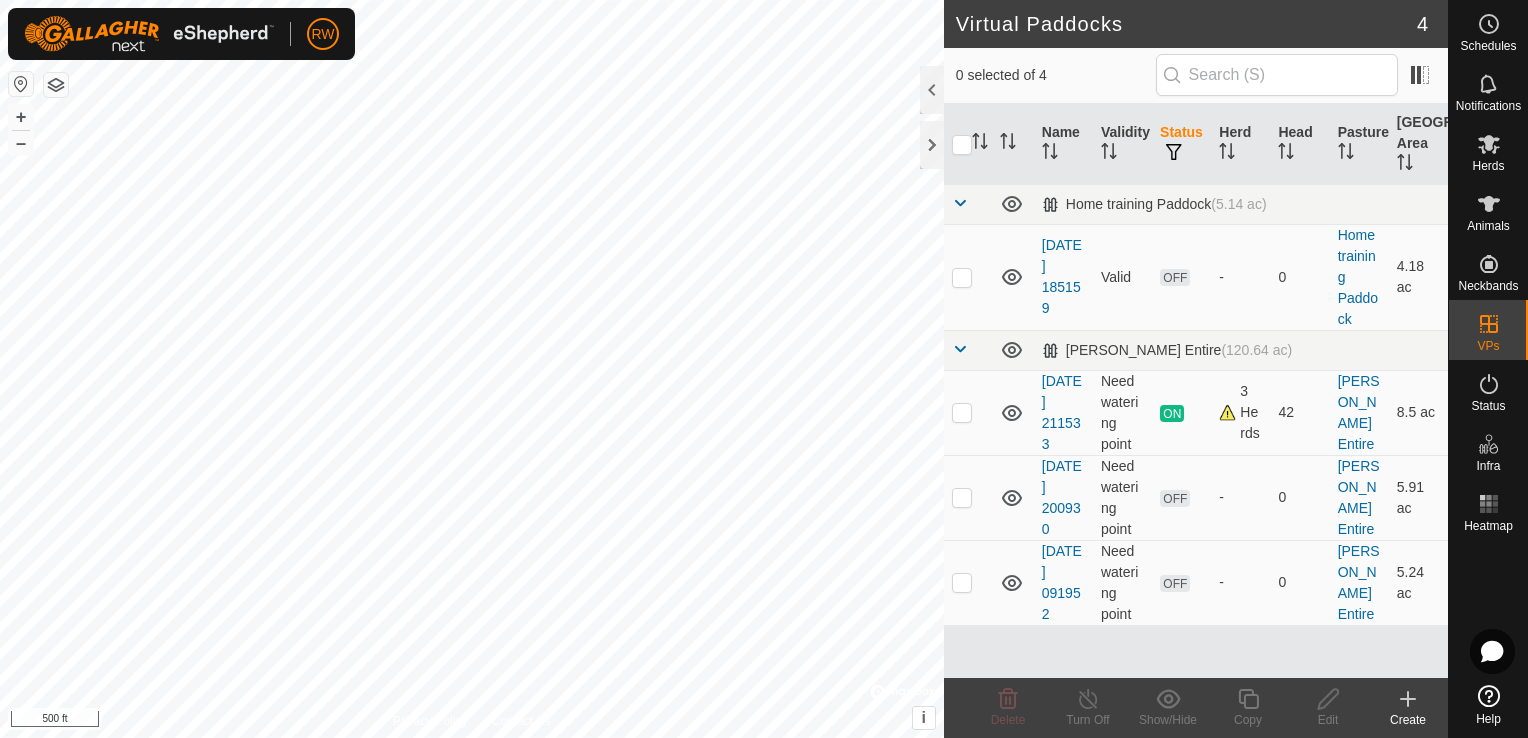 checkbox on "true" 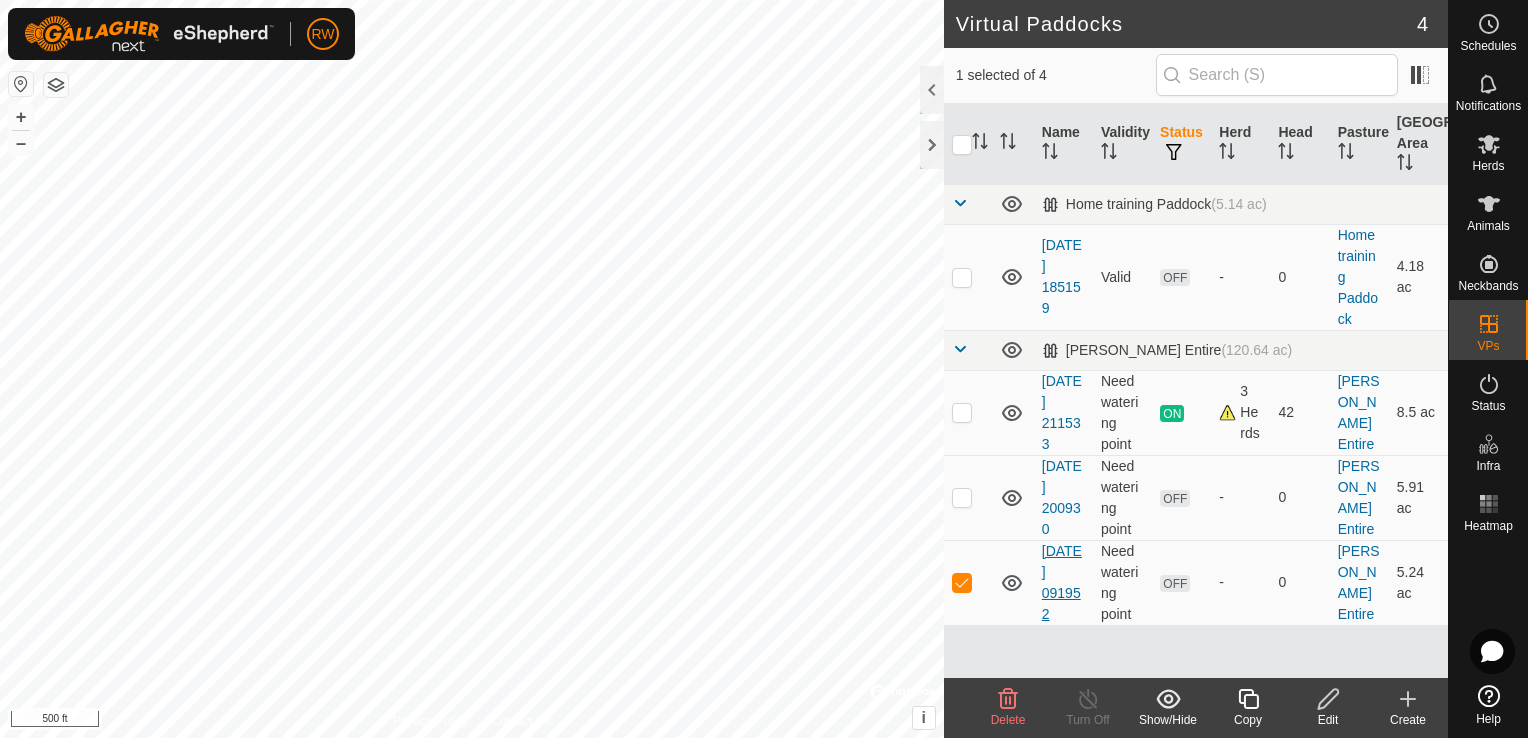 click on "[DATE] 091952" at bounding box center (1062, 582) 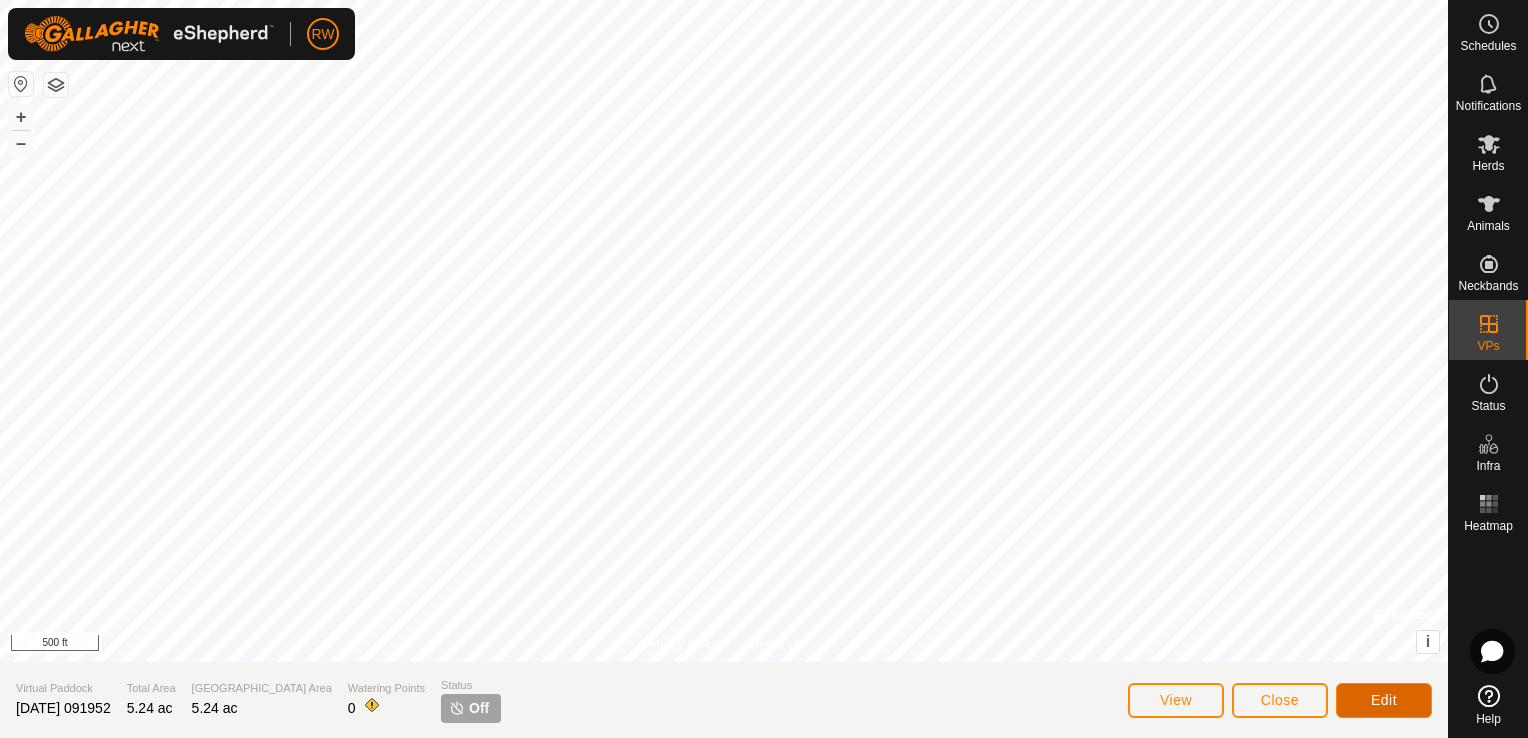 click on "Edit" 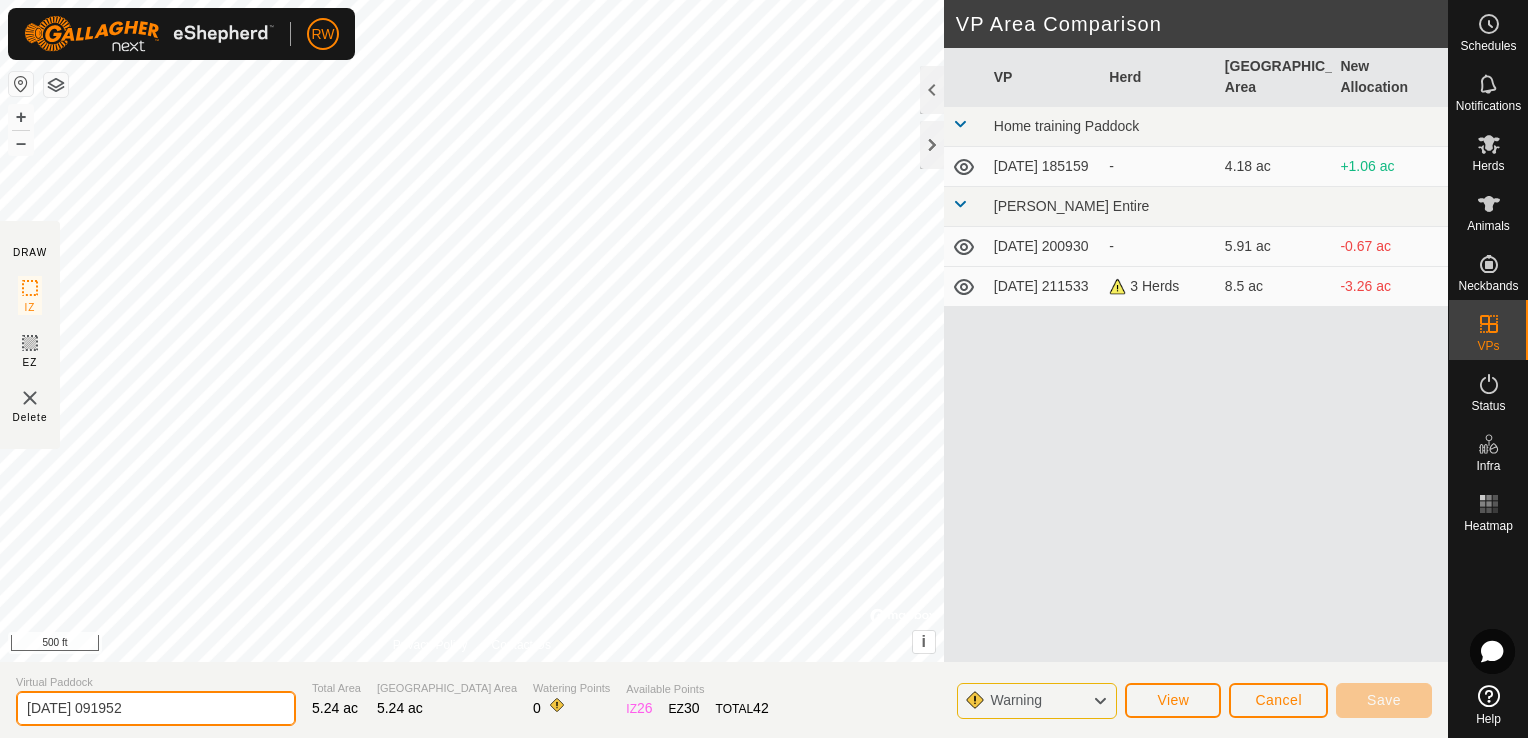 drag, startPoint x: 943, startPoint y: 232, endPoint x: 178, endPoint y: 706, distance: 899.945 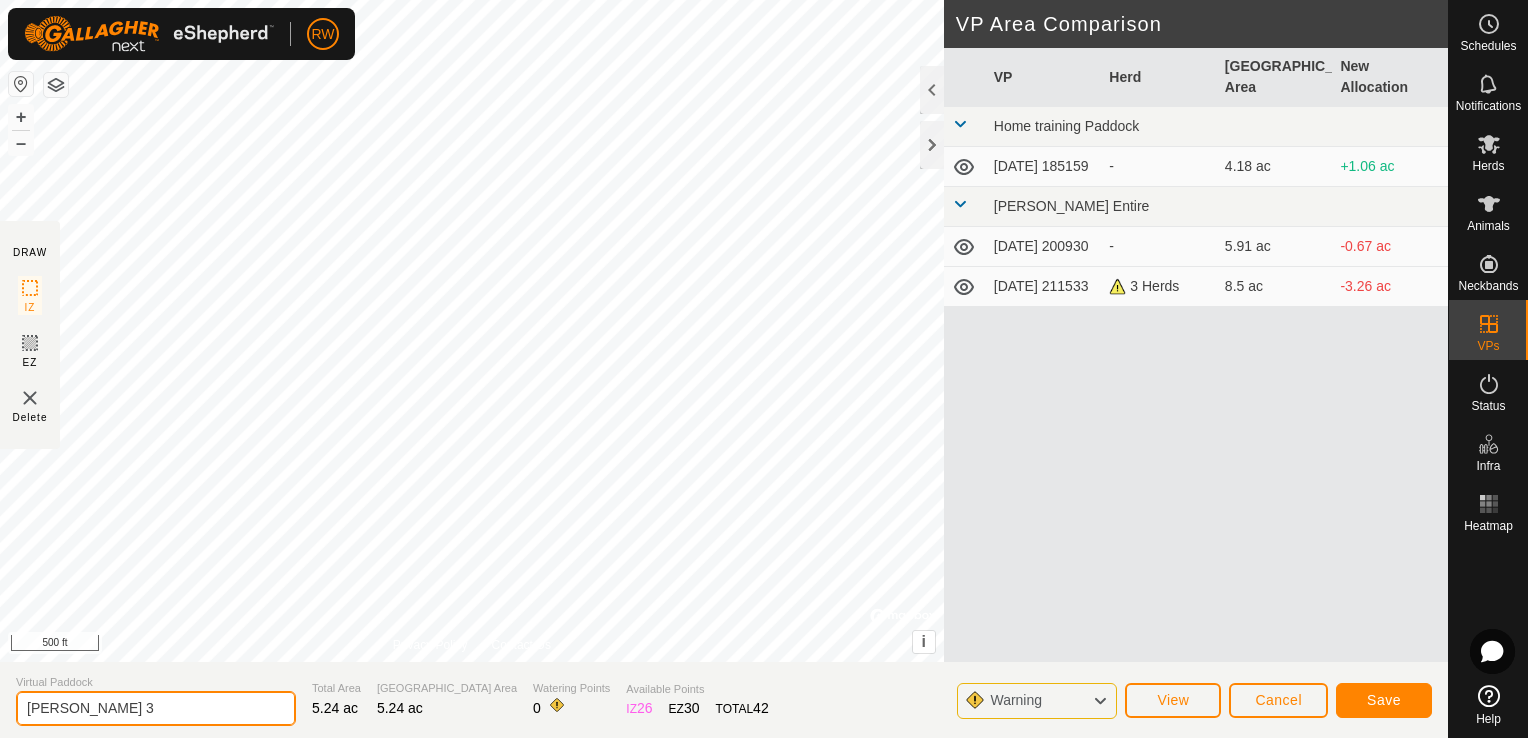 type on "[PERSON_NAME] 3" 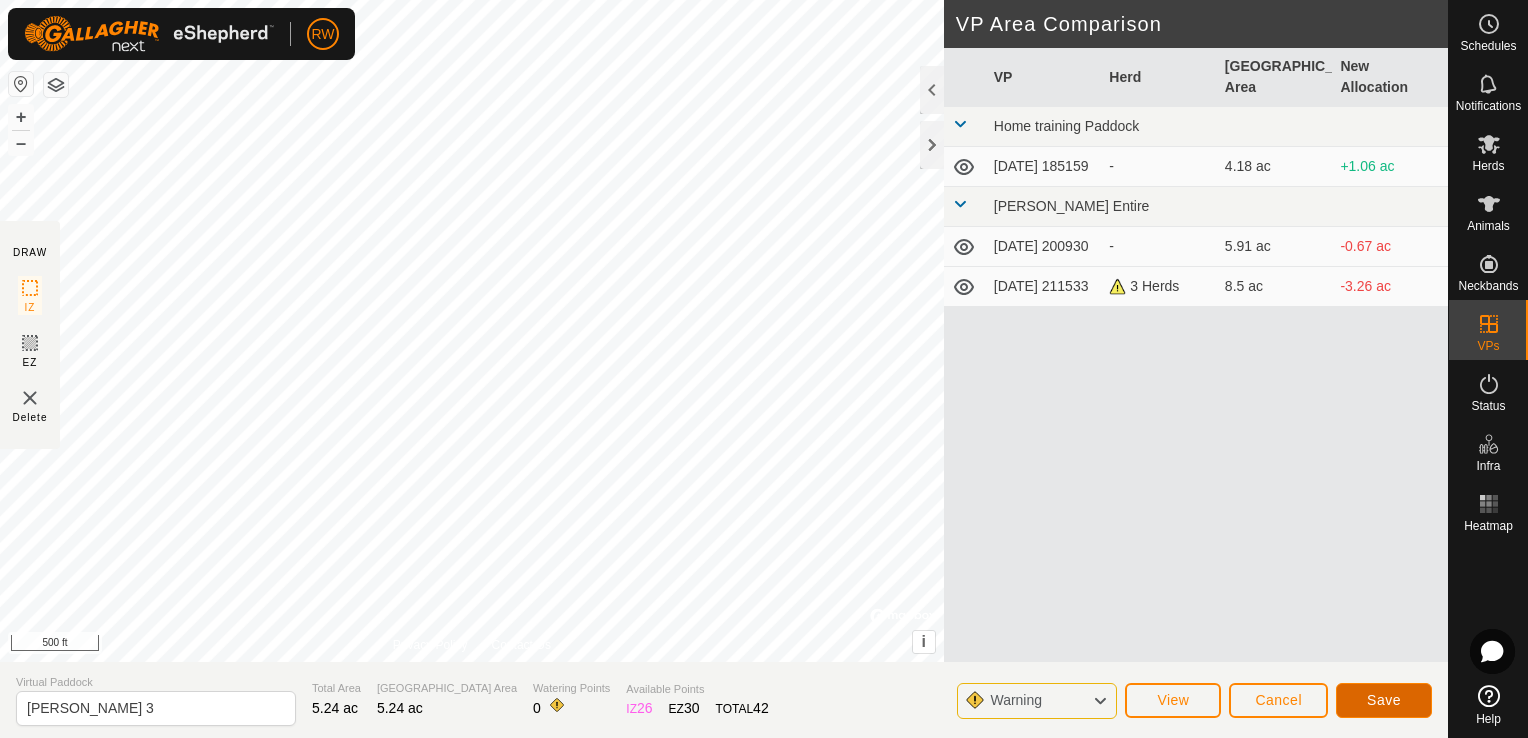 click on "Save" 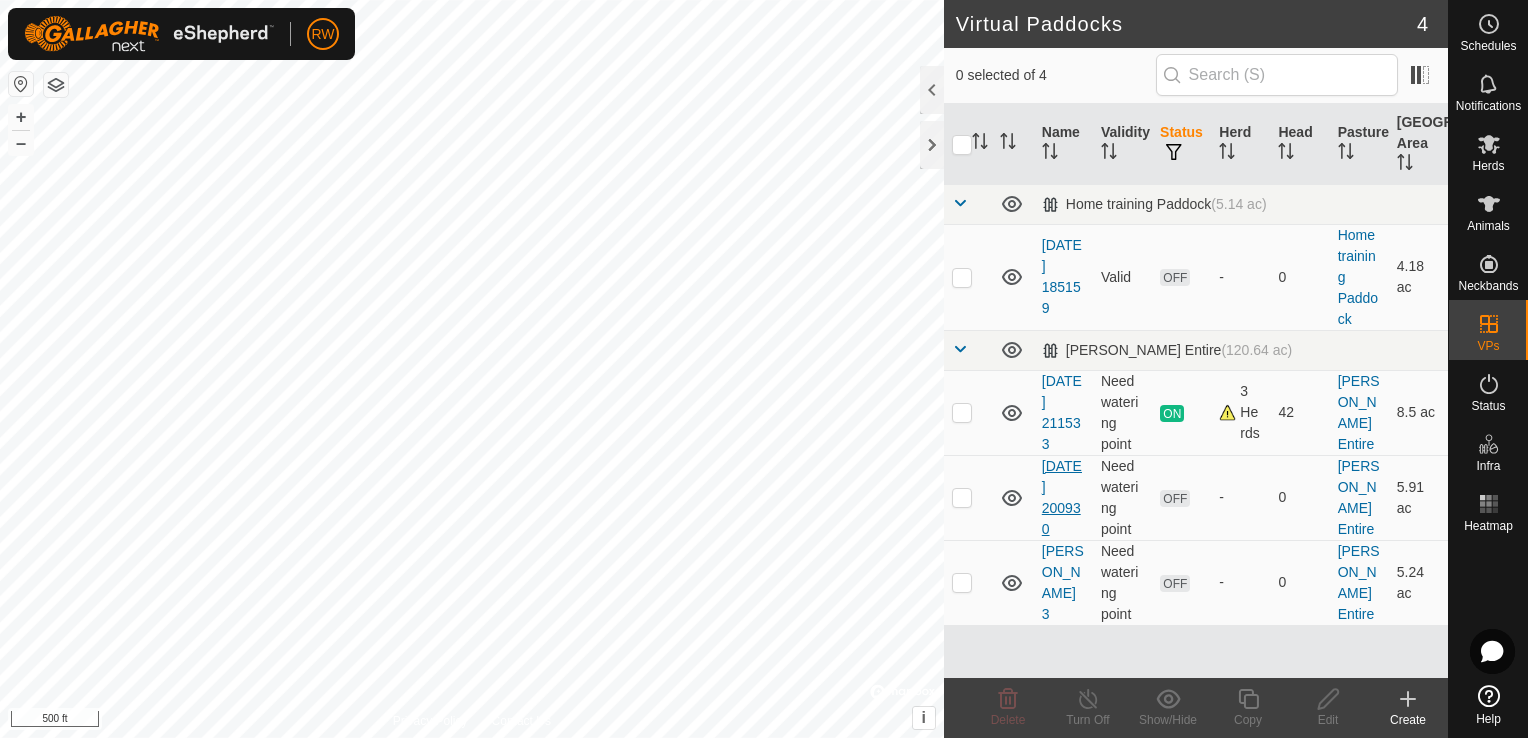 click on "[DATE] 200930" at bounding box center (1062, 497) 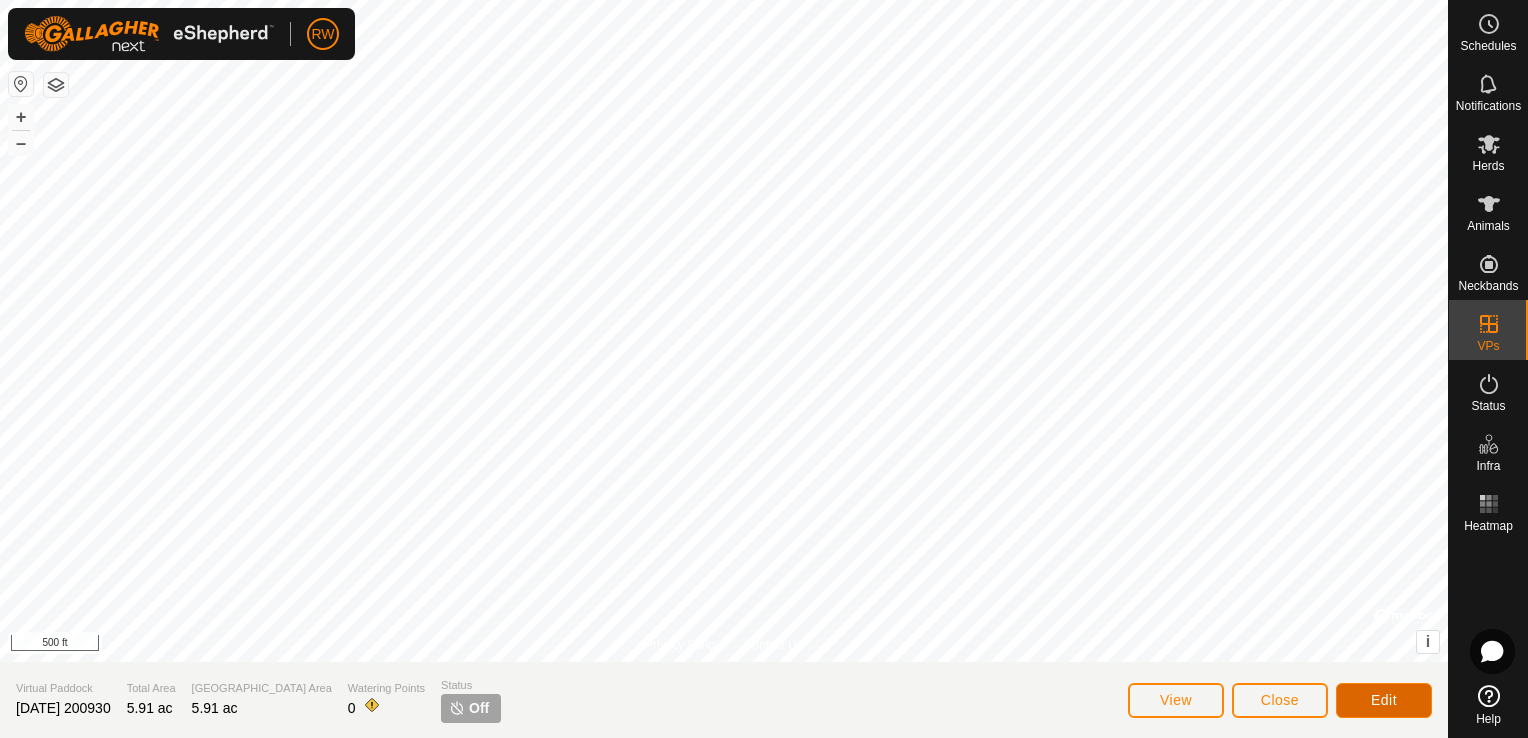 click on "Edit" 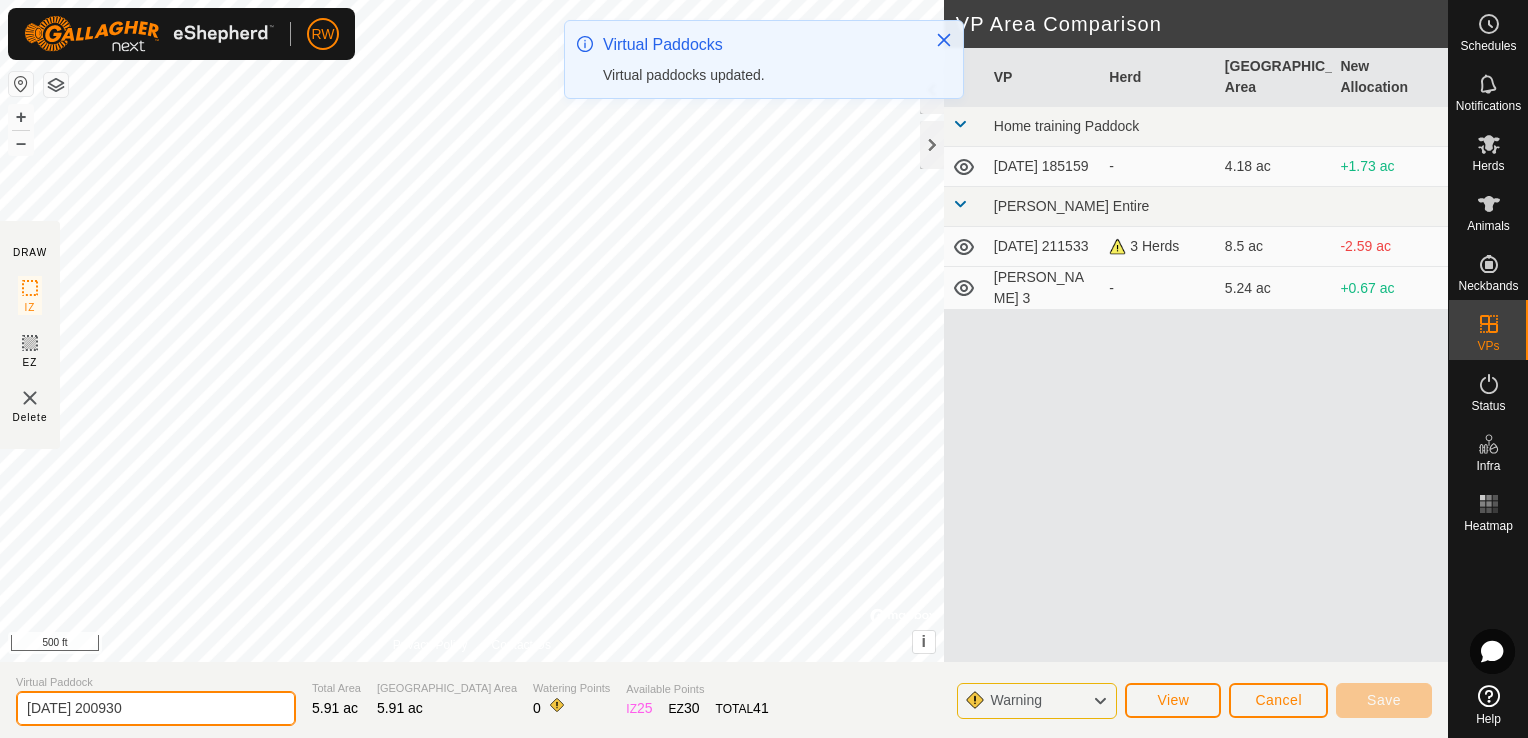 drag, startPoint x: 160, startPoint y: 712, endPoint x: 11, endPoint y: 716, distance: 149.05368 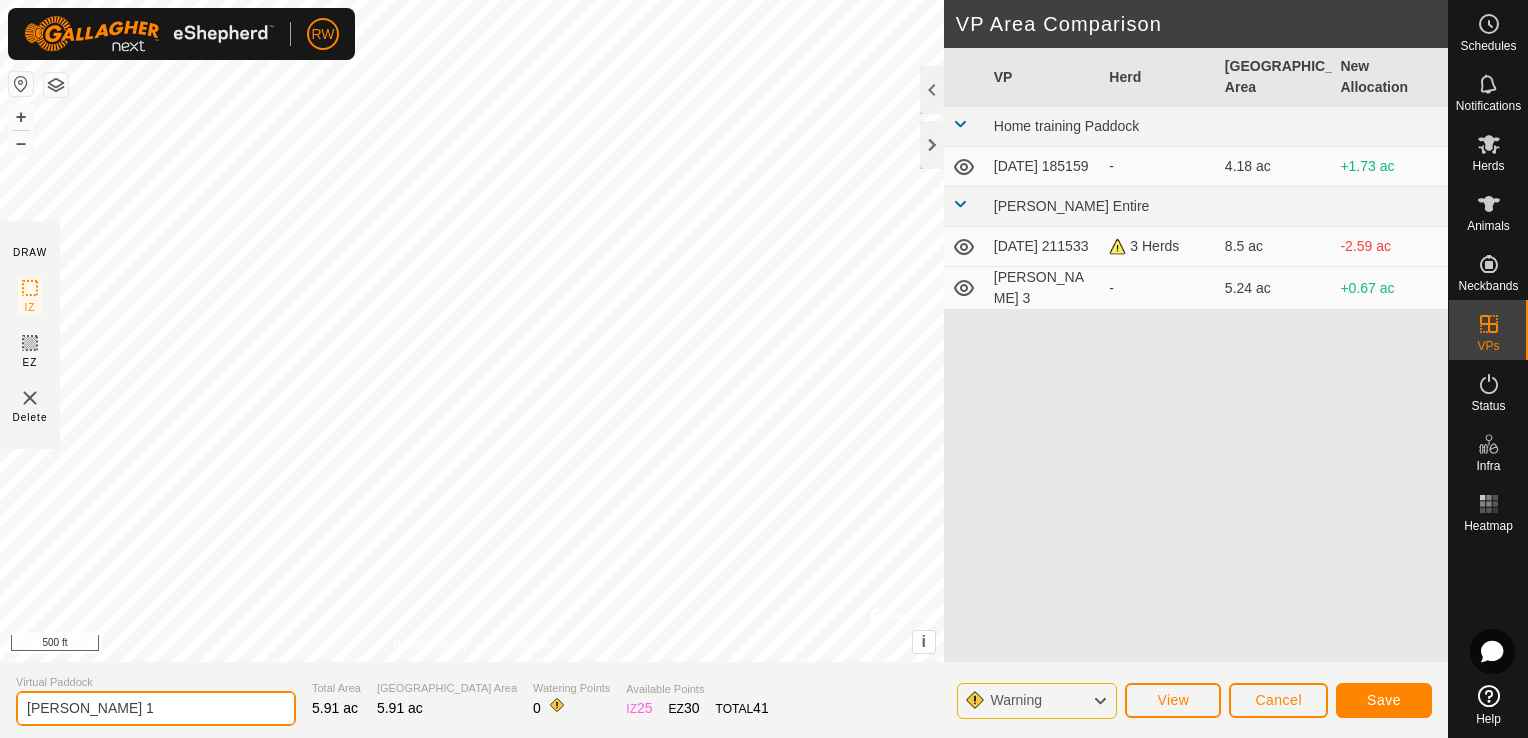 type on "[PERSON_NAME] 1" 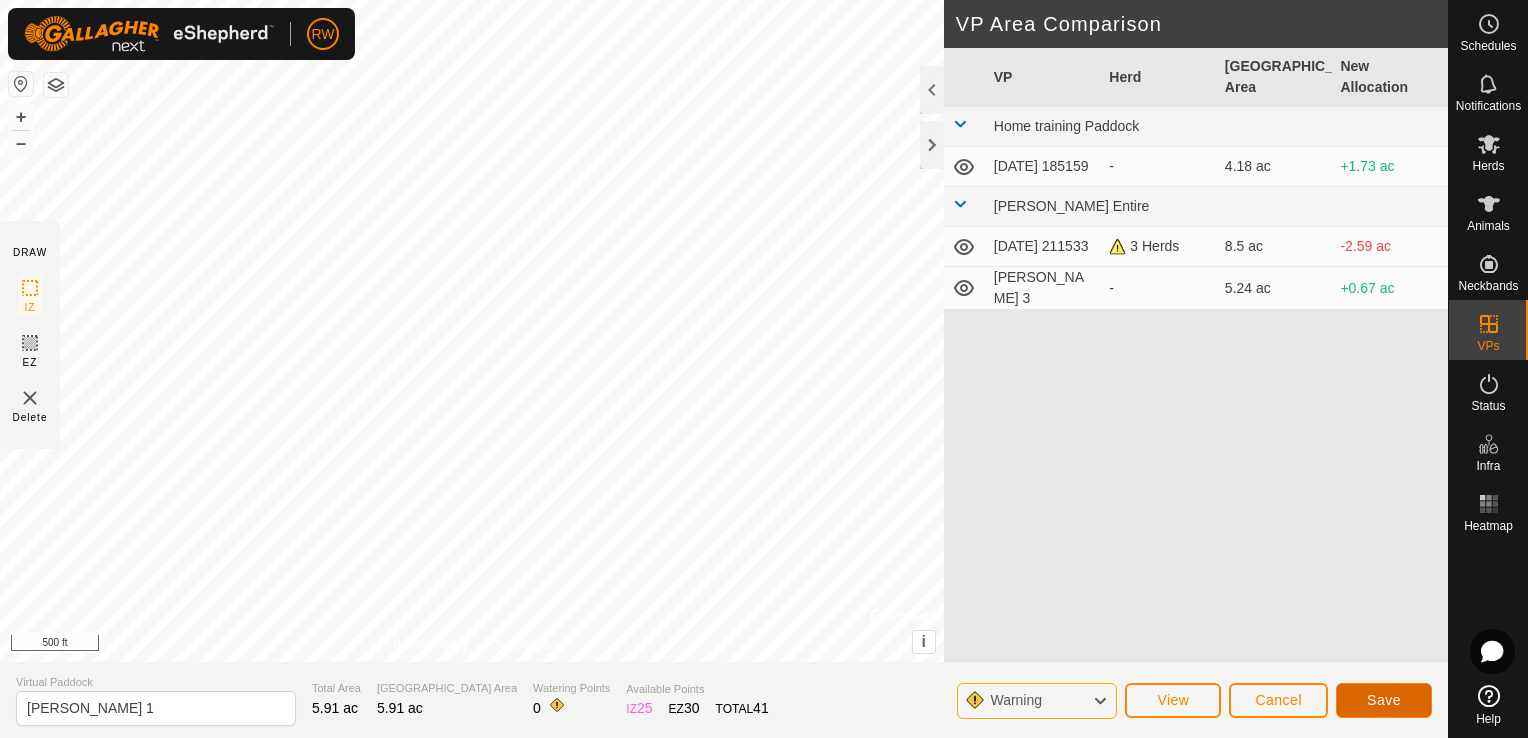click on "Save" 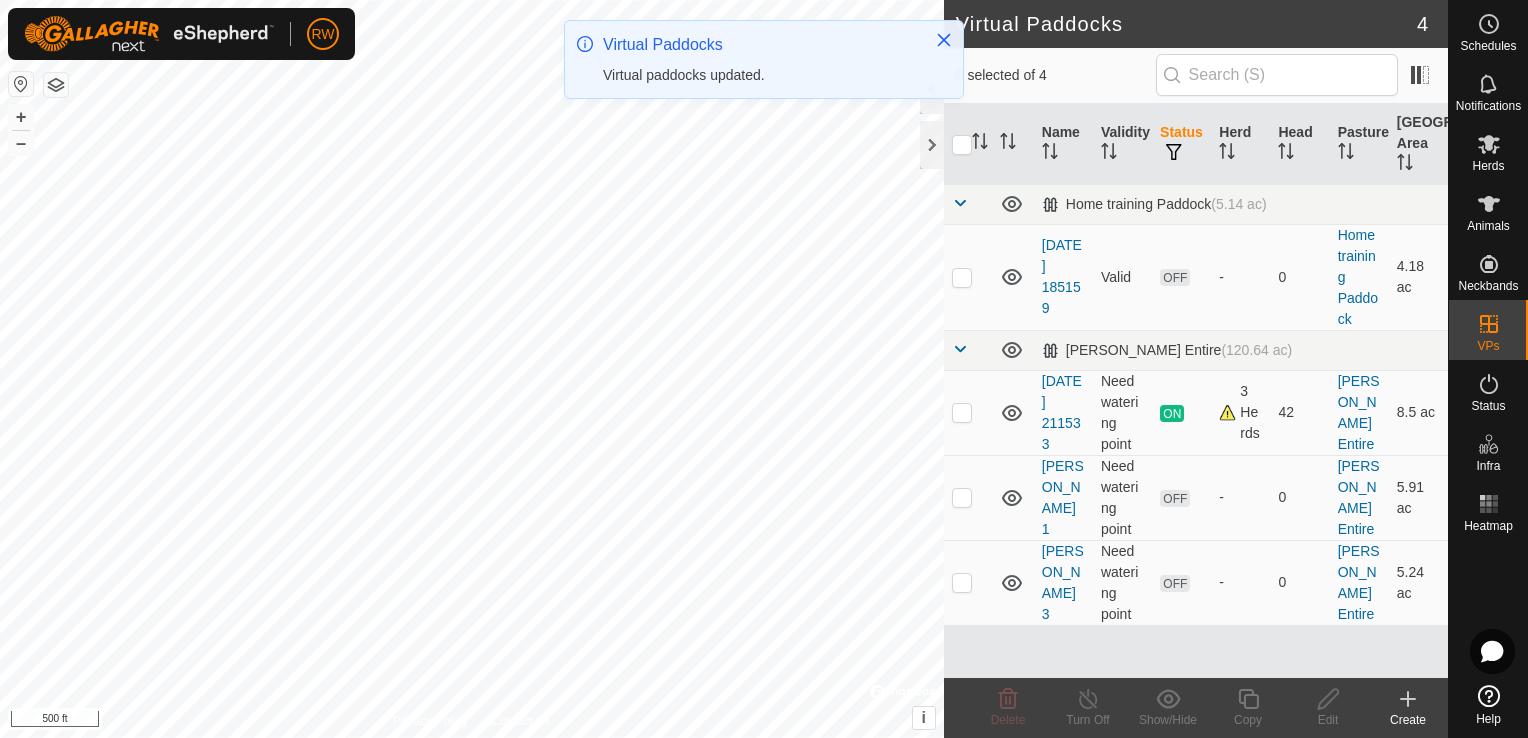 click on "[PERSON_NAME] 1" at bounding box center (1063, 497) 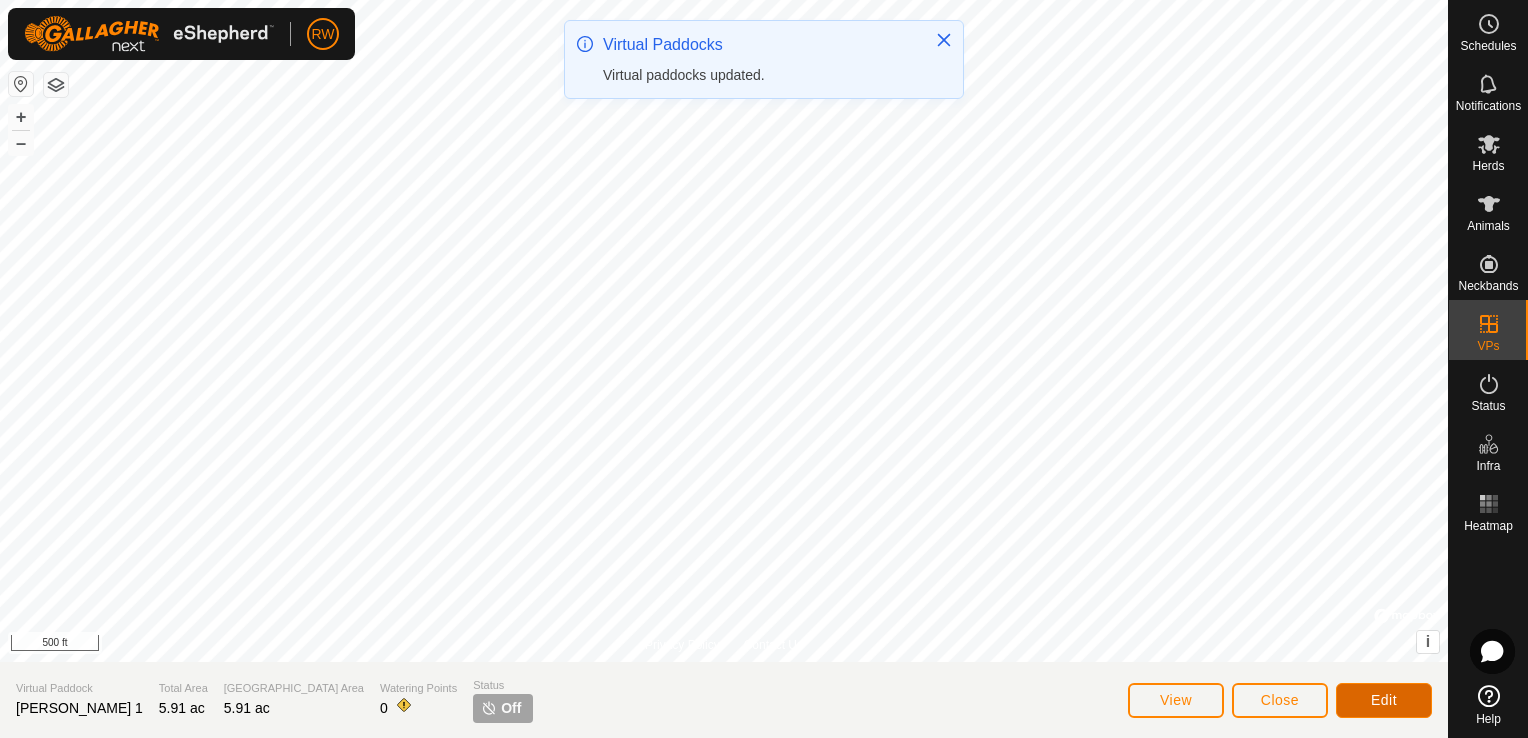 click on "Edit" 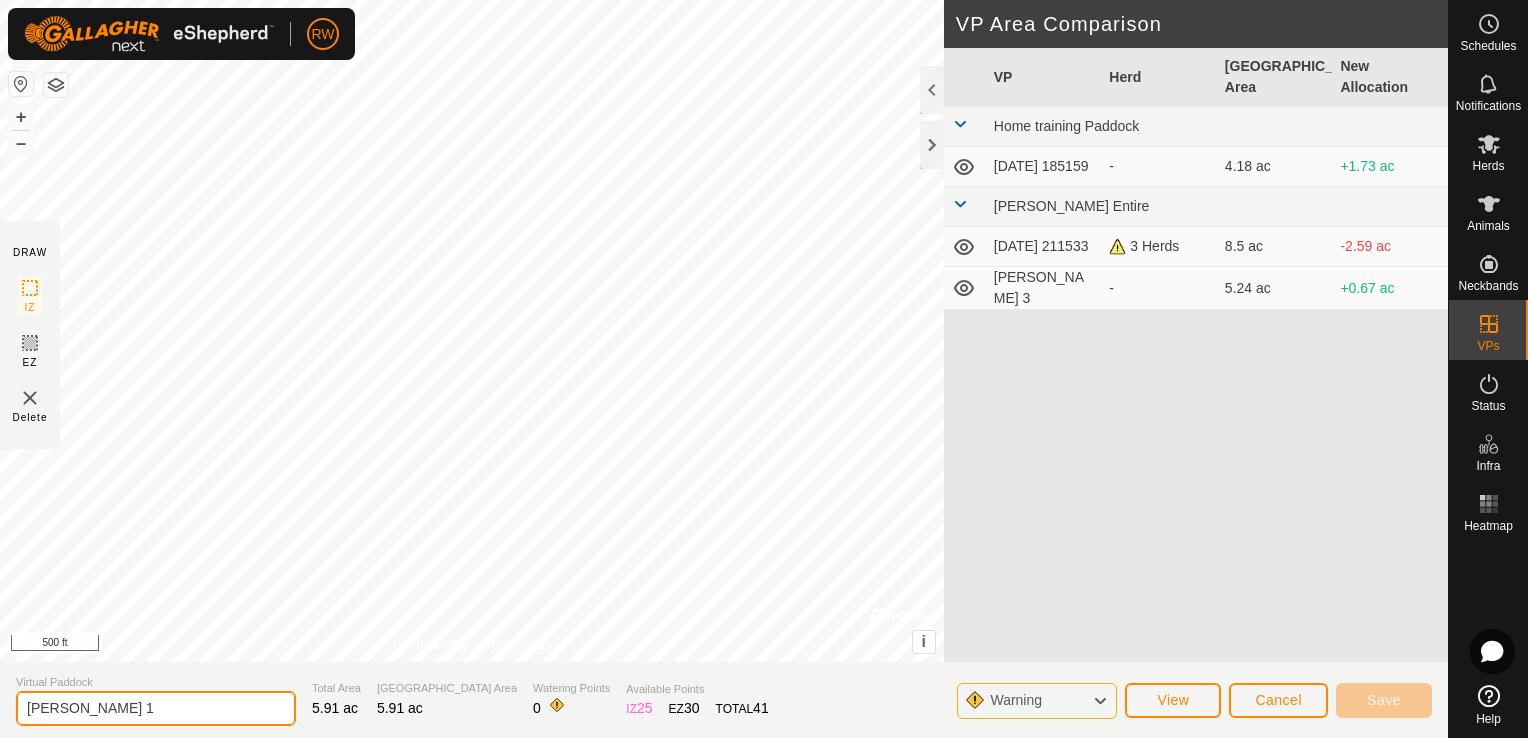 click on "[PERSON_NAME] 1" 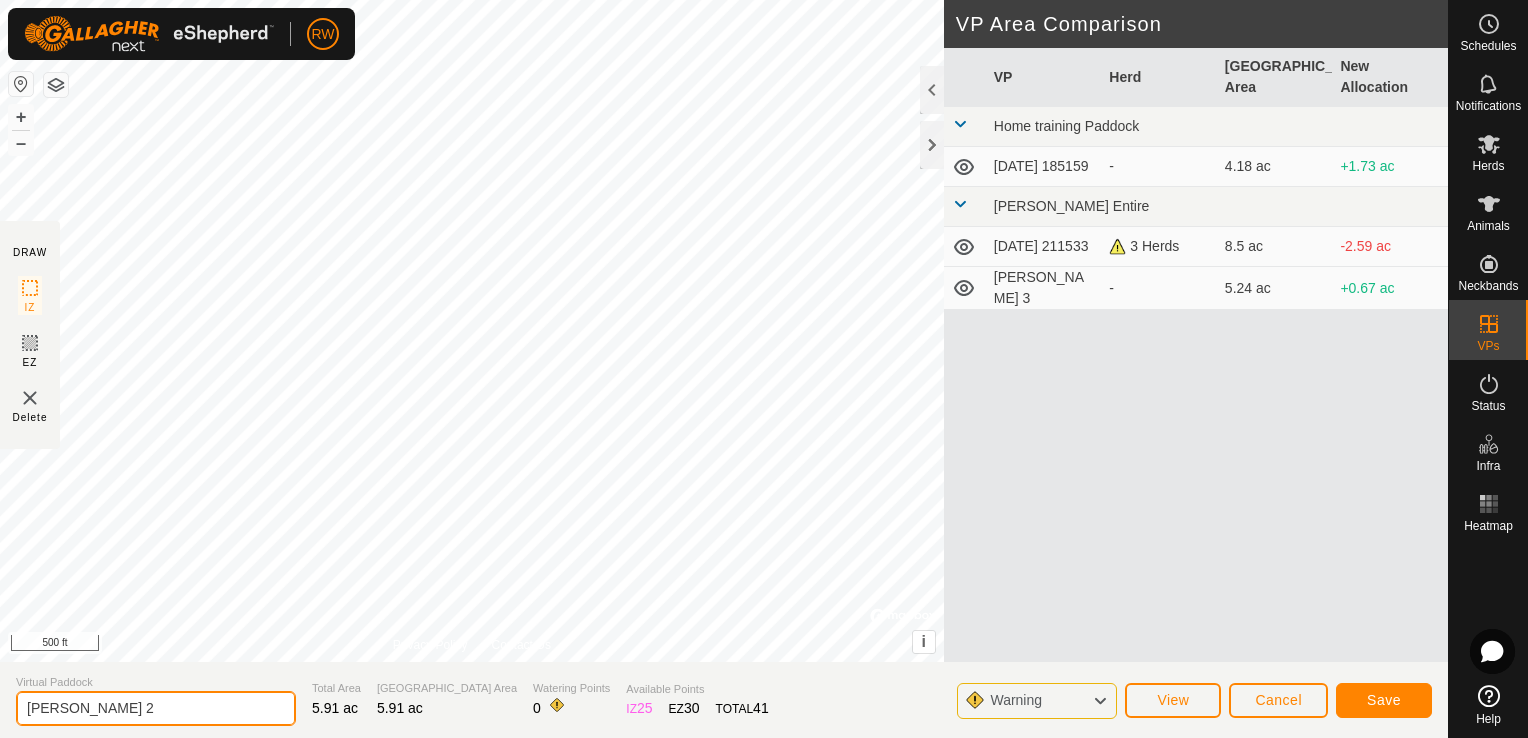 type on "[PERSON_NAME] 2" 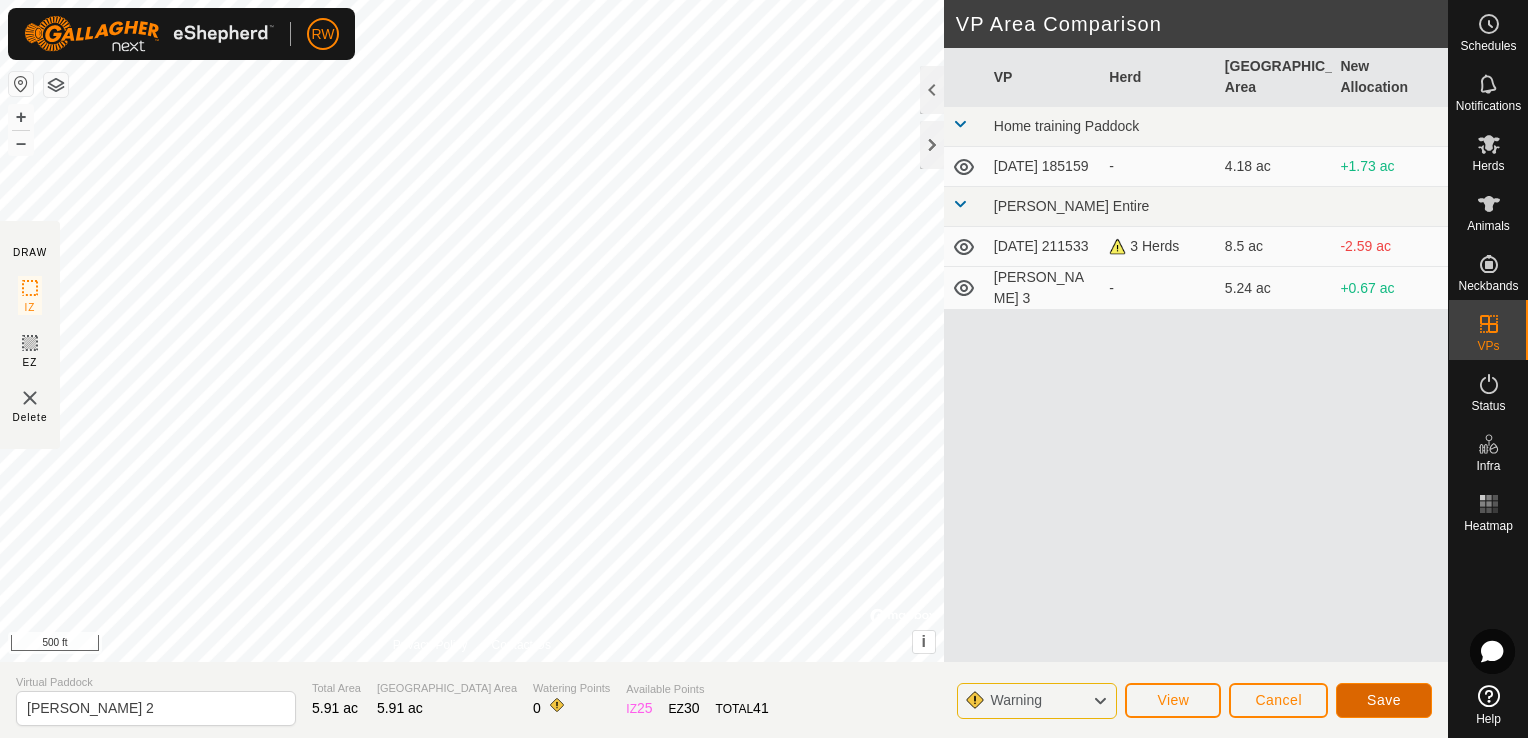 click on "Save" 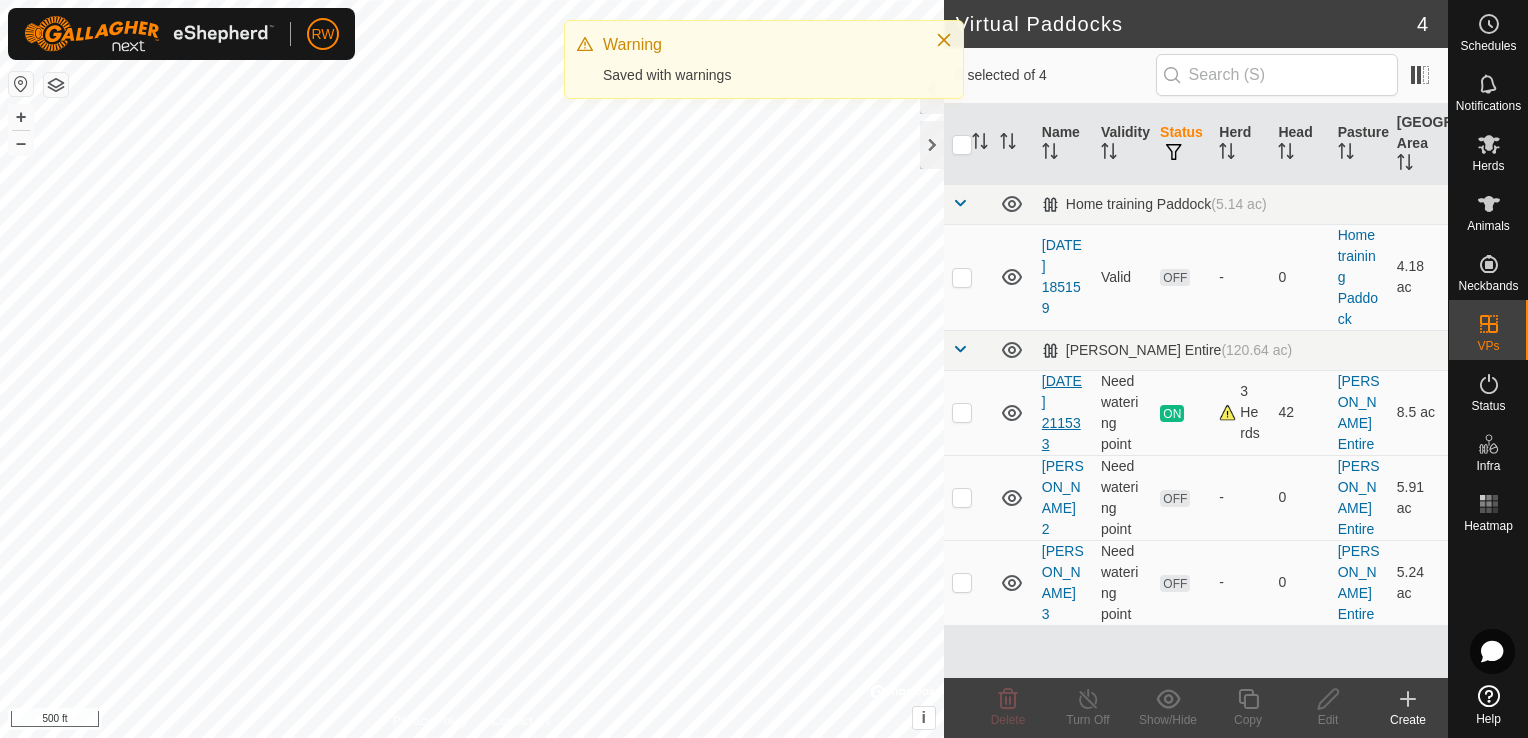 click on "[DATE] 211533" at bounding box center [1062, 412] 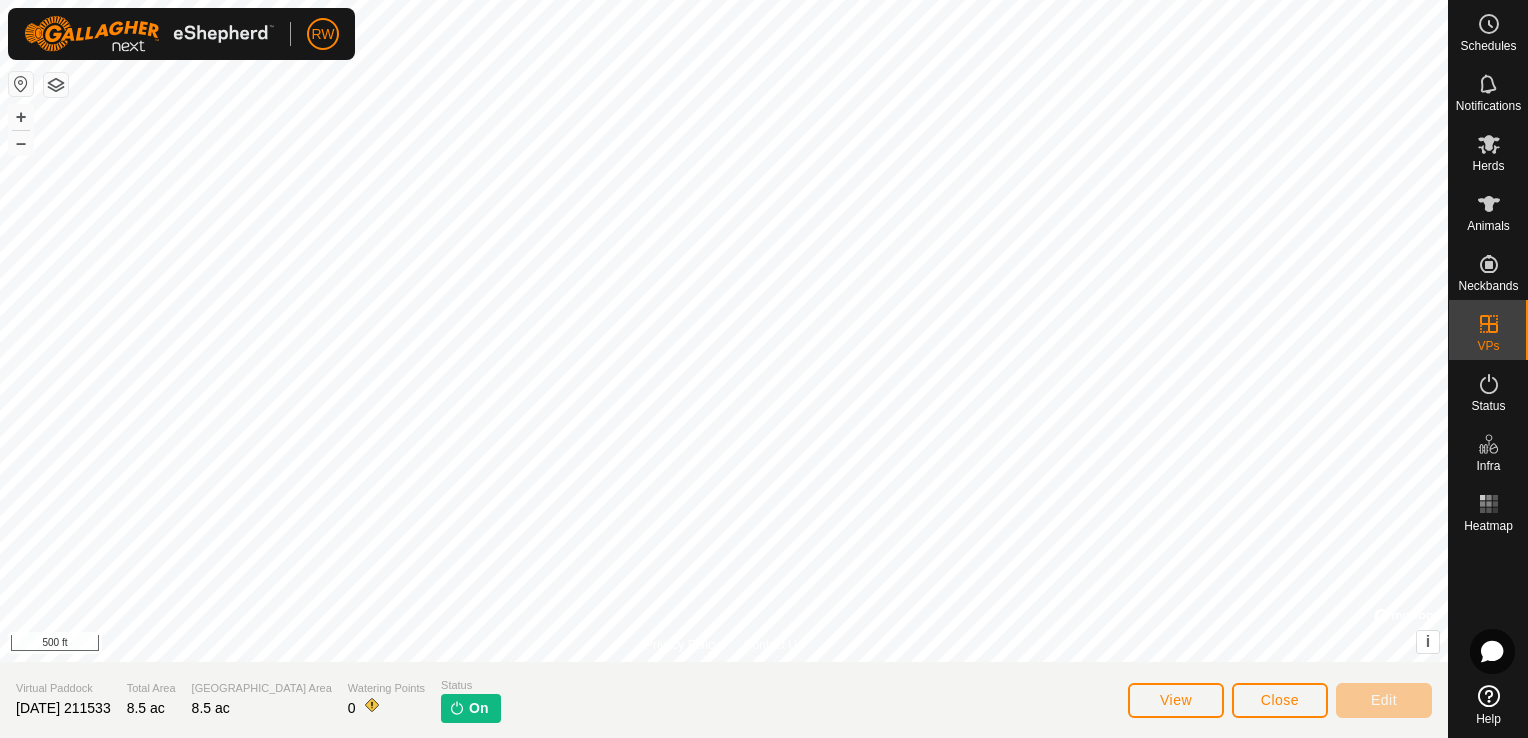 click on "Virtual Paddock [DATE] 211533" 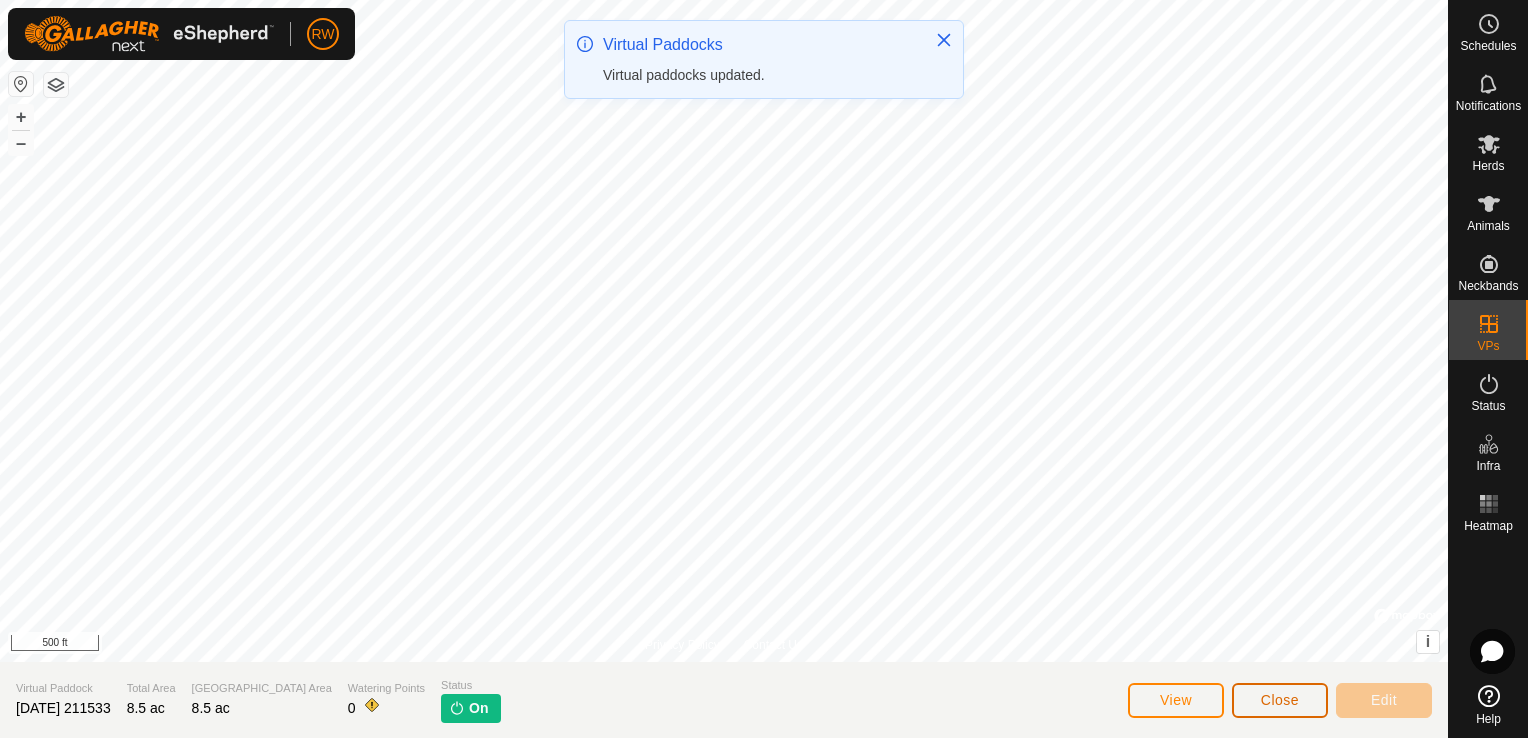 click on "Close" 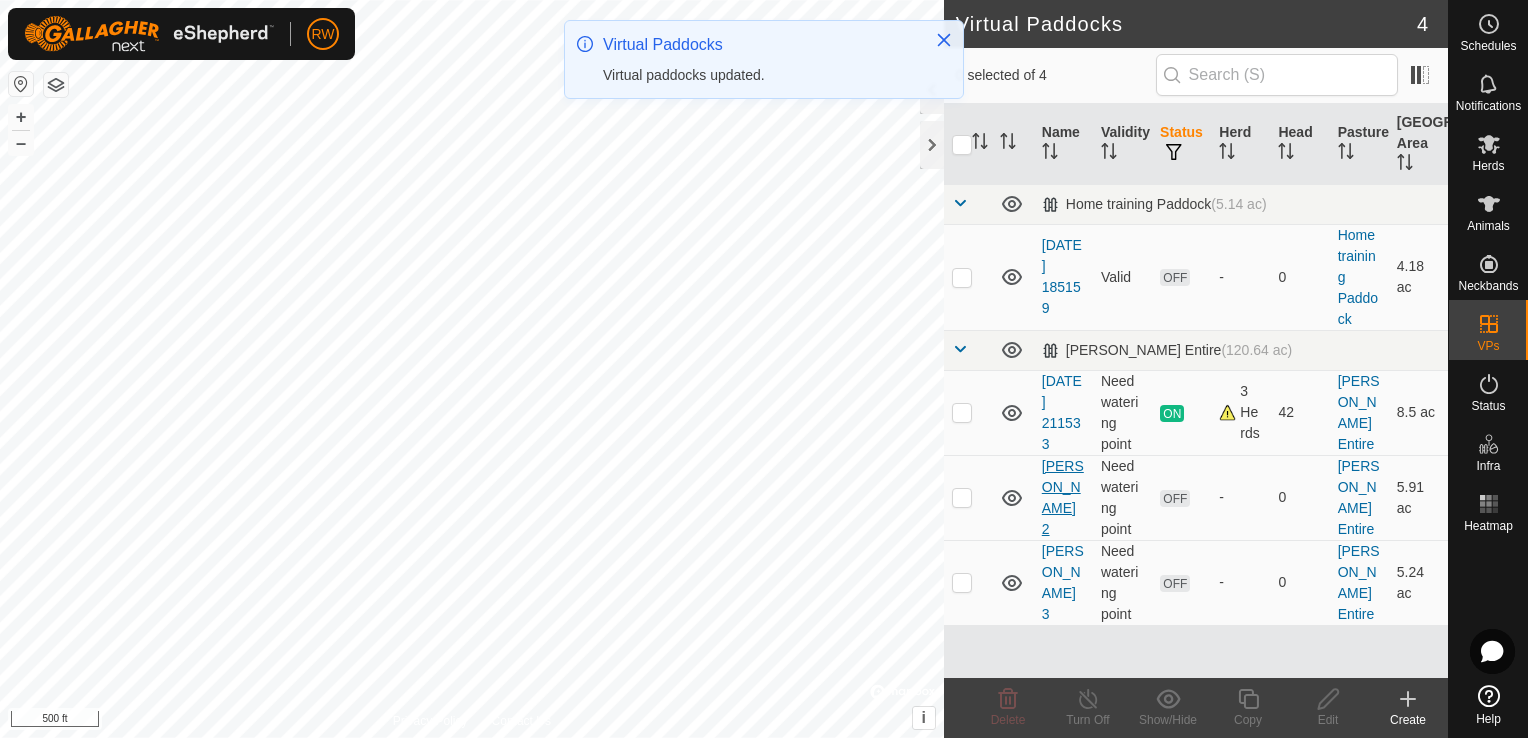 click on "[PERSON_NAME] 2" at bounding box center (1063, 497) 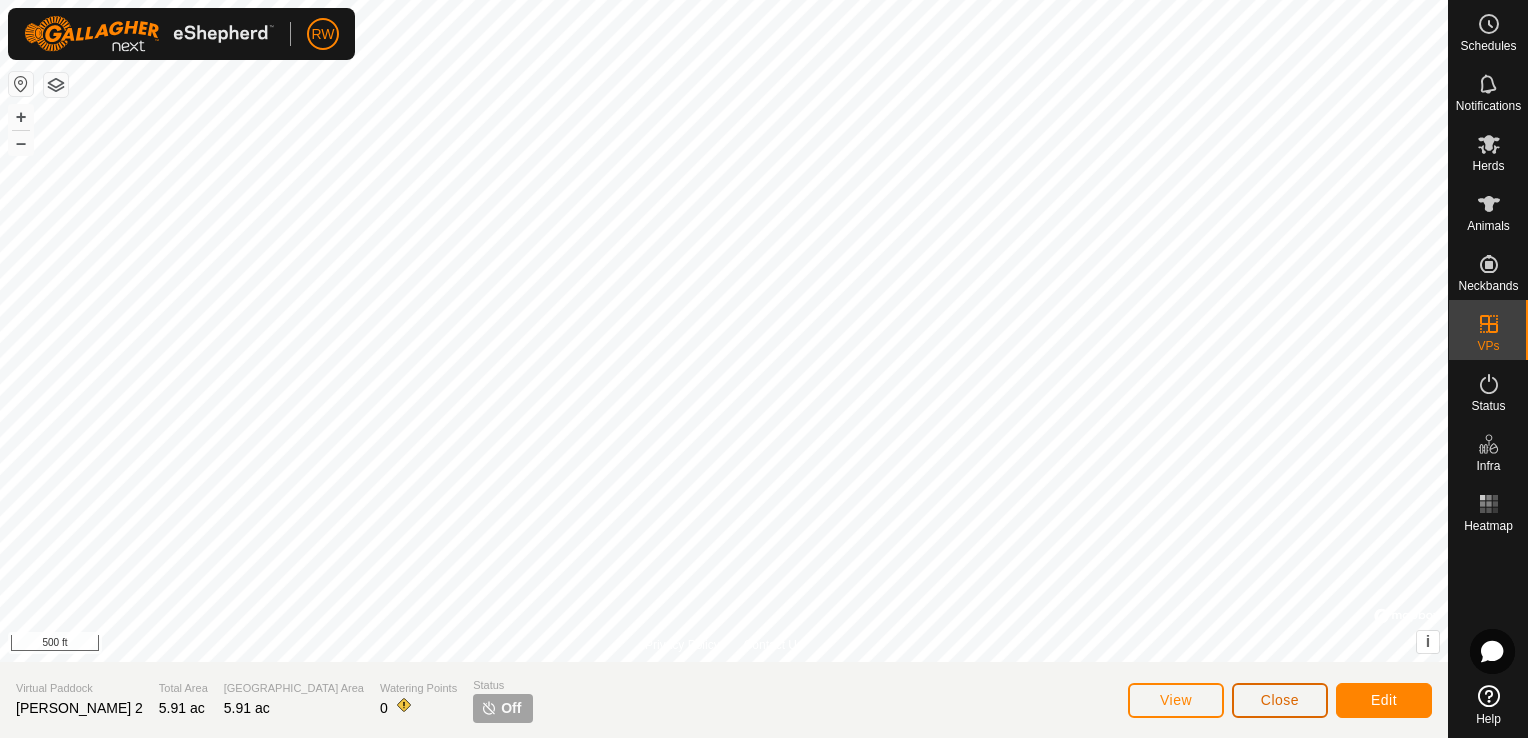 click on "Close" 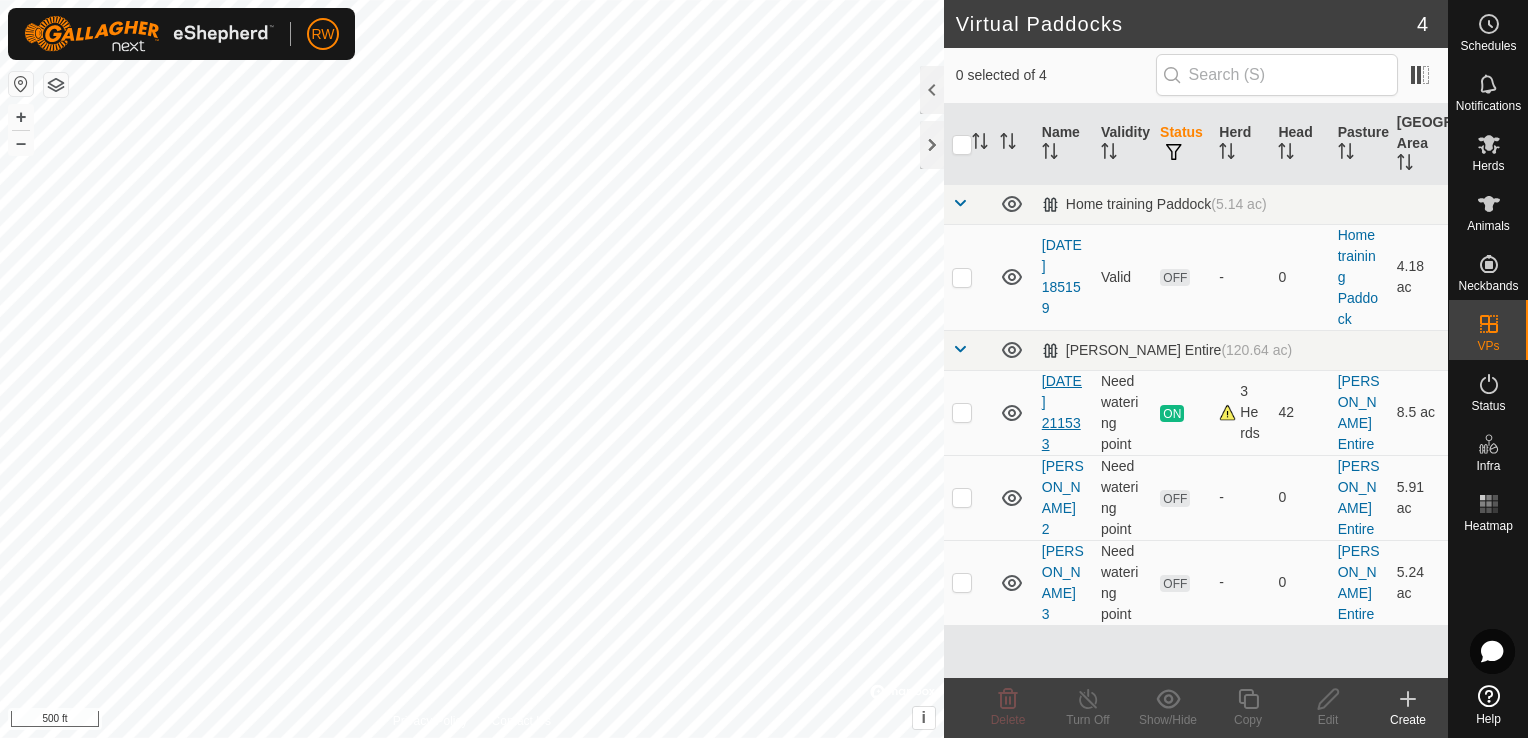 click on "[DATE] 211533" at bounding box center [1062, 412] 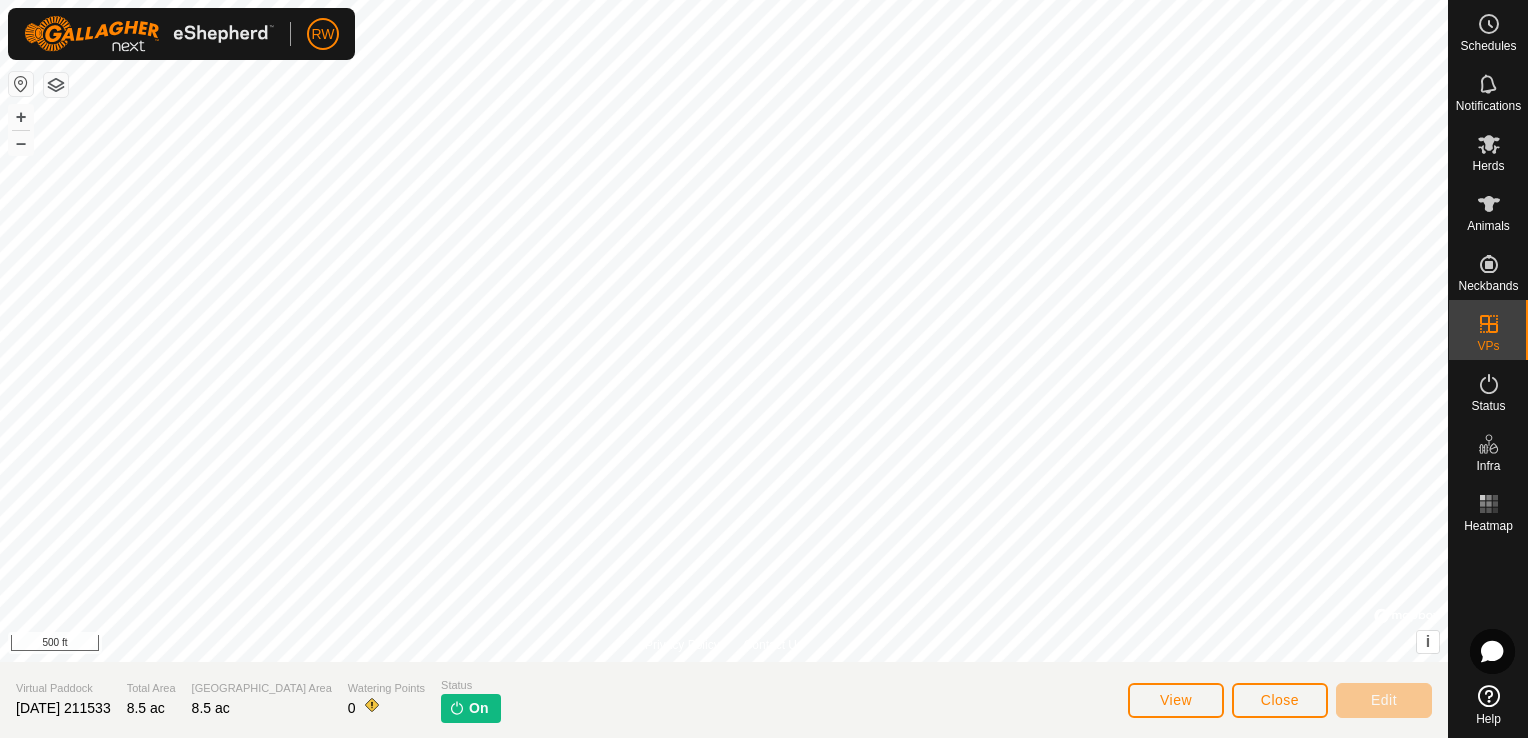 click on "[DATE] 211533" 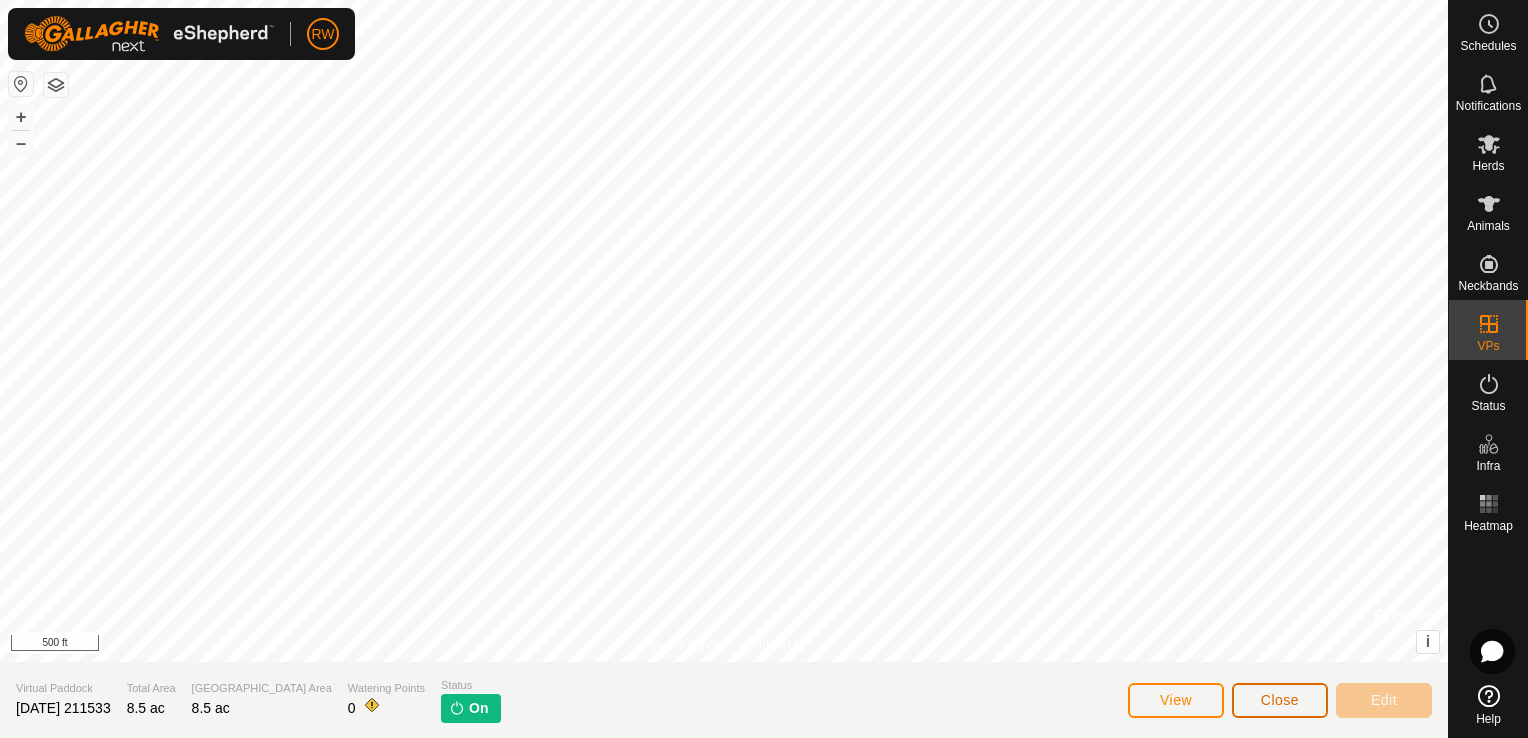 click on "Close" 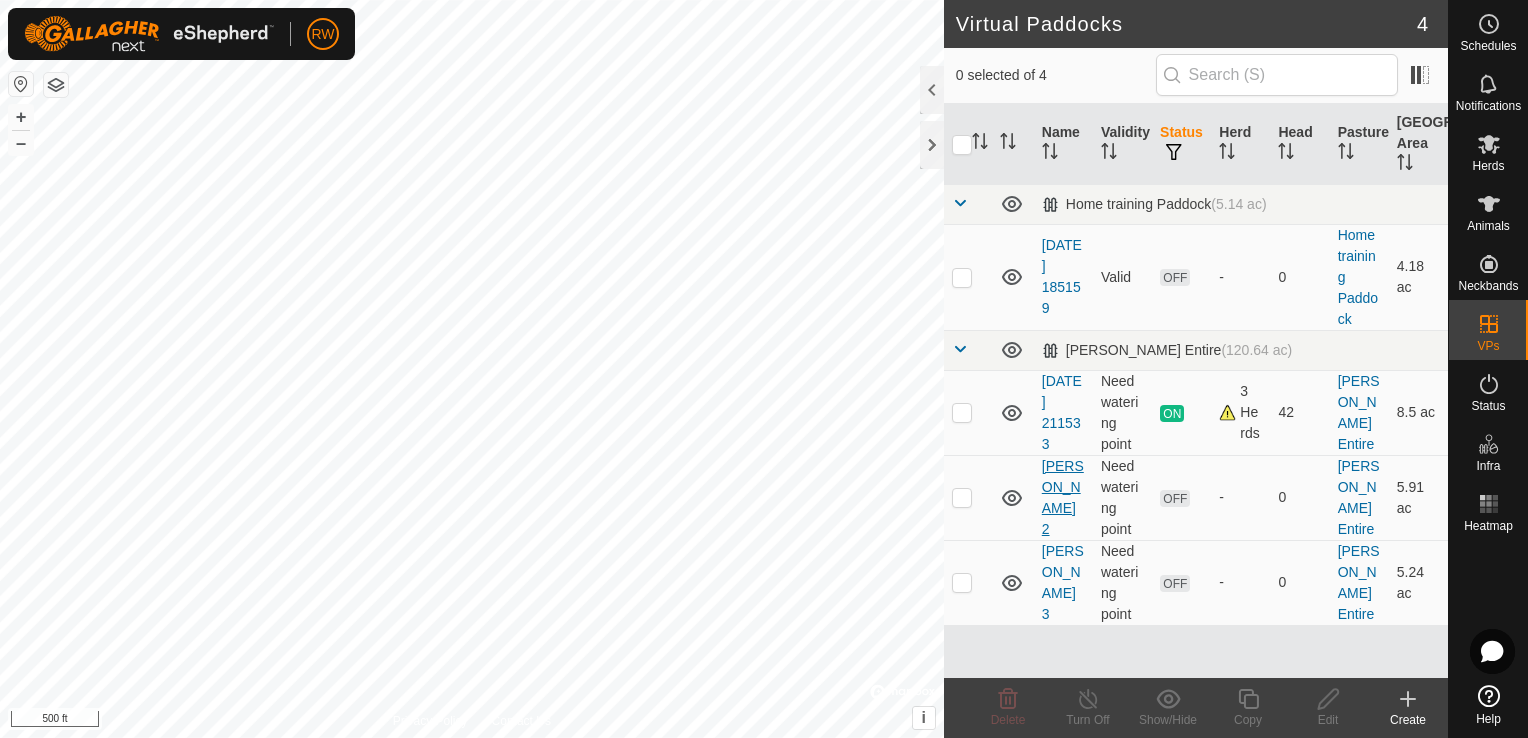 click on "[PERSON_NAME] 2" at bounding box center (1063, 497) 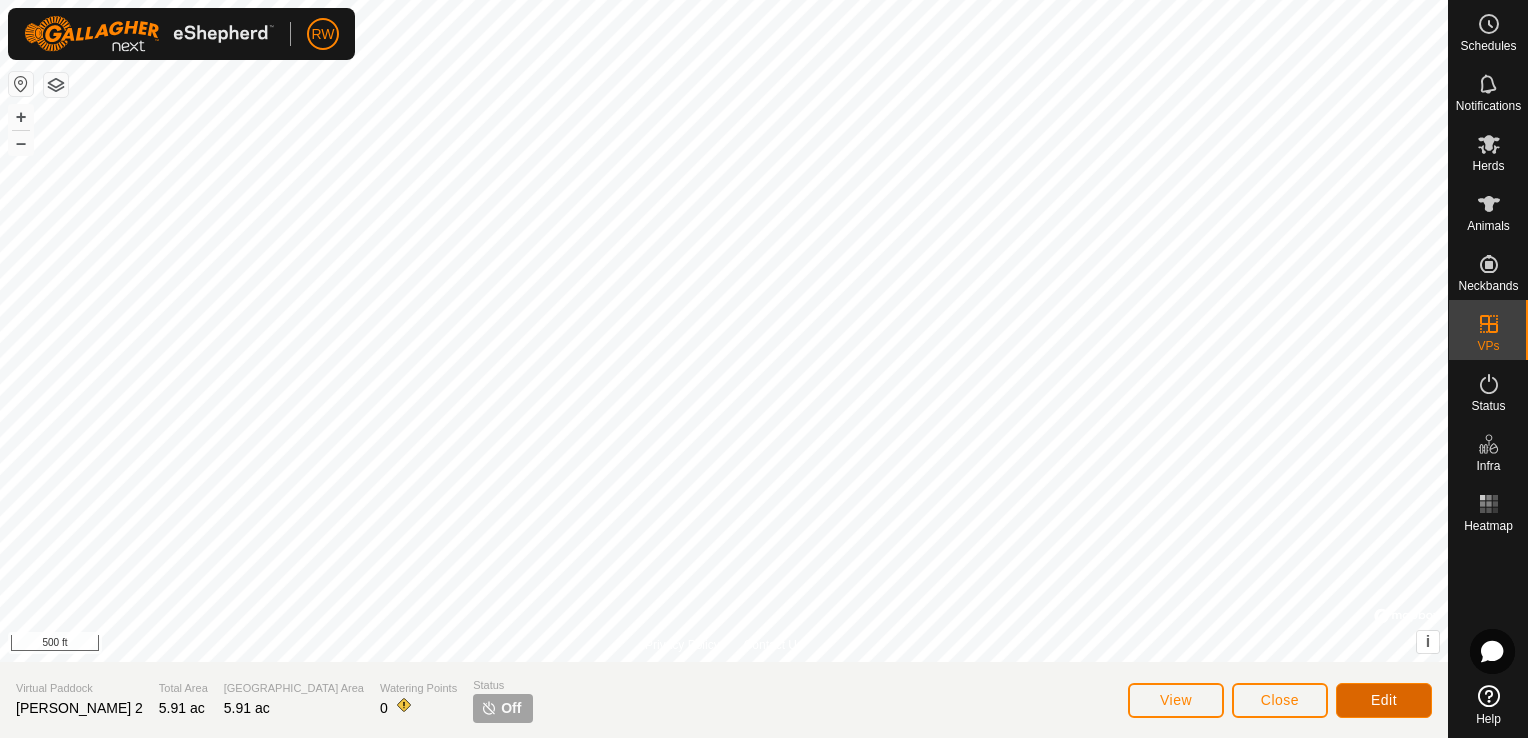 click on "Edit" 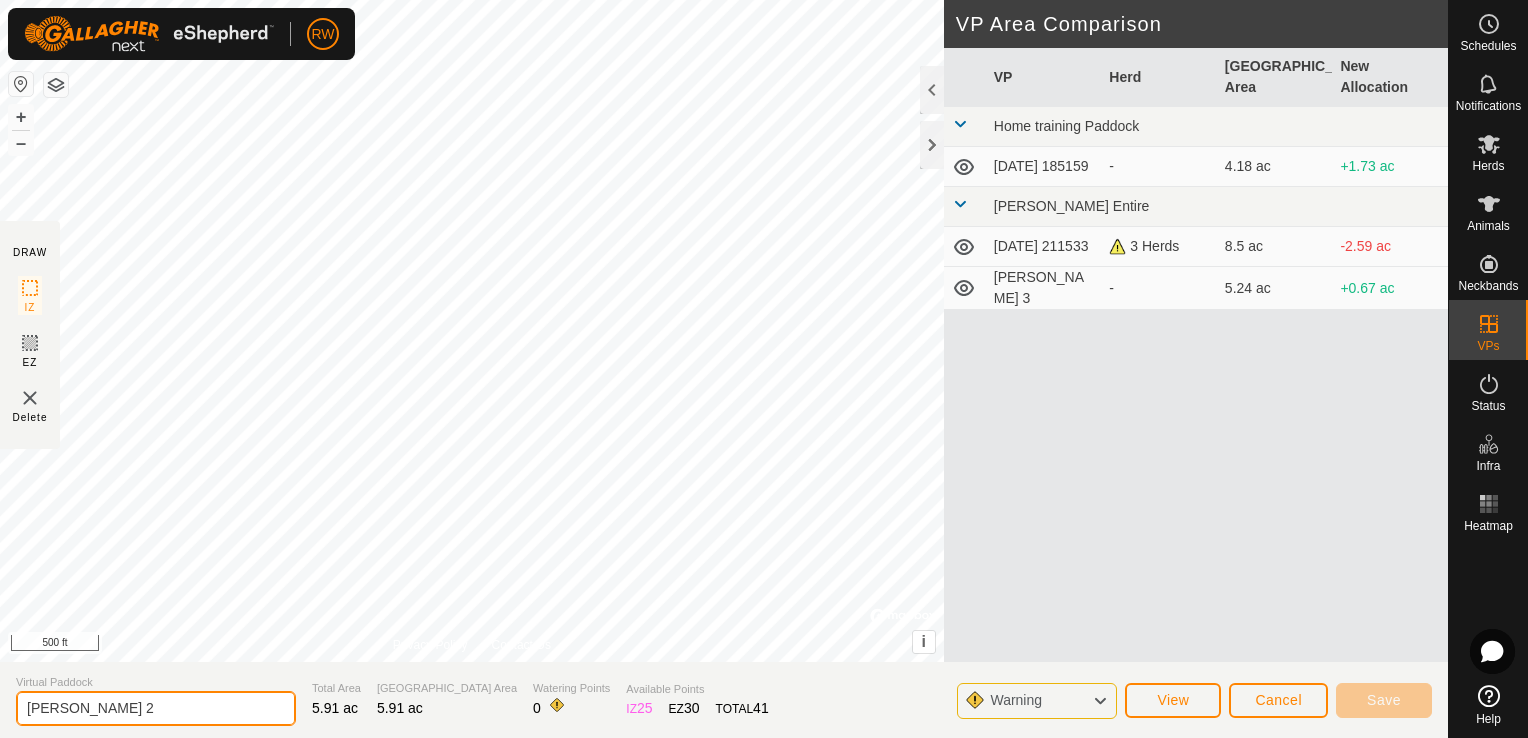 click on "[PERSON_NAME] 2" 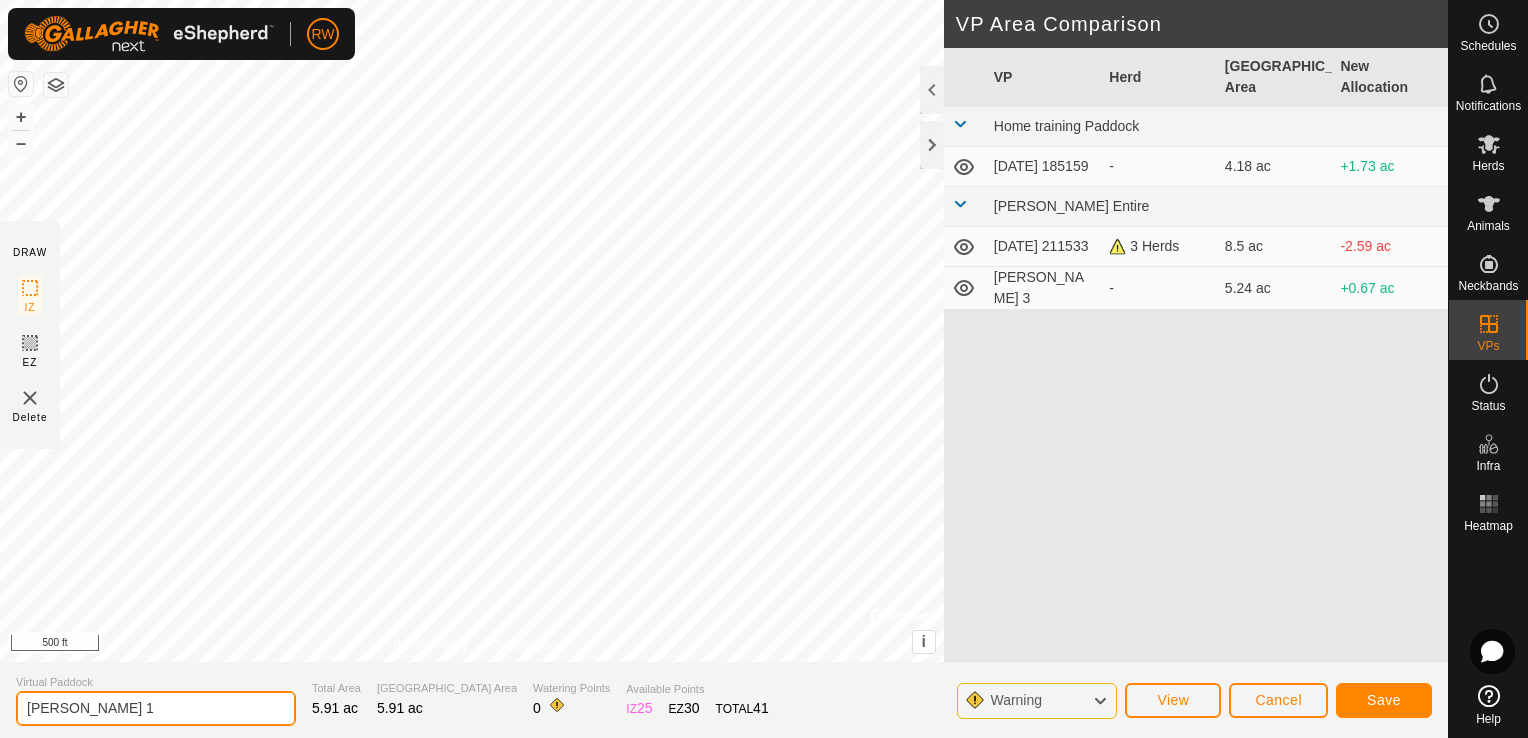 type on "[PERSON_NAME] 1" 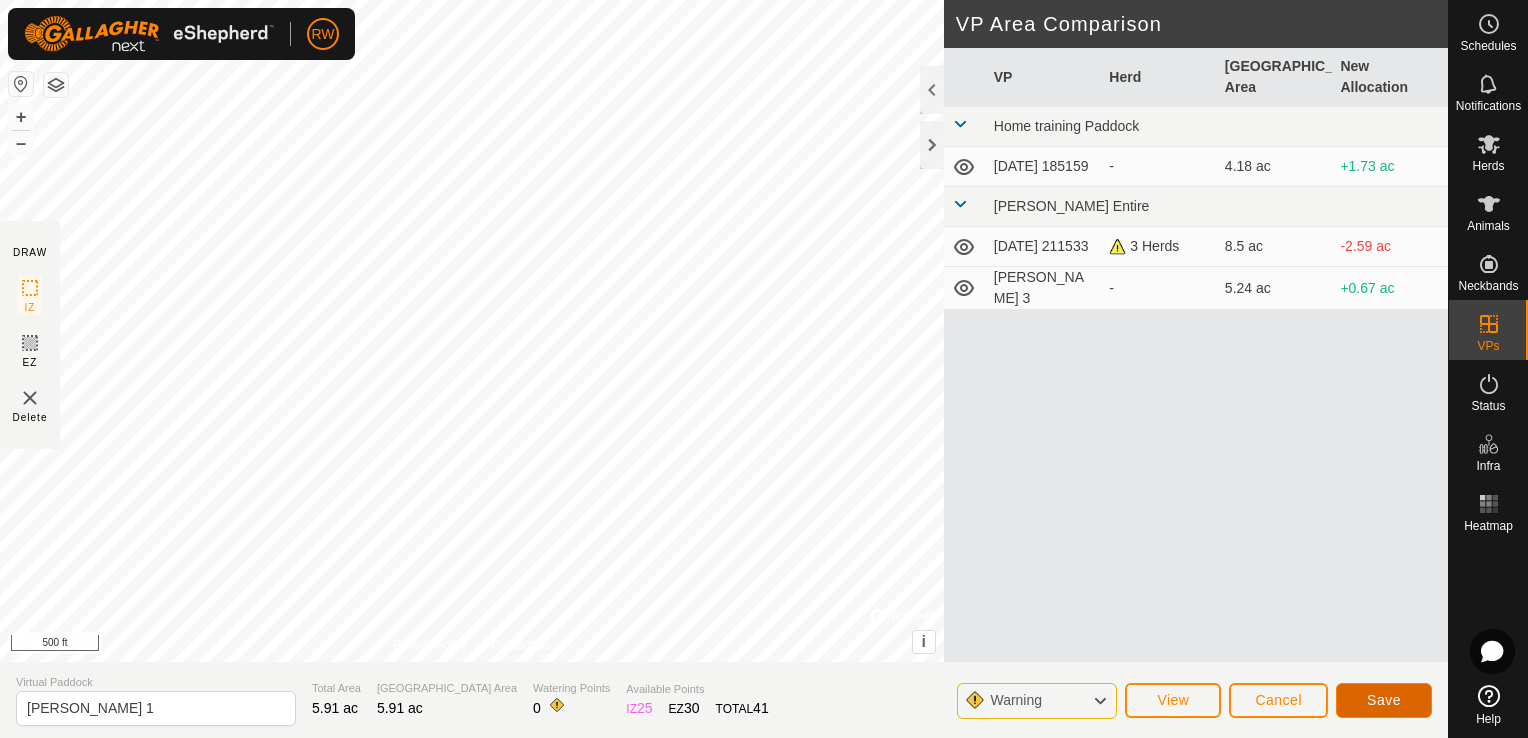 click on "Save" 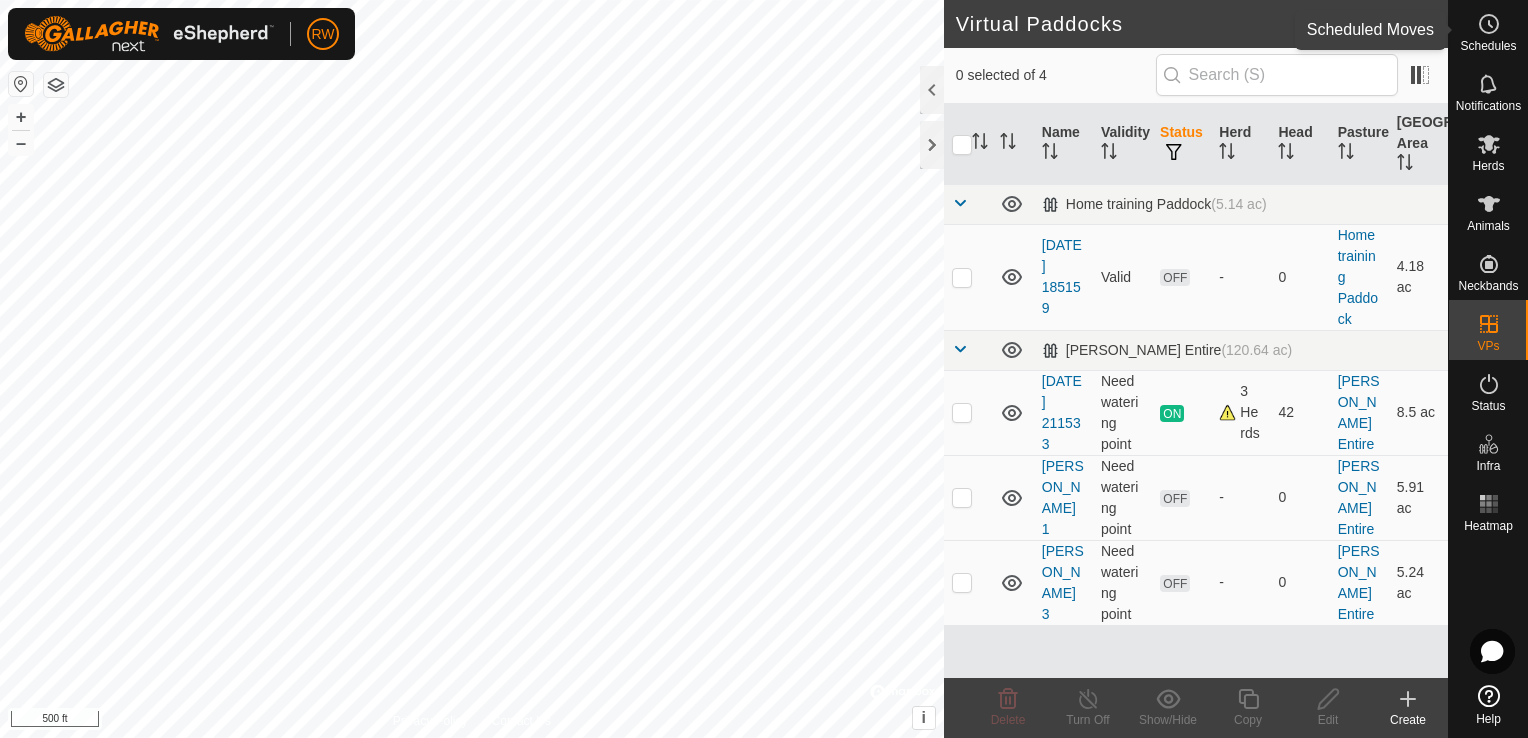 click 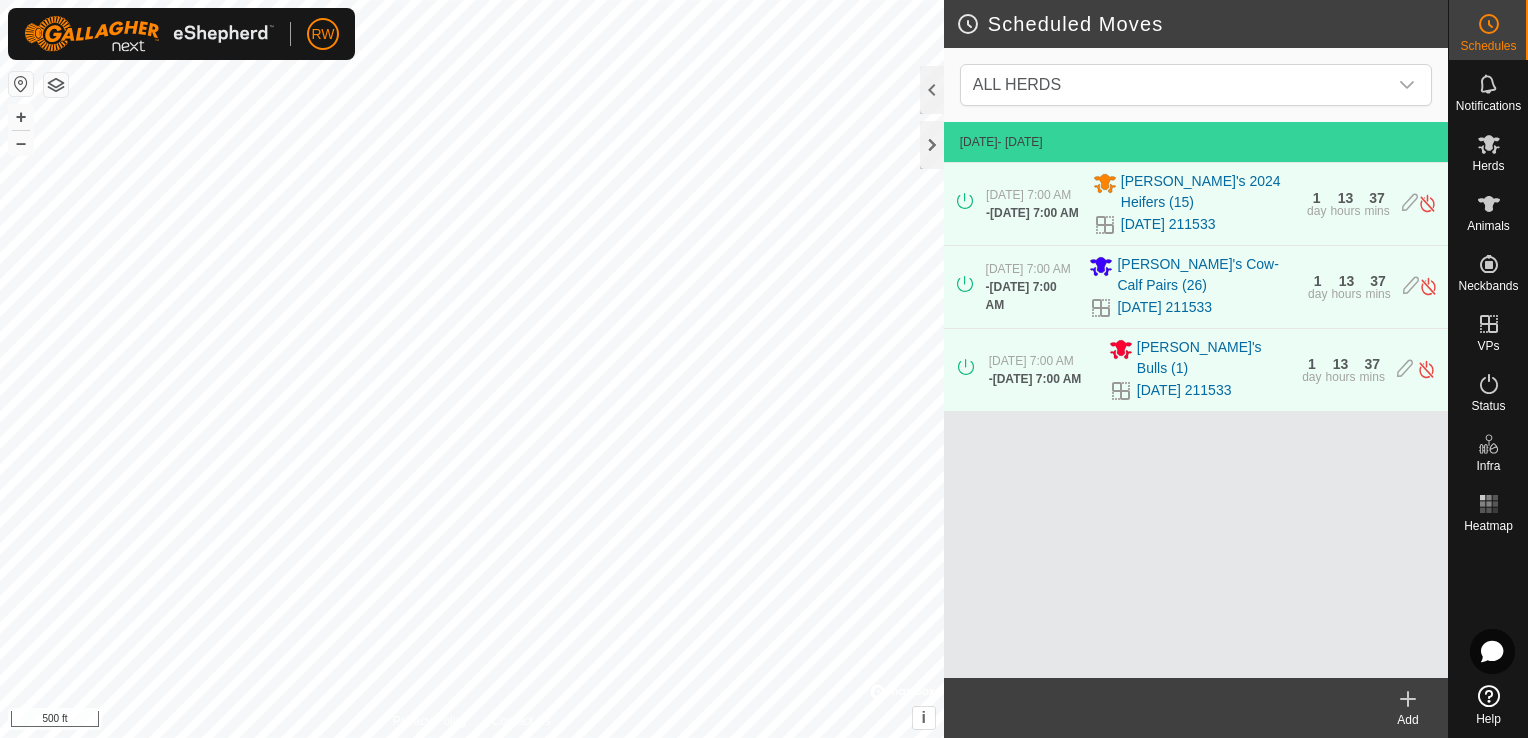 click 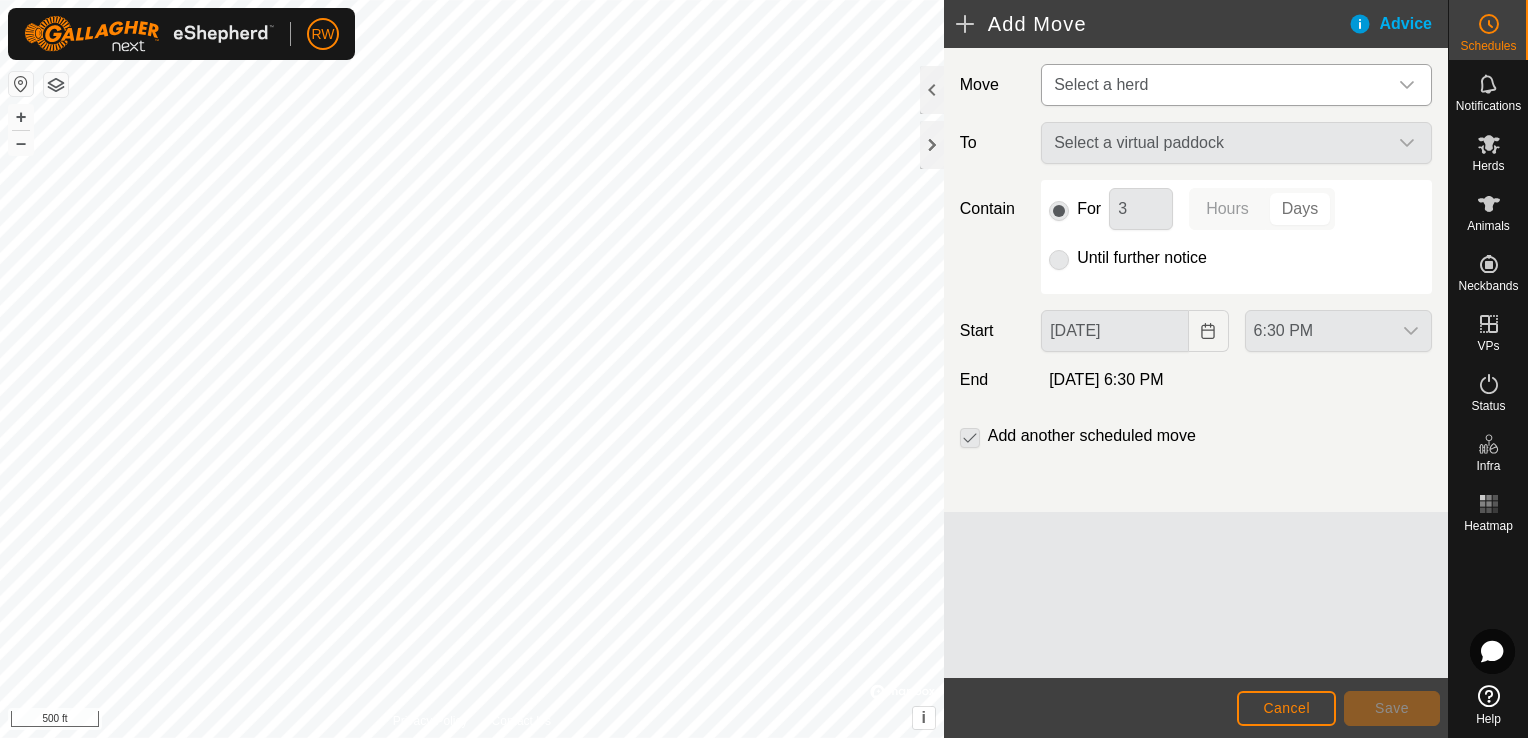 drag, startPoint x: 1403, startPoint y: 78, endPoint x: 1111, endPoint y: 90, distance: 292.24646 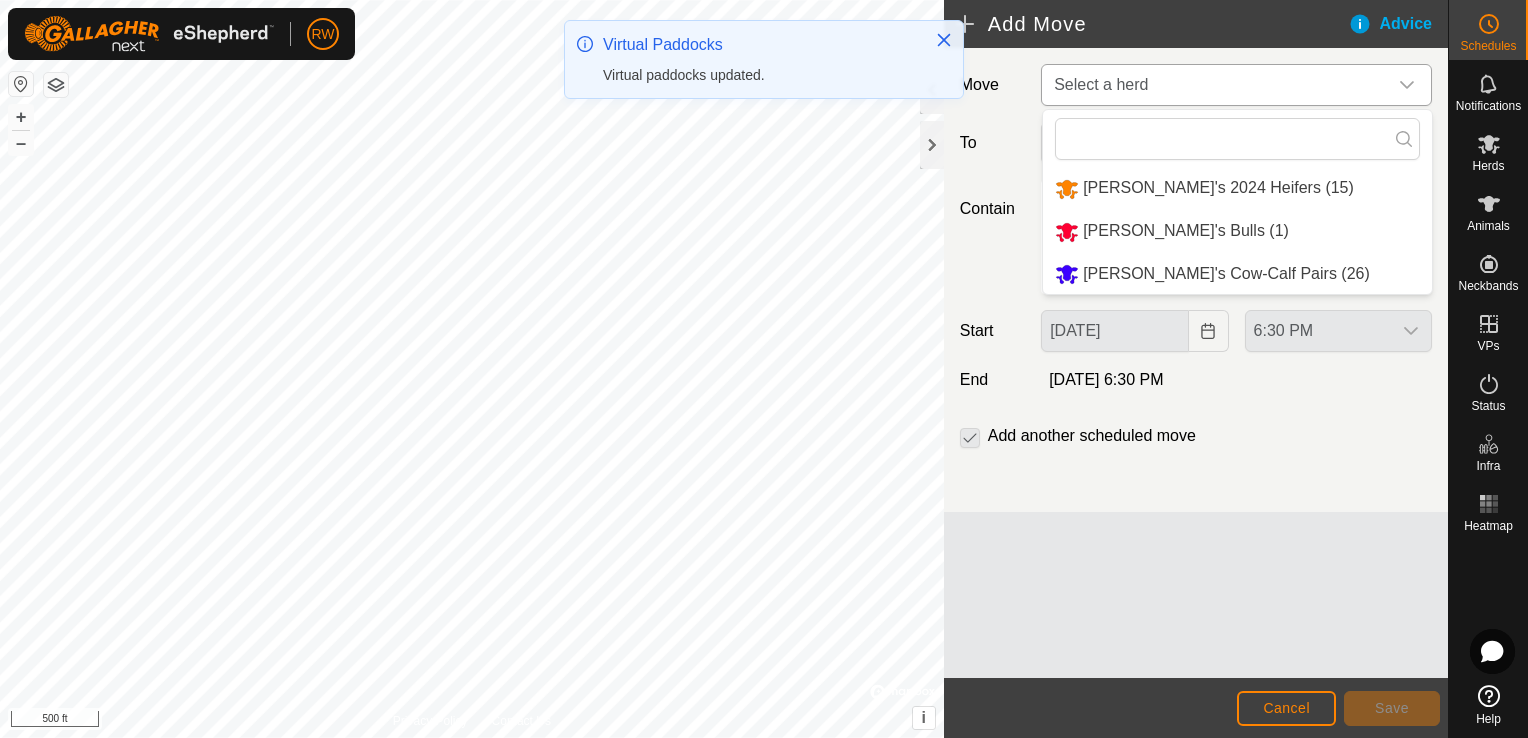 click on "[PERSON_NAME]'s 2024 Heifers (15)" at bounding box center (1237, 188) 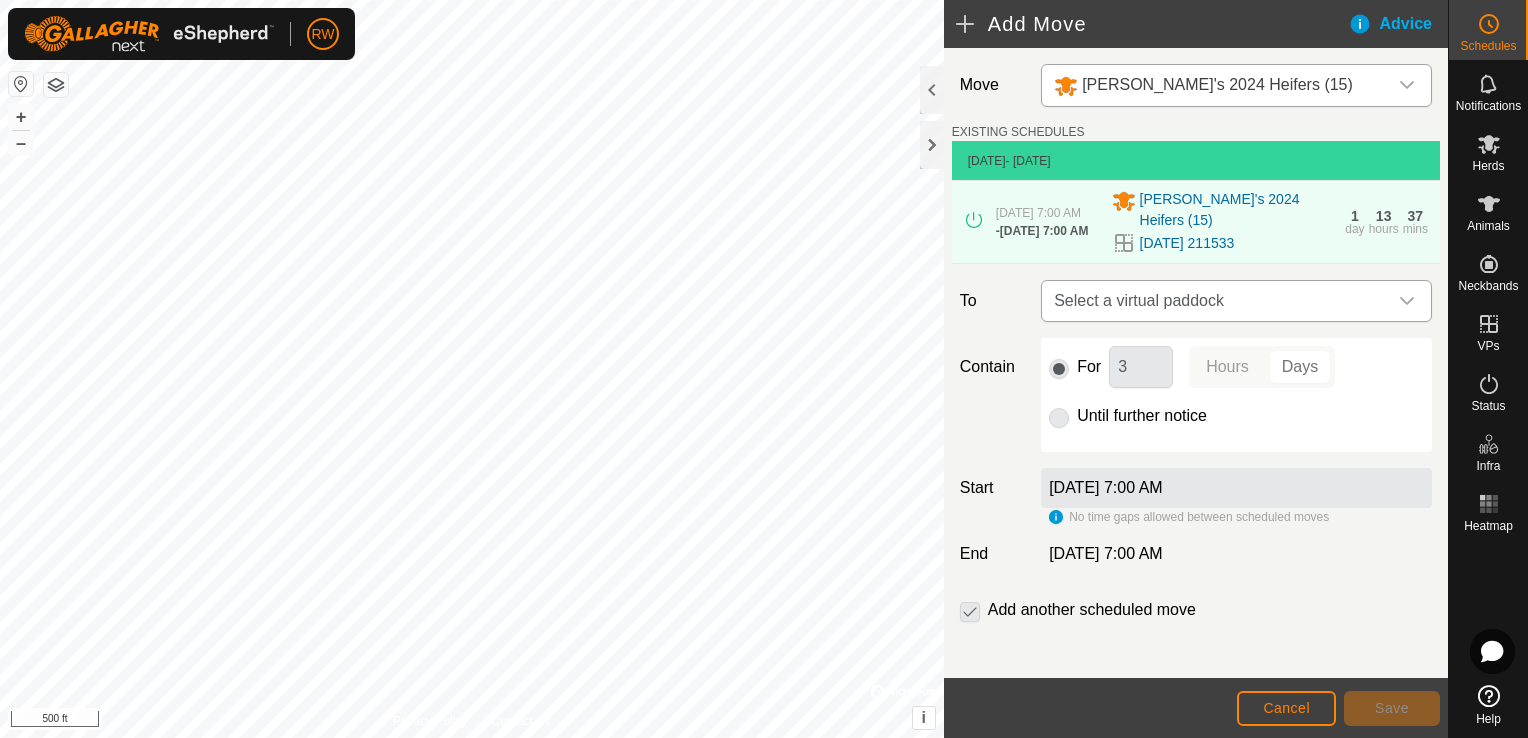 click 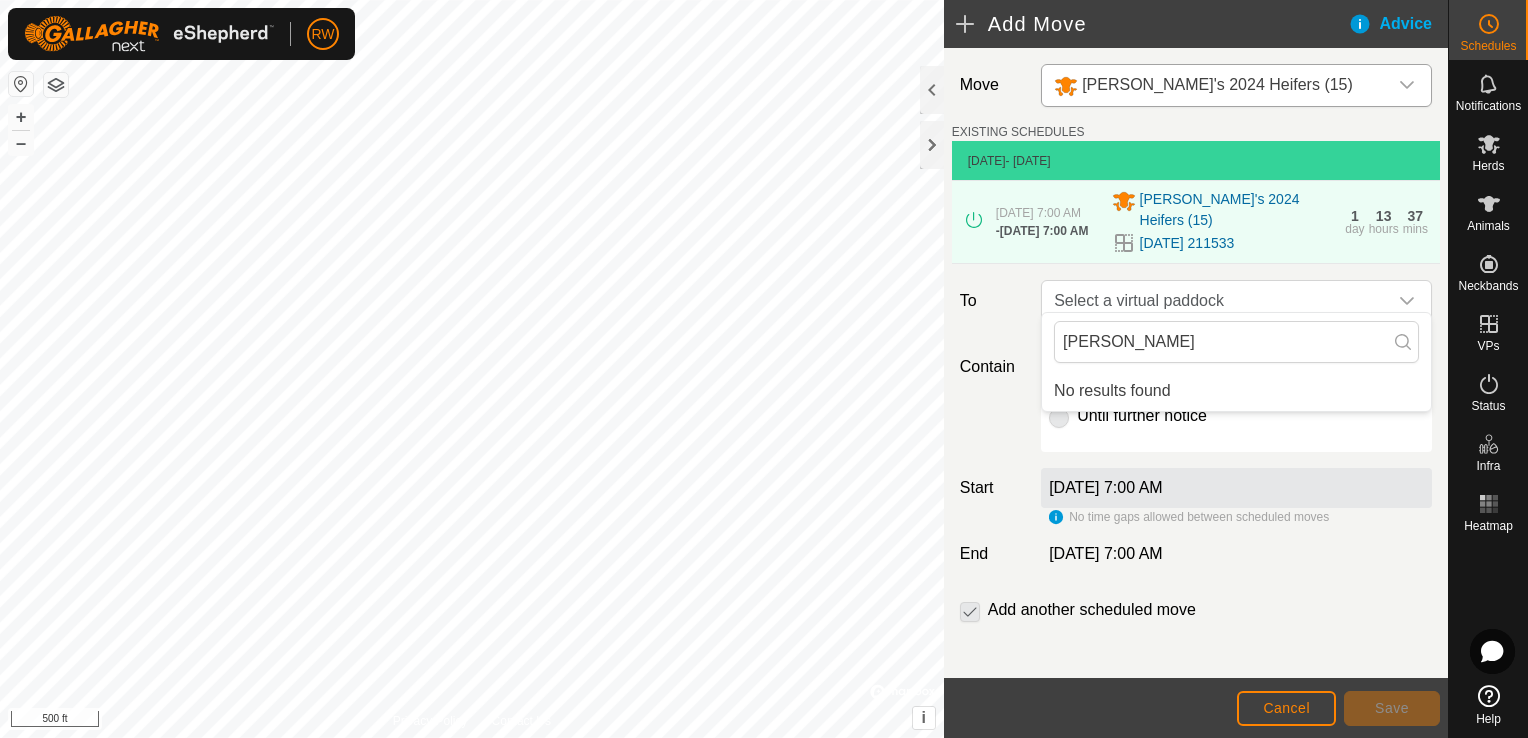 type on "[PERSON_NAME]" 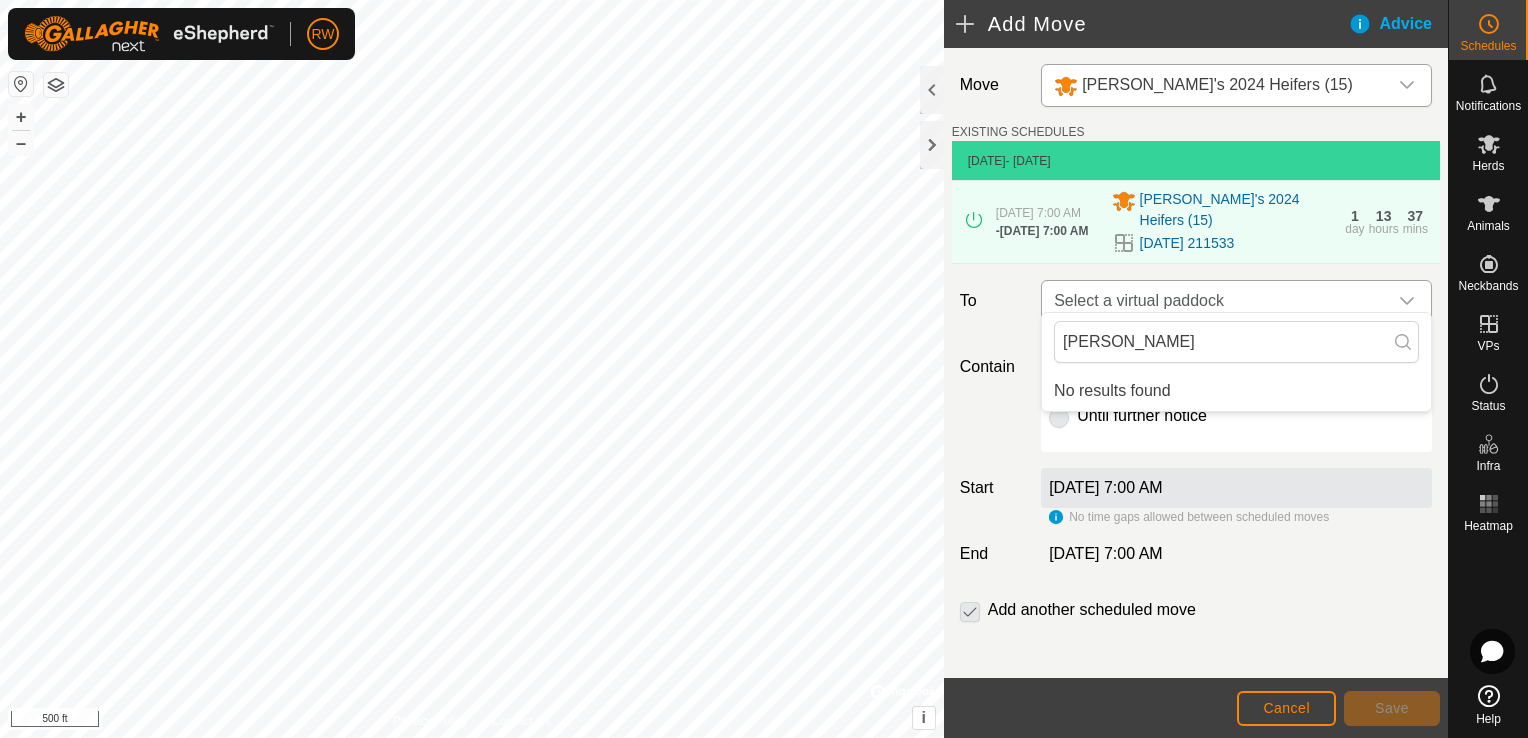 click 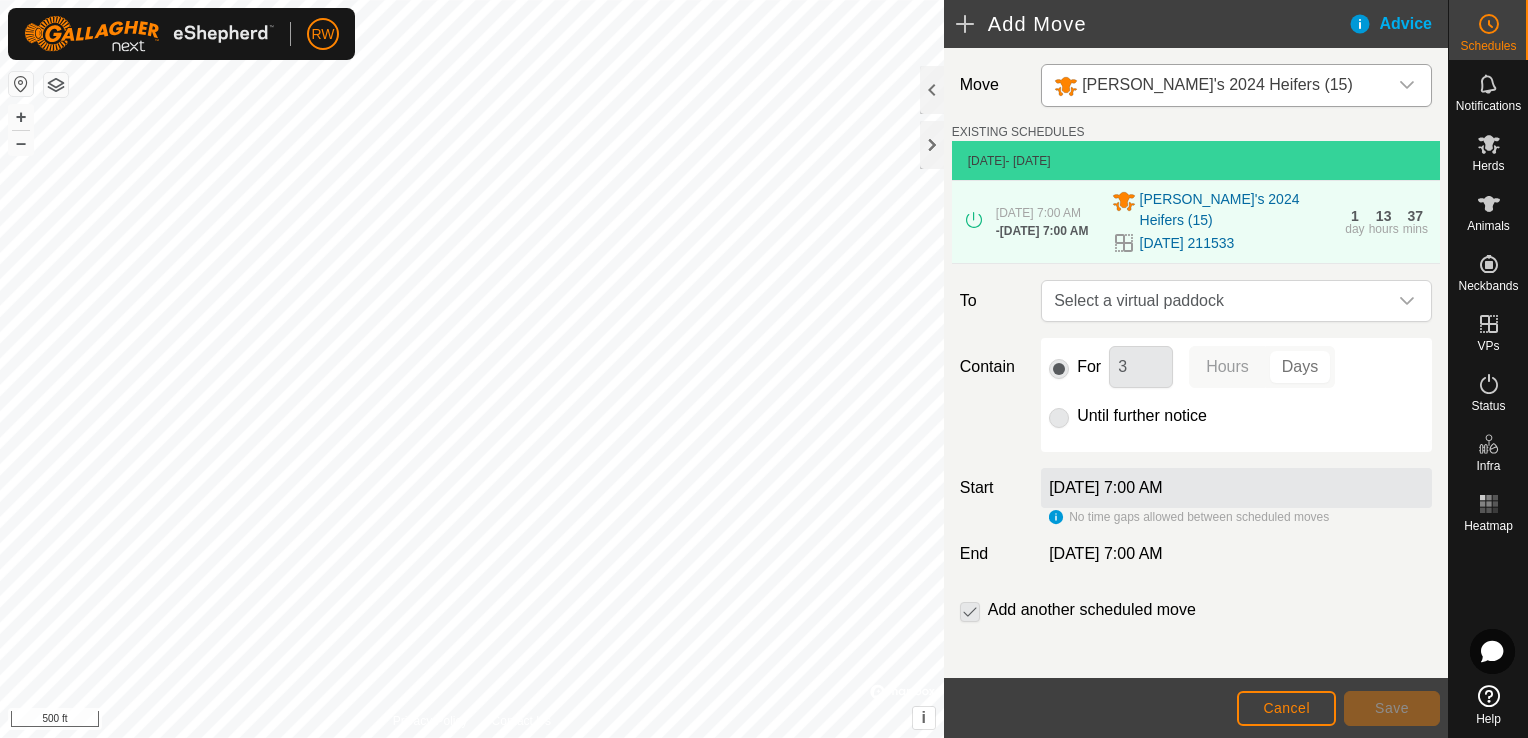 click on "Move [PERSON_NAME]'s 2024 Heifers (15) EXISTING SCHEDULES  [DATE]  - [DATE] [DATE] 7:00 AM   -  [DATE] 7:00 AM [PERSON_NAME]'s 2024 Heifers [PHONE_NUMBER][DATE] 211533 1  day  13  hours  37  mins  To Select a virtual paddock Contain For 3 Hours Days Until further notice Start  [DATE] 7:00 AM  No time gaps allowed between scheduled moves End  [DATE] 7:00 AM  Add another scheduled move" 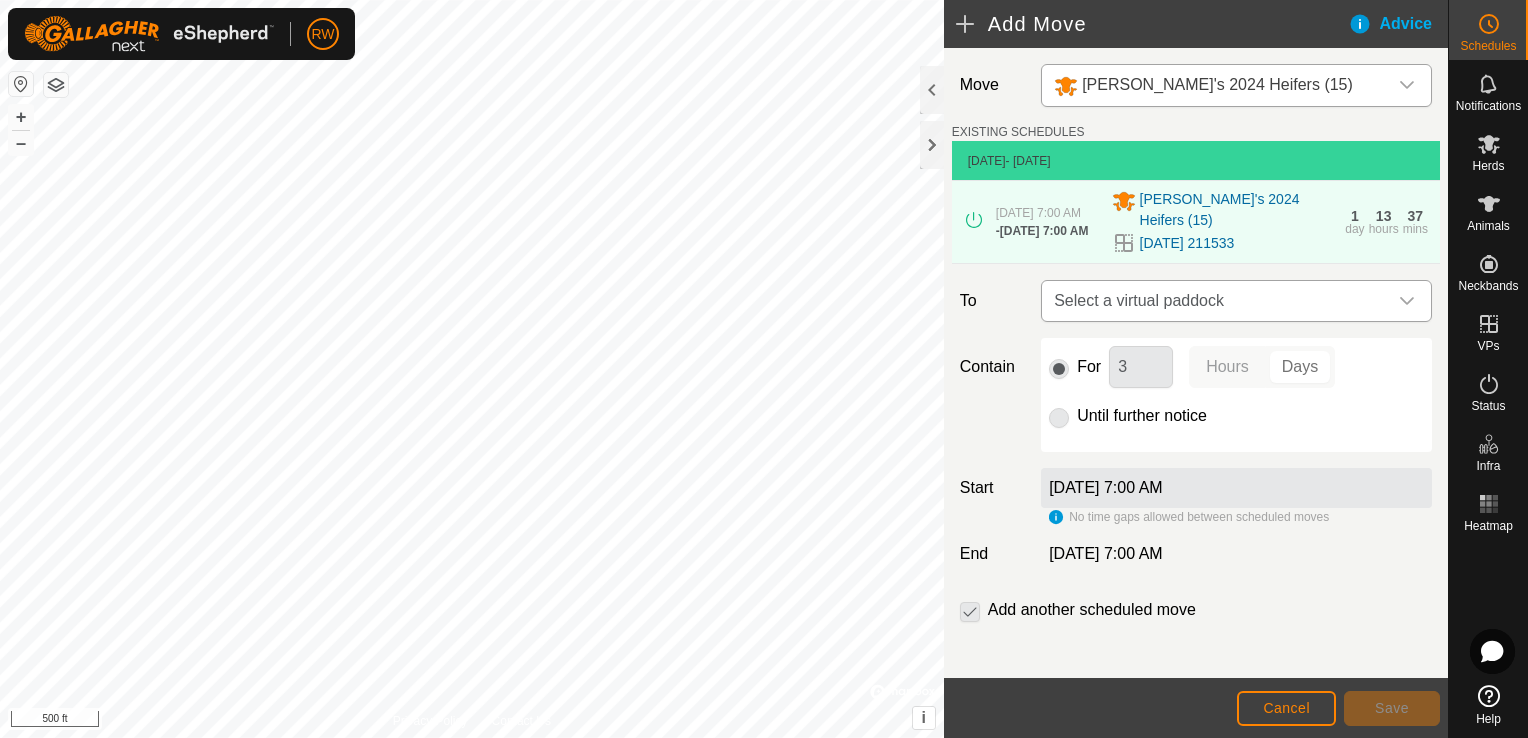 click 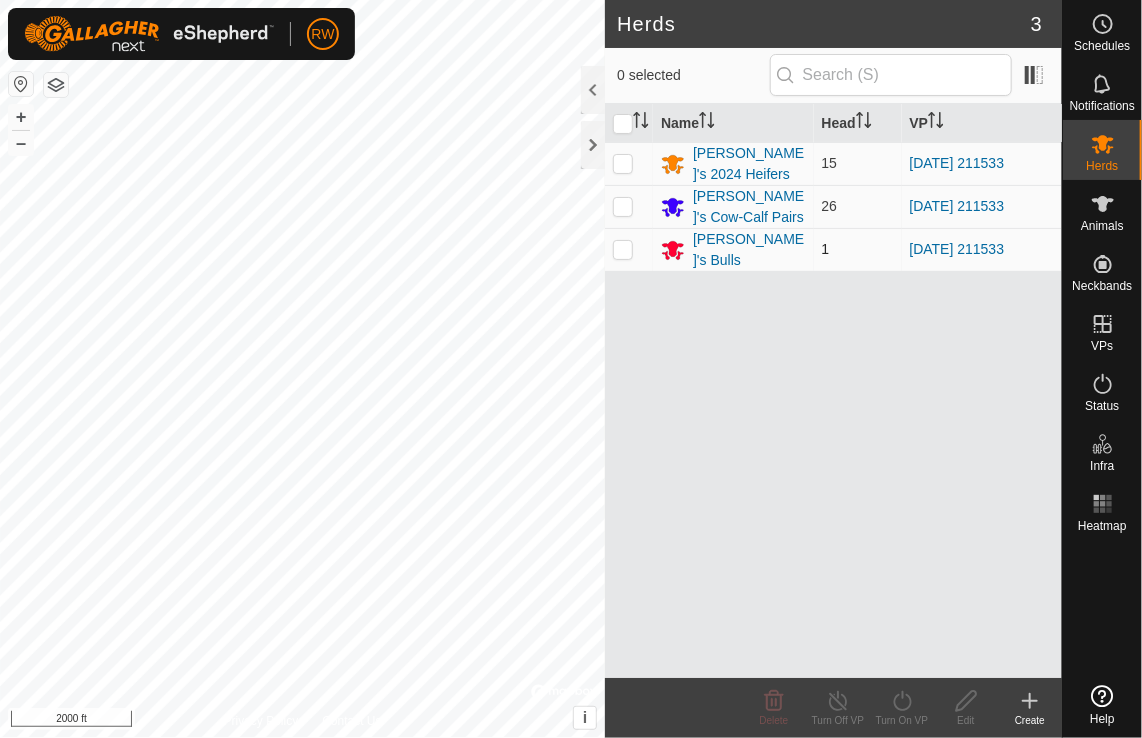 scroll, scrollTop: 0, scrollLeft: 0, axis: both 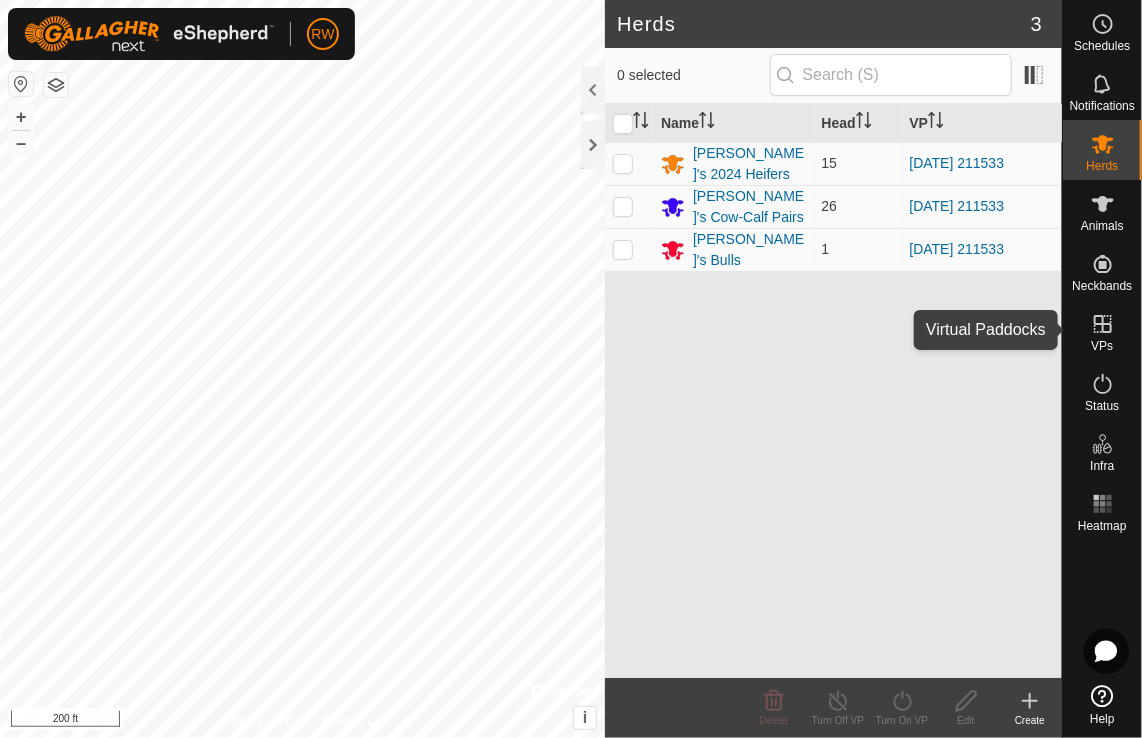 click 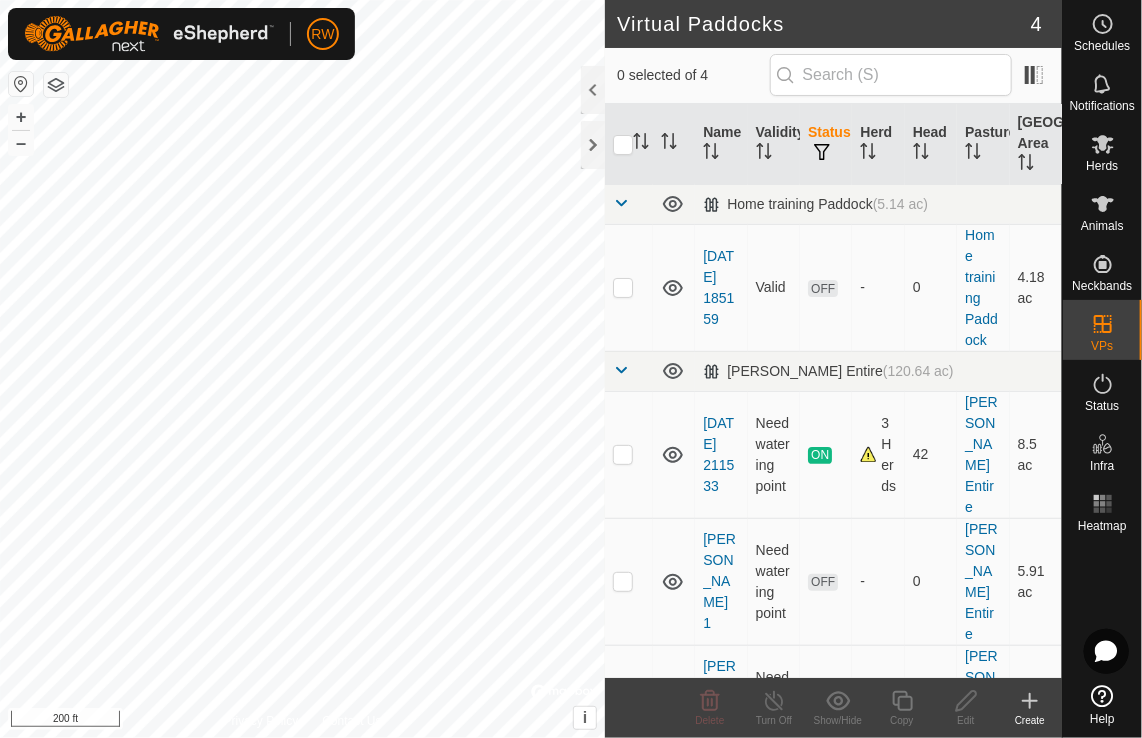 click 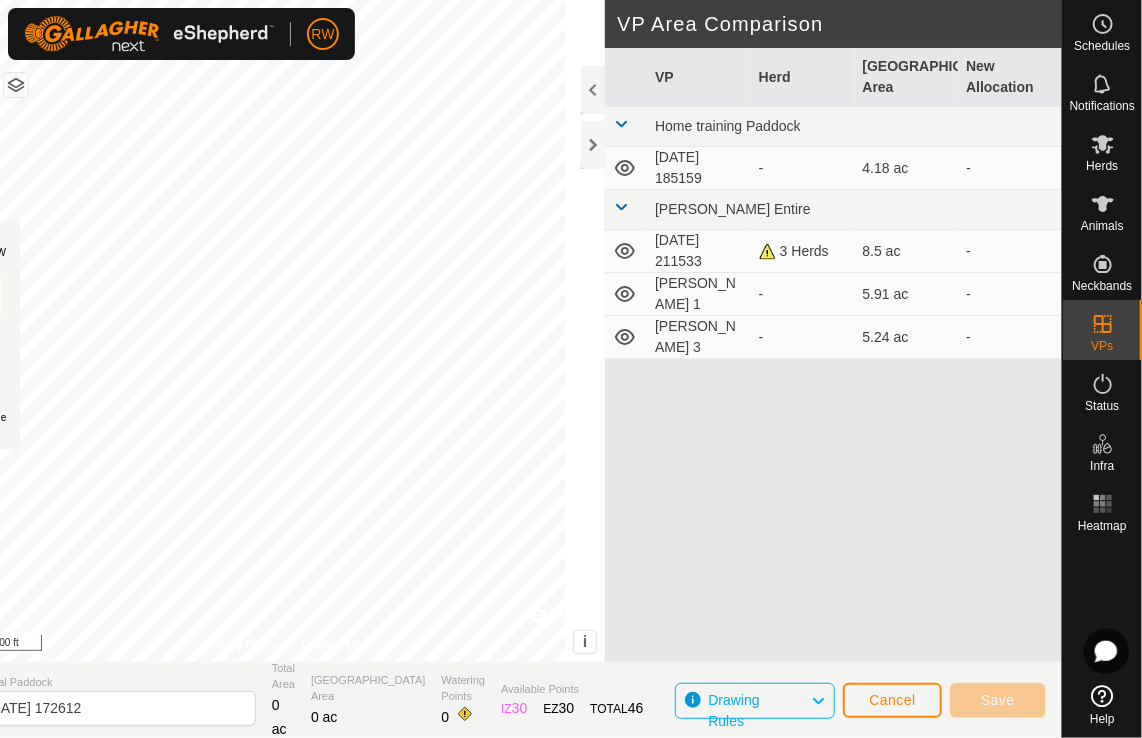 click on "[PERSON_NAME] 3" at bounding box center [699, 337] 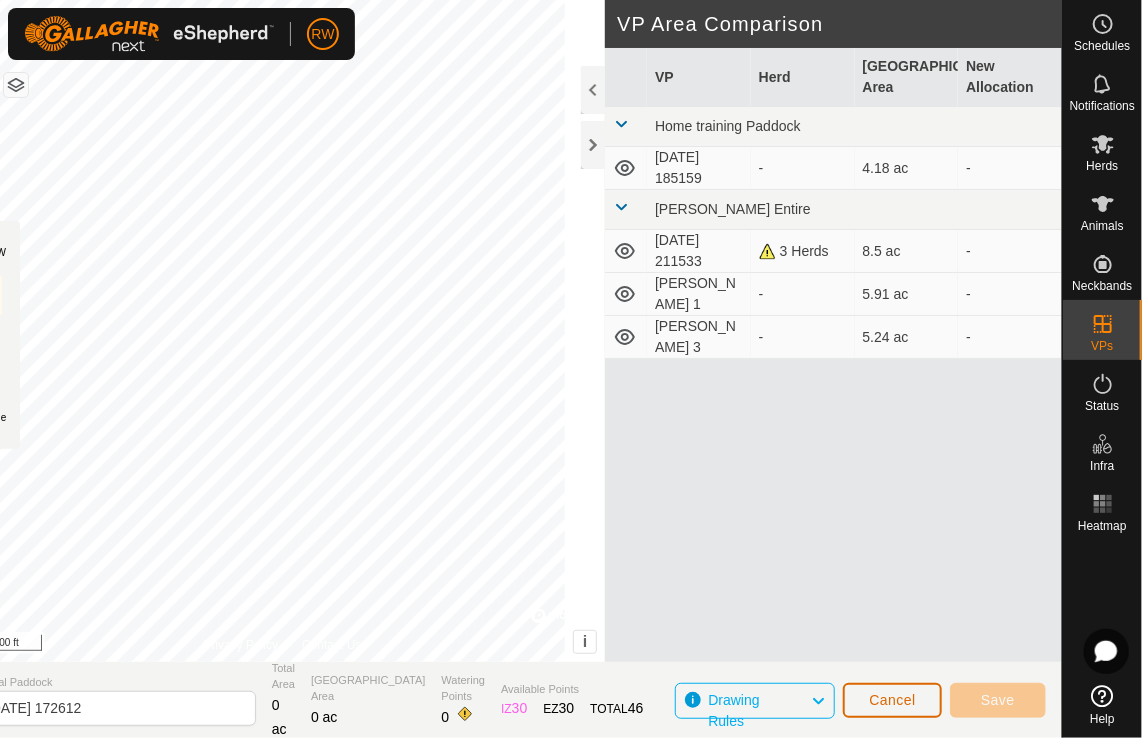 click on "Cancel" 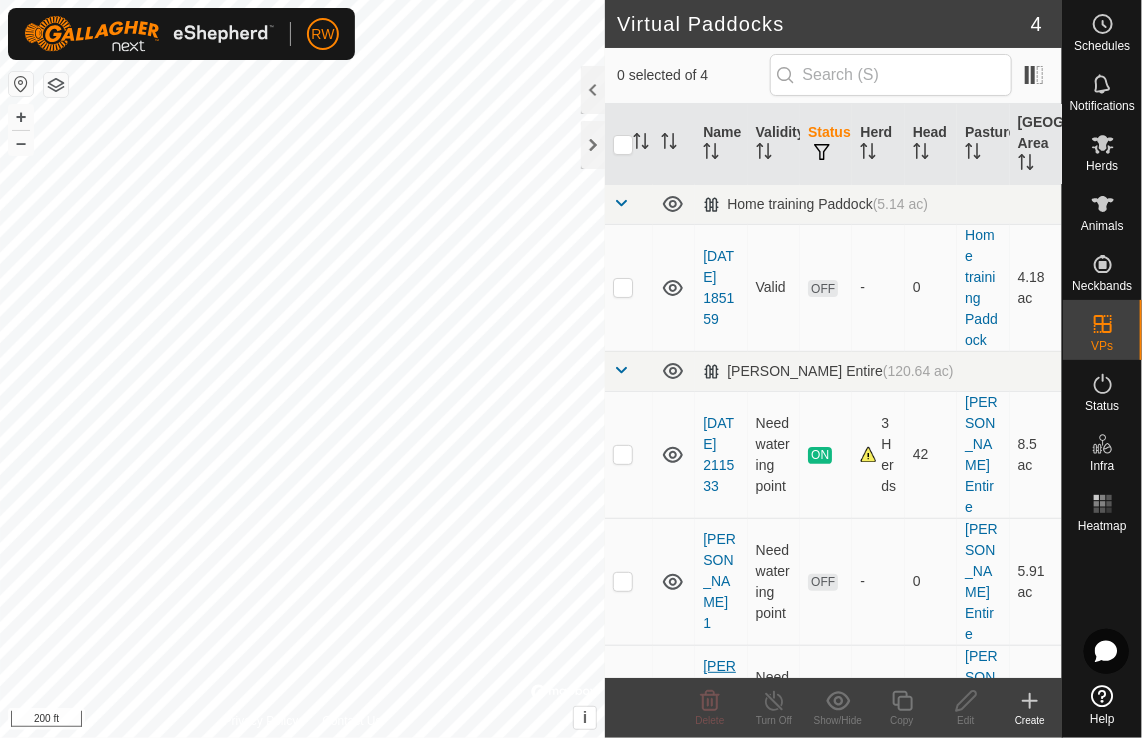 click on "[PERSON_NAME] 3" at bounding box center (719, 708) 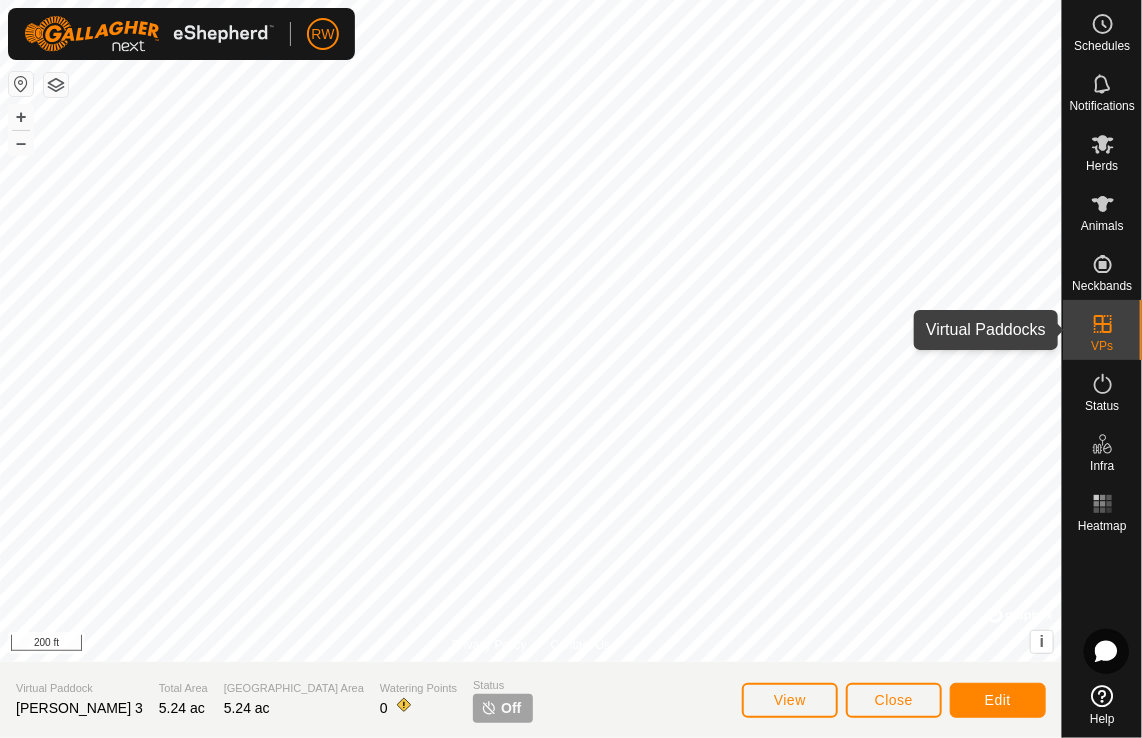 click 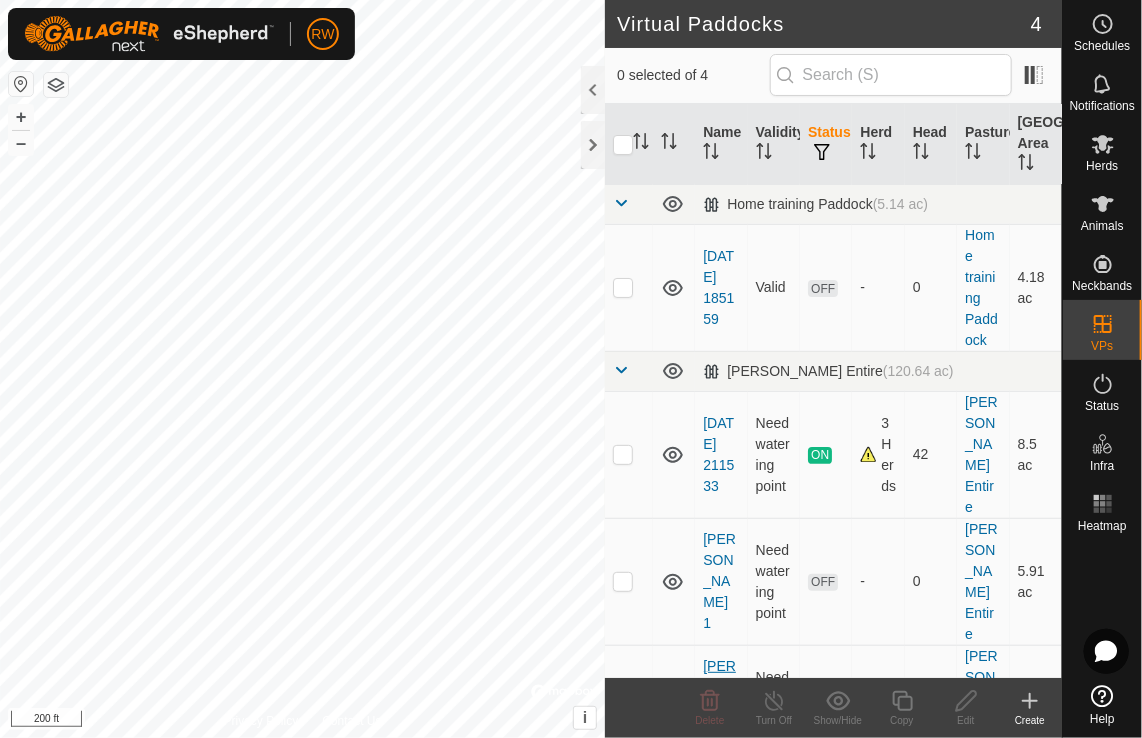 click on "[PERSON_NAME] 3" at bounding box center [719, 708] 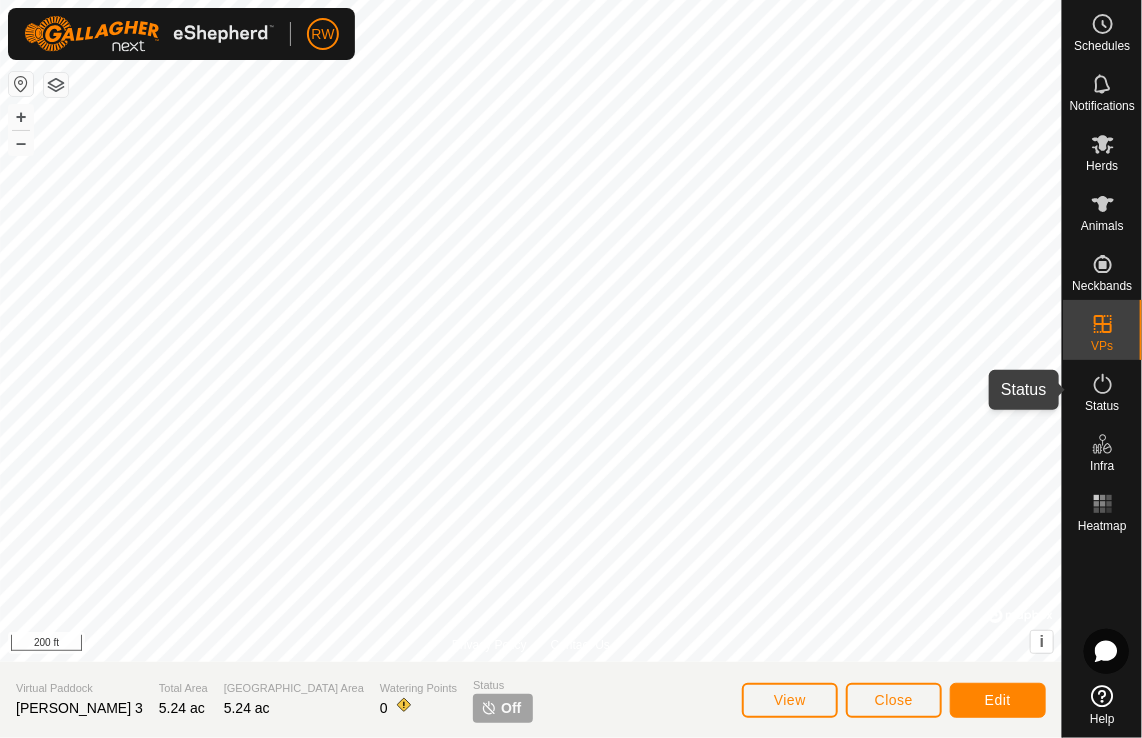 click 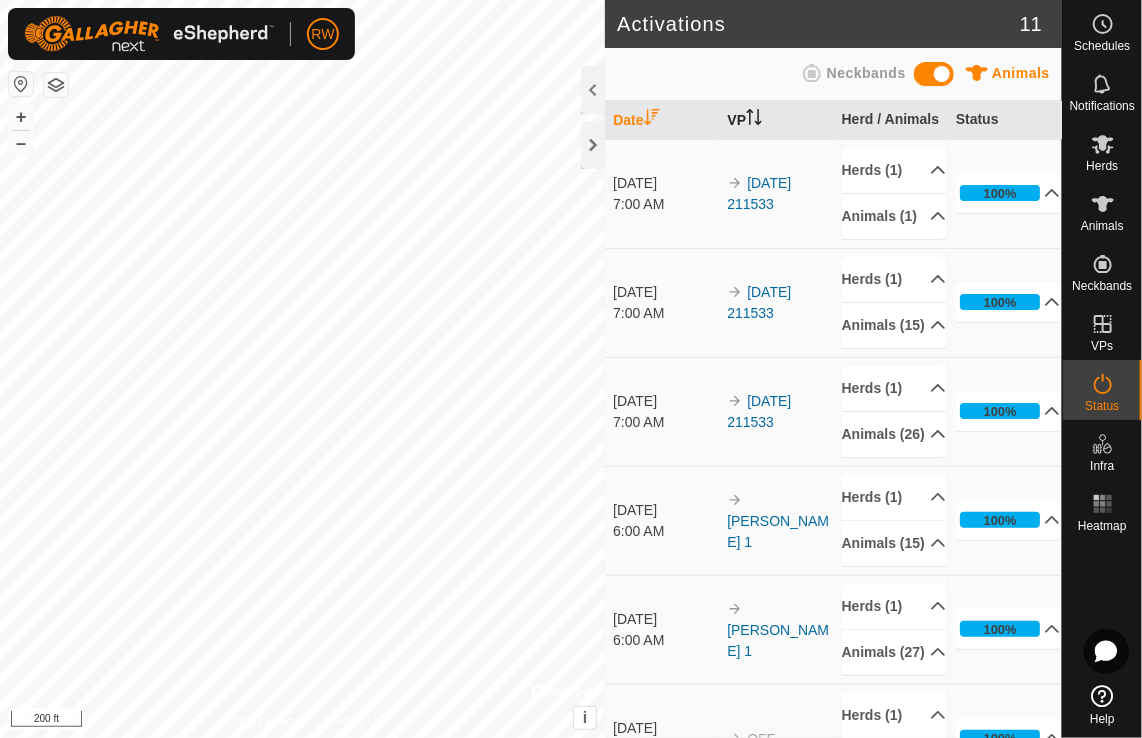 click on "VP" at bounding box center (776, 120) 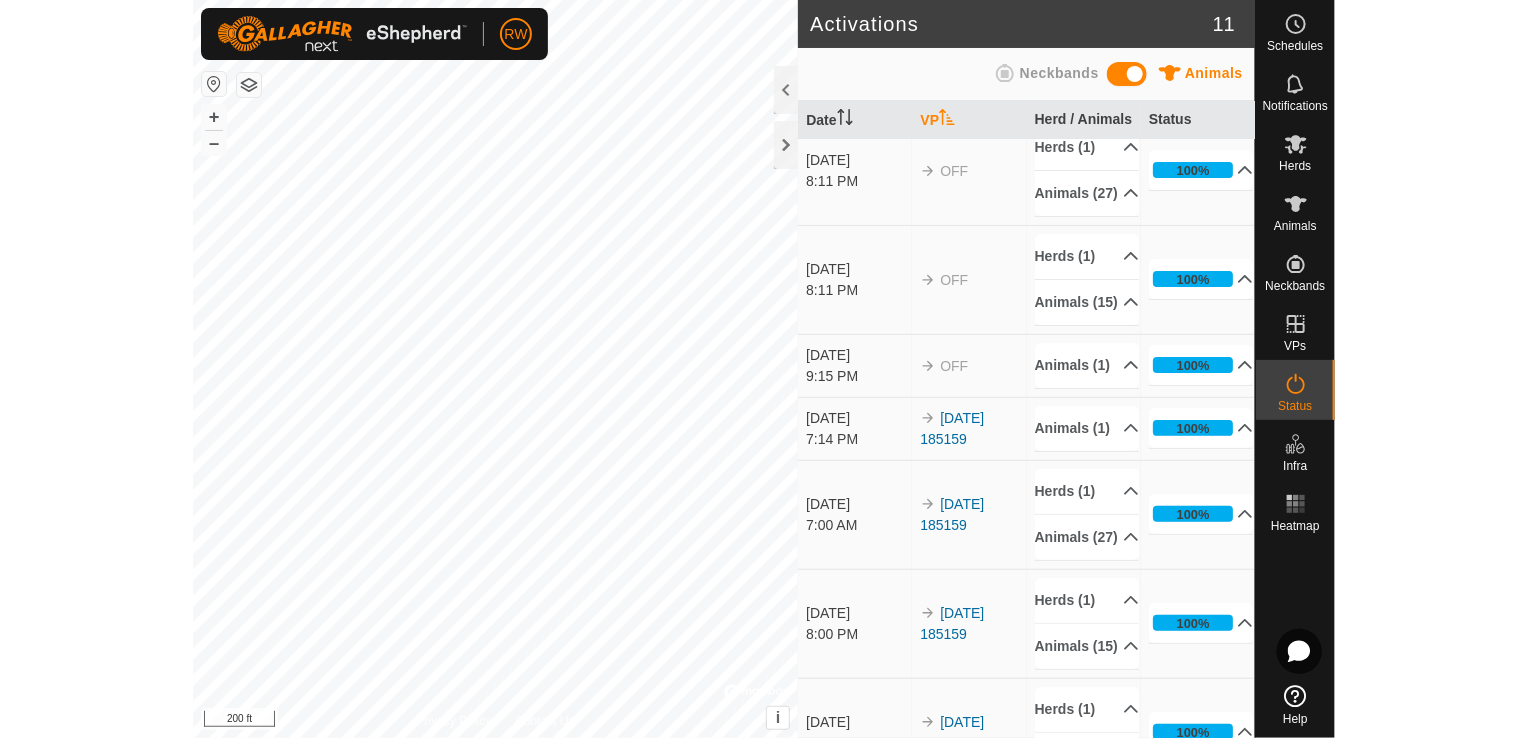 scroll, scrollTop: 0, scrollLeft: 0, axis: both 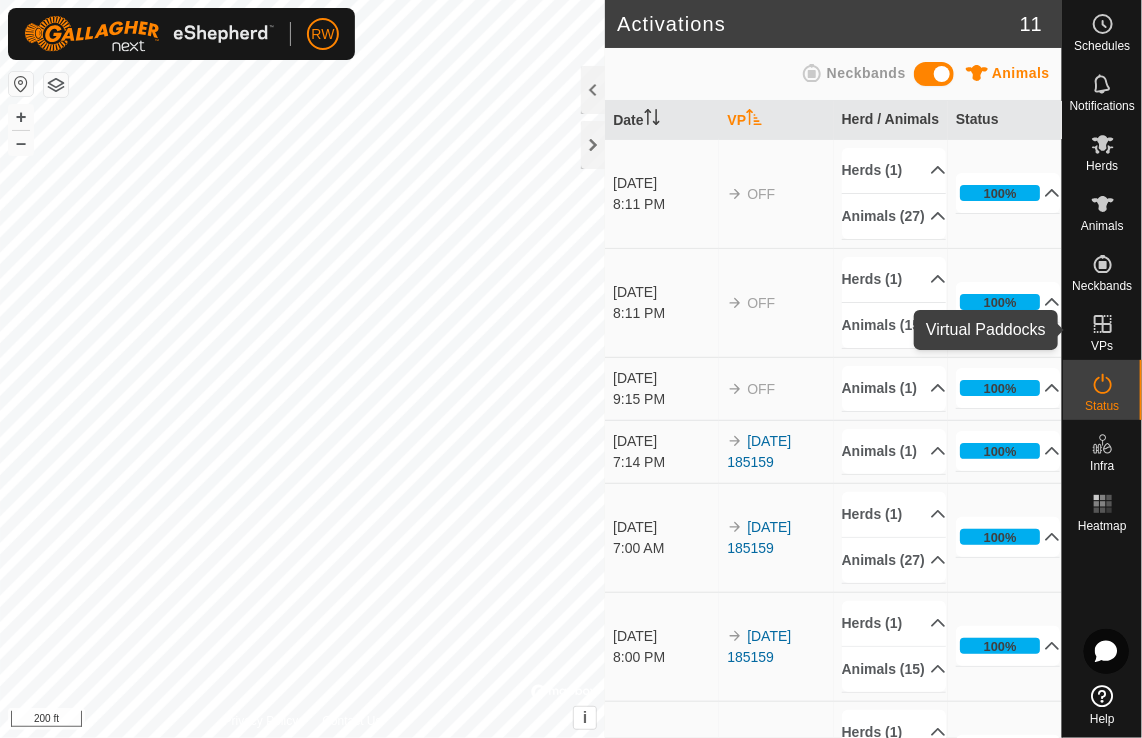click 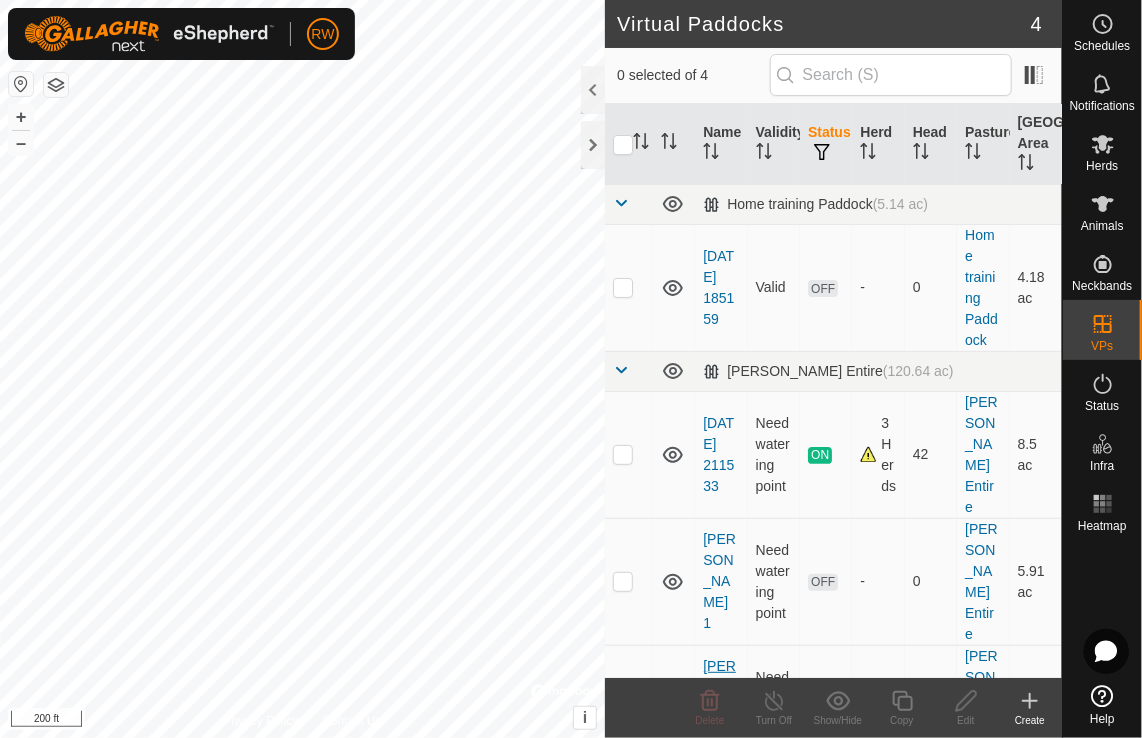 click on "[PERSON_NAME] 3" at bounding box center (719, 708) 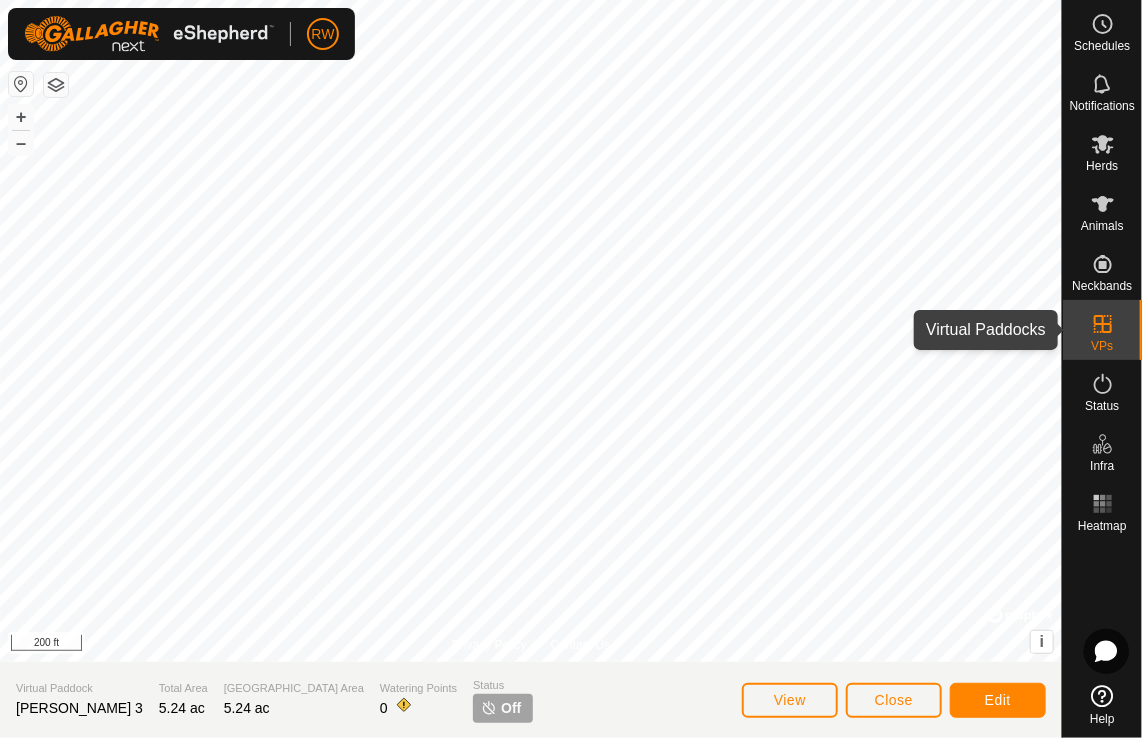 click 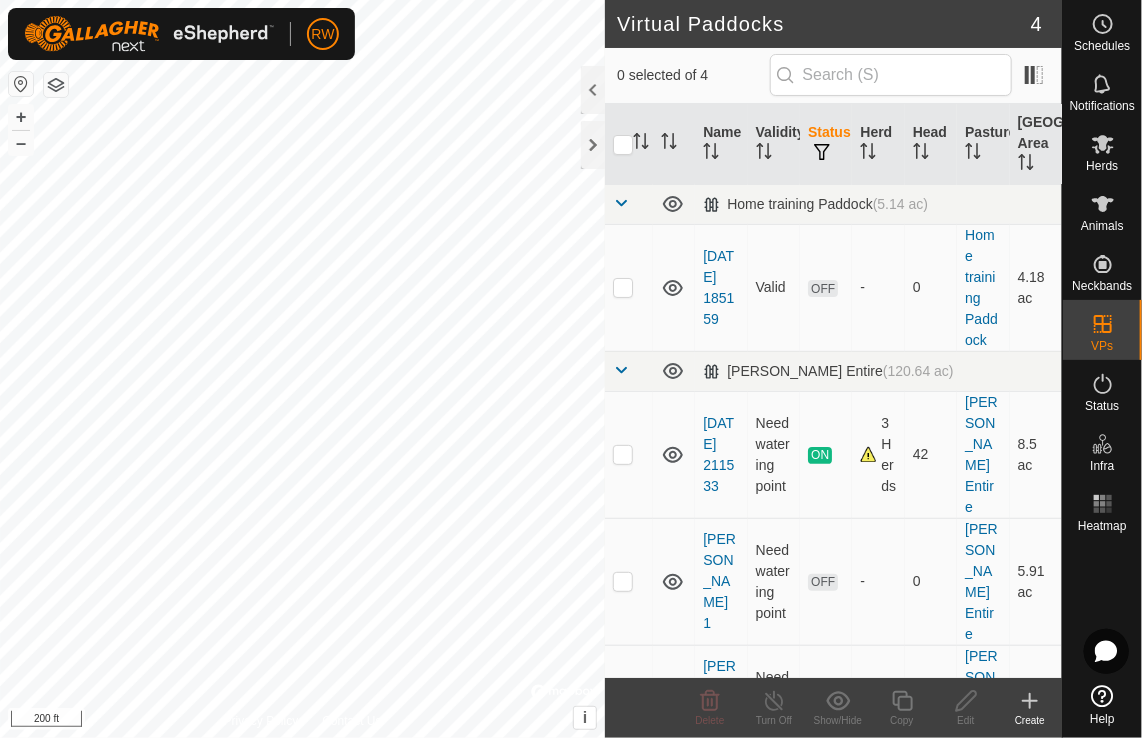 click at bounding box center [623, 709] 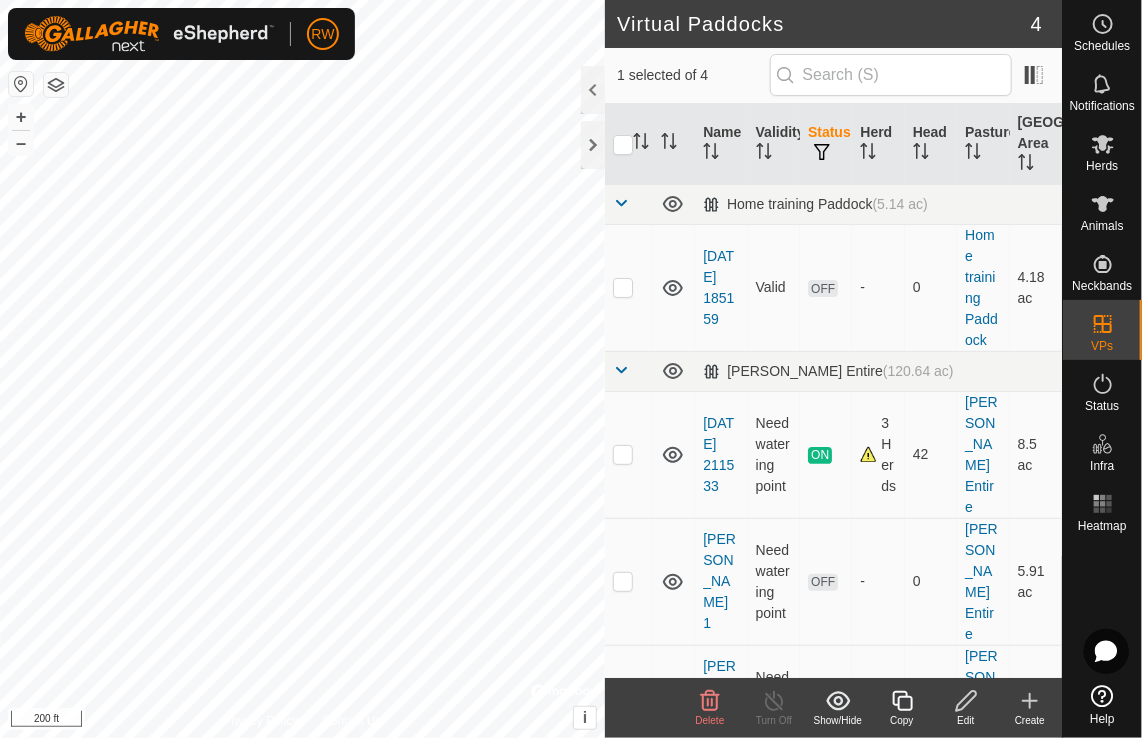 click 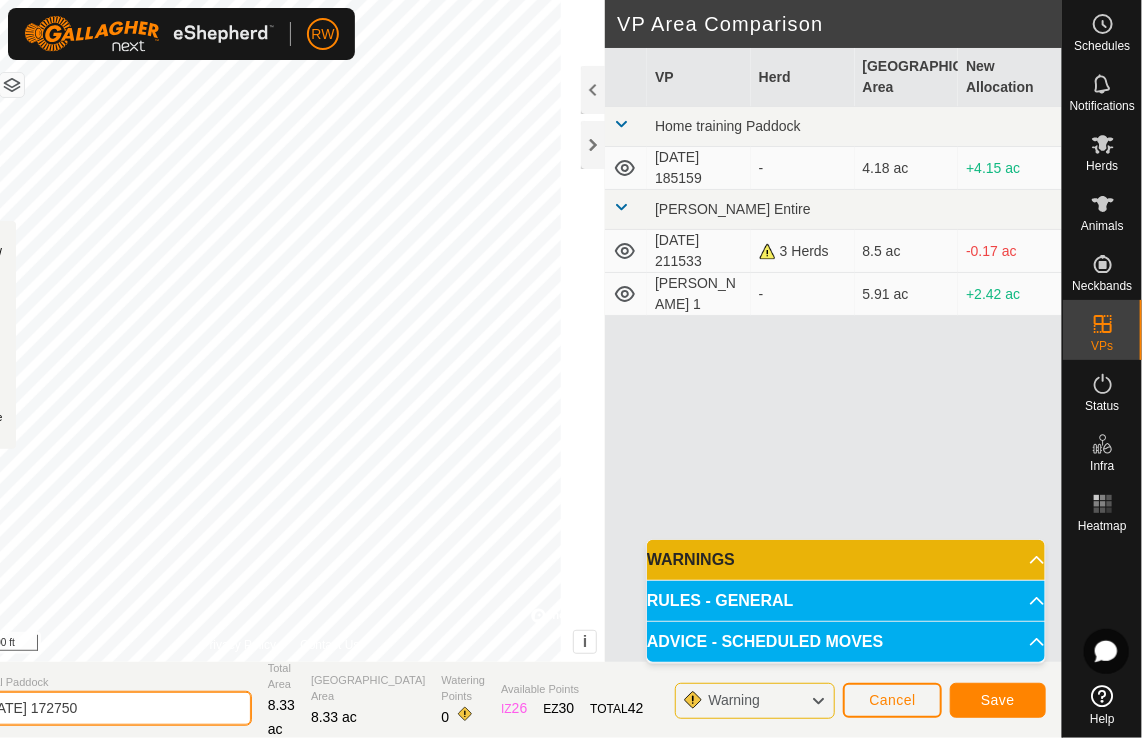 click on "2025-07-23 172750" 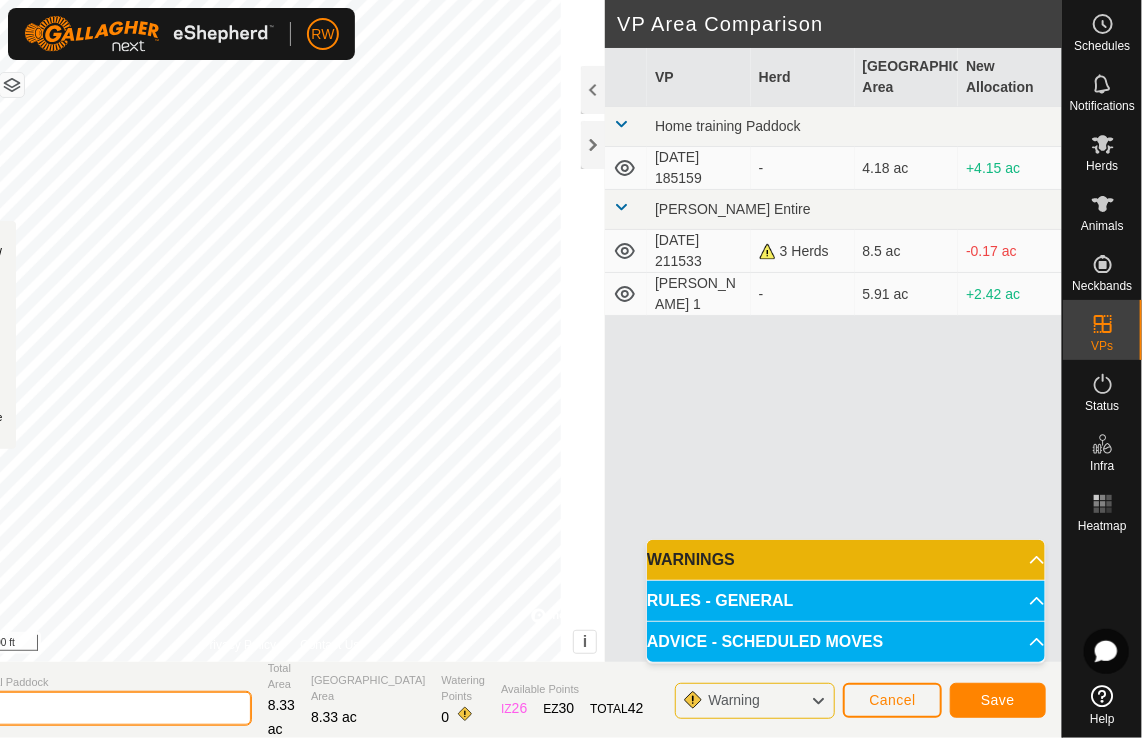 type on "2" 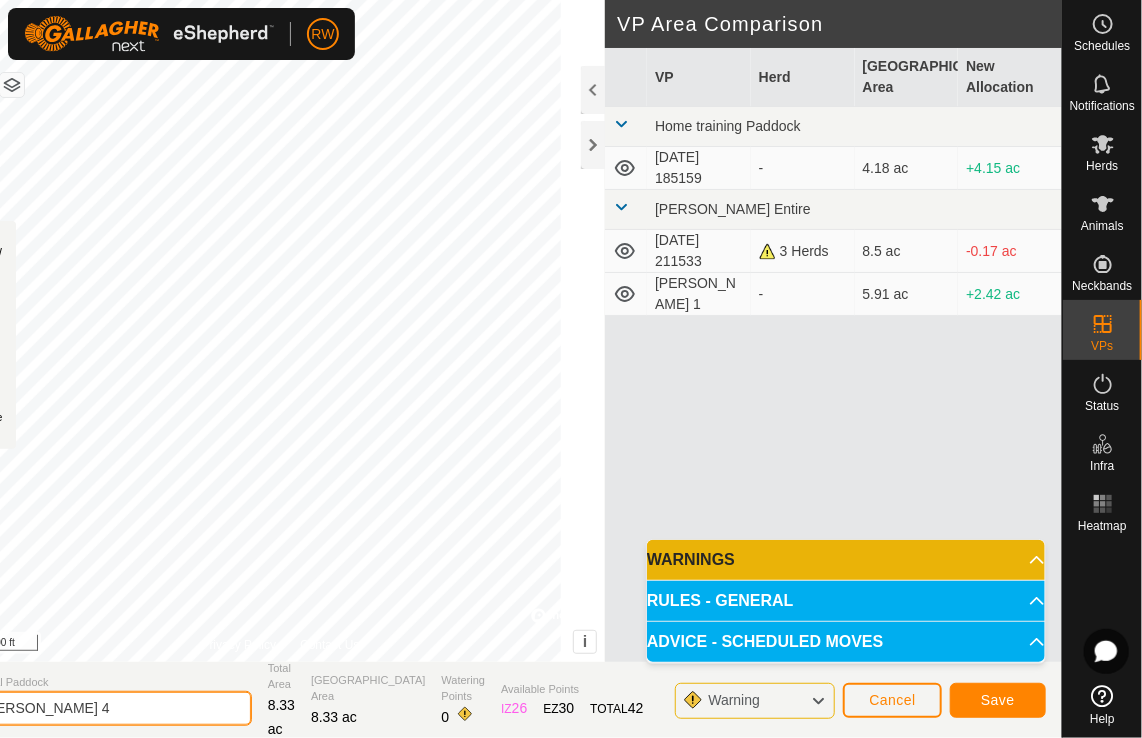 type on "Mooney 4" 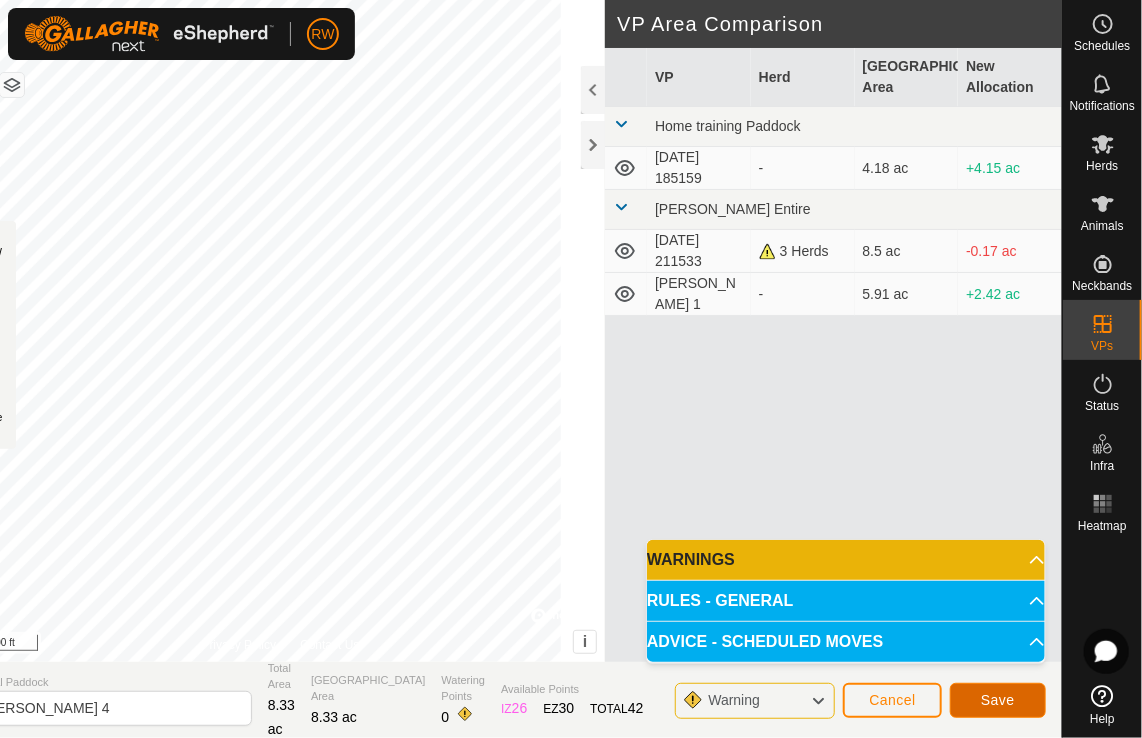 click on "Save" 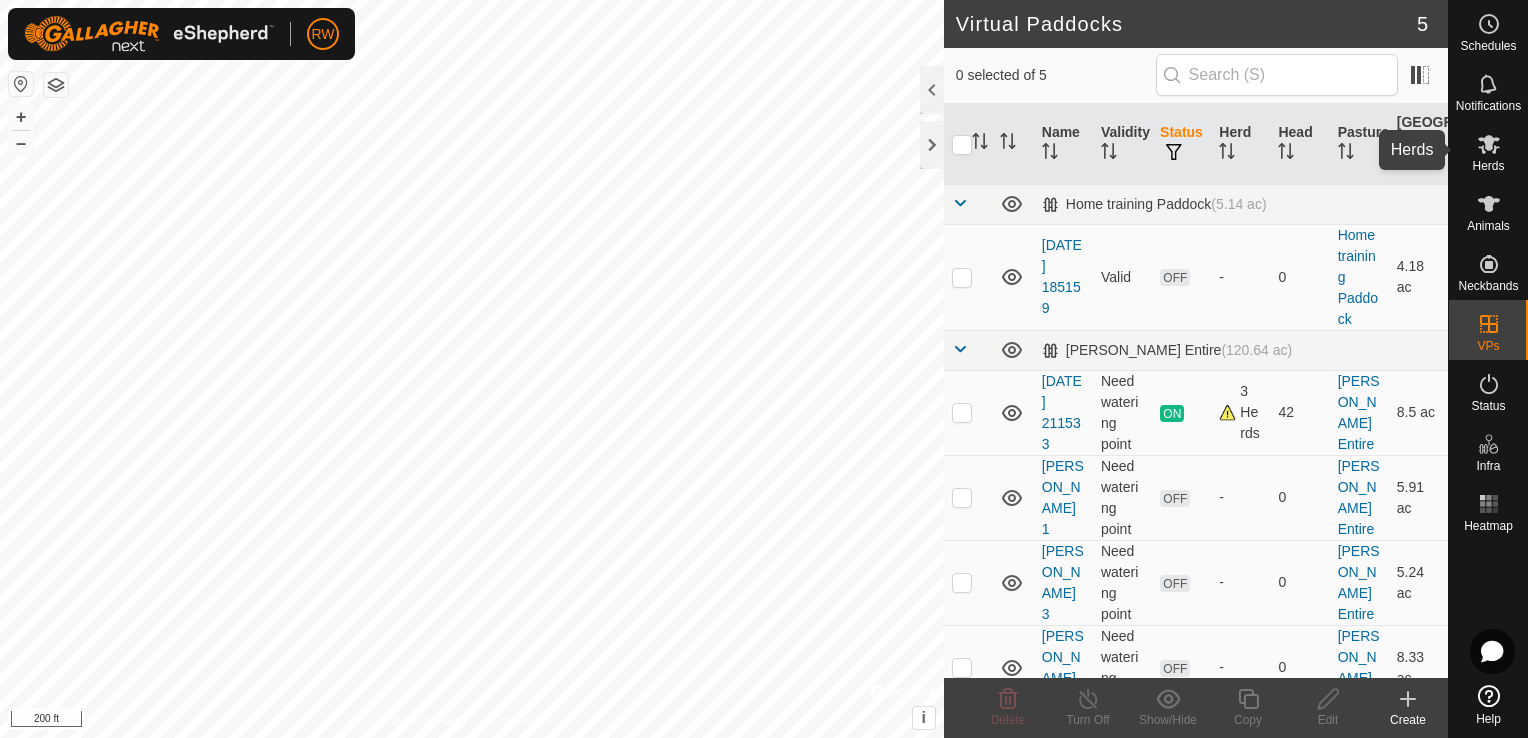click 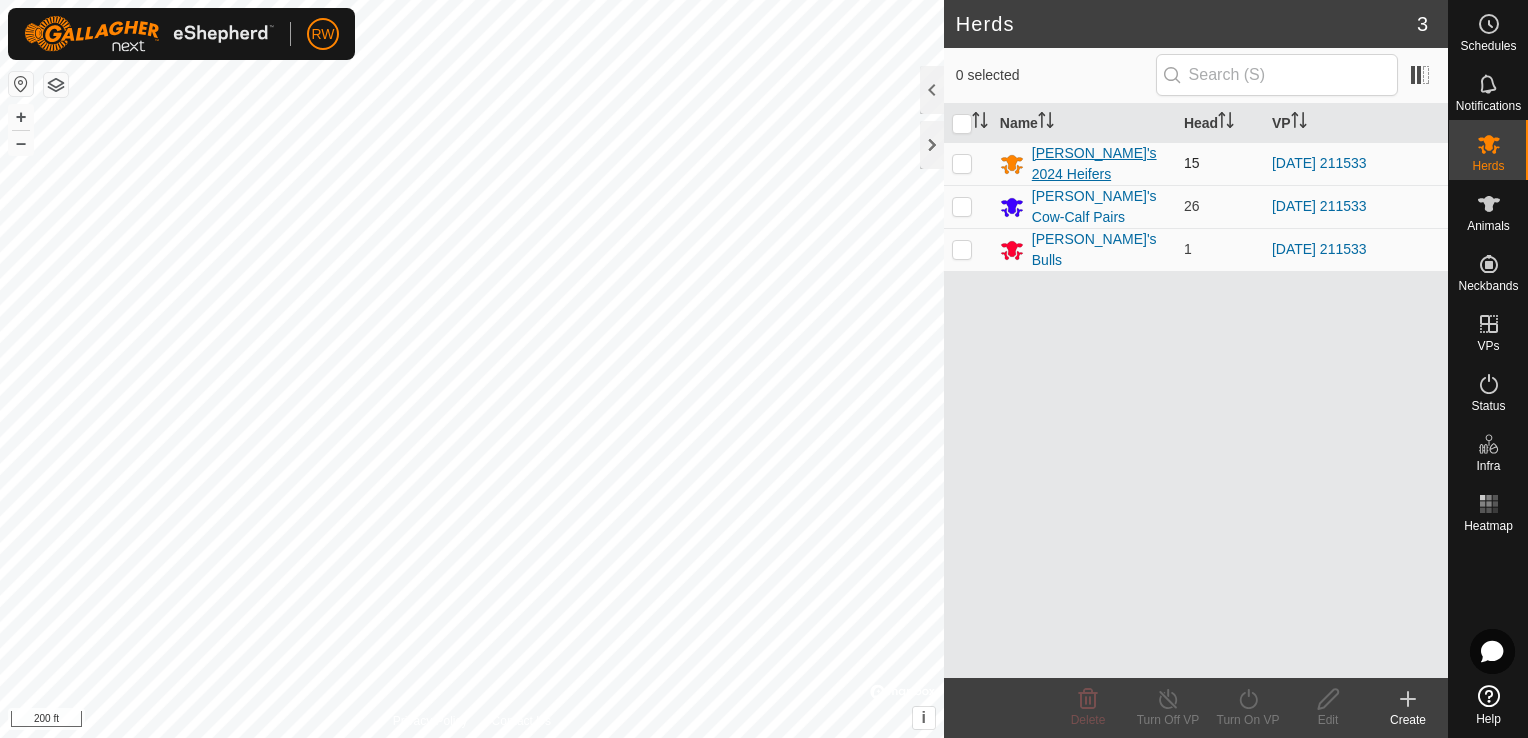 click on "[PERSON_NAME]'s 2024 Heifers" at bounding box center (1100, 164) 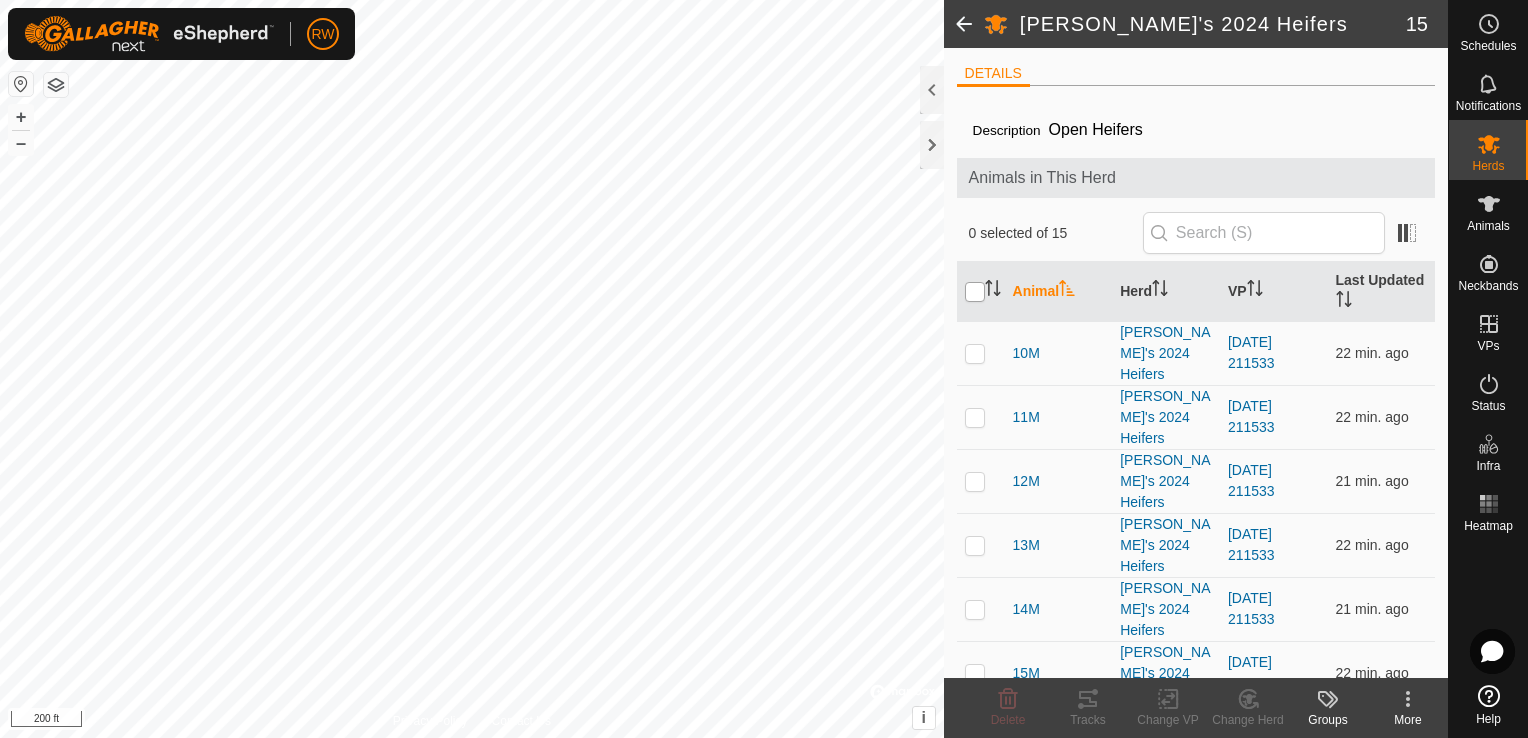 click at bounding box center (975, 292) 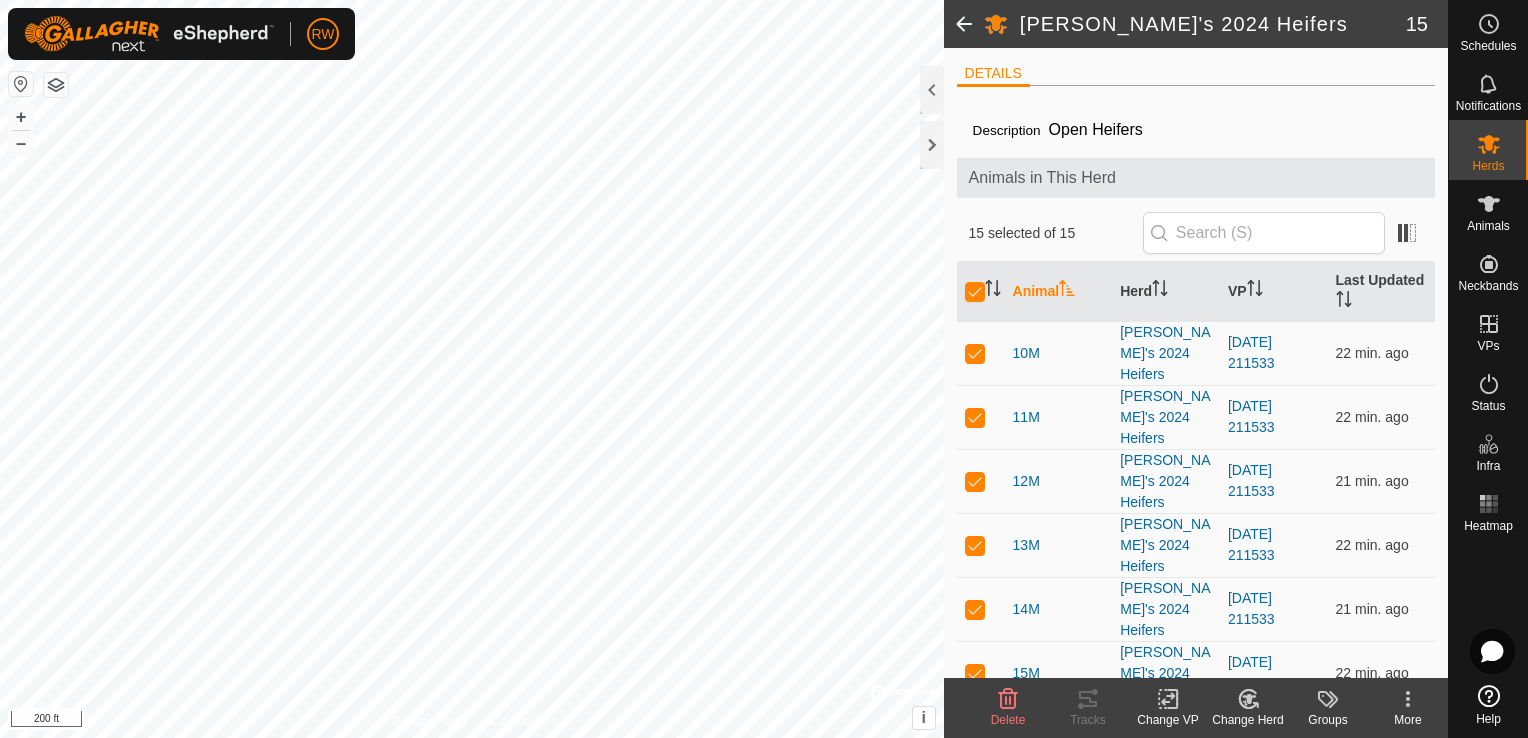 click 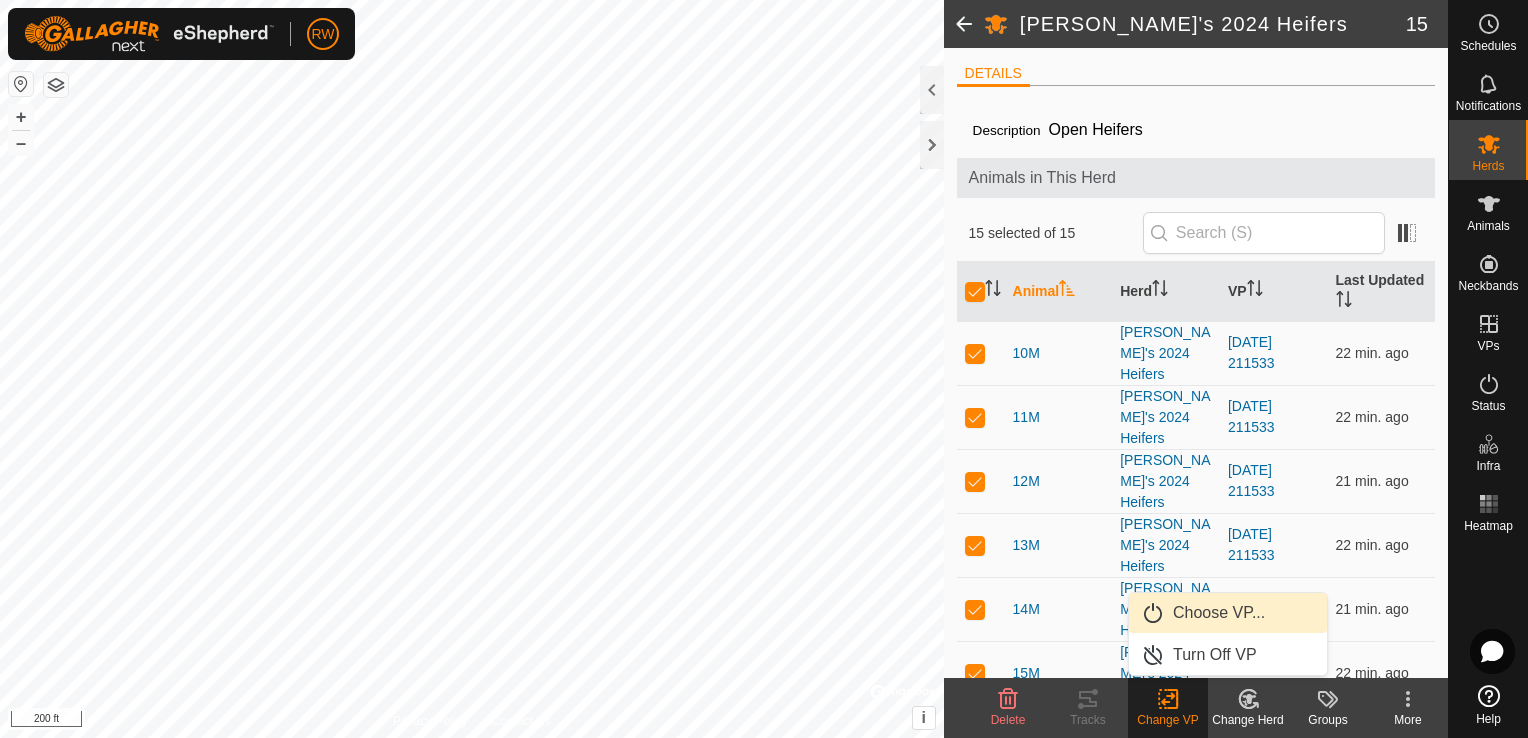 click on "Choose VP..." at bounding box center (1228, 613) 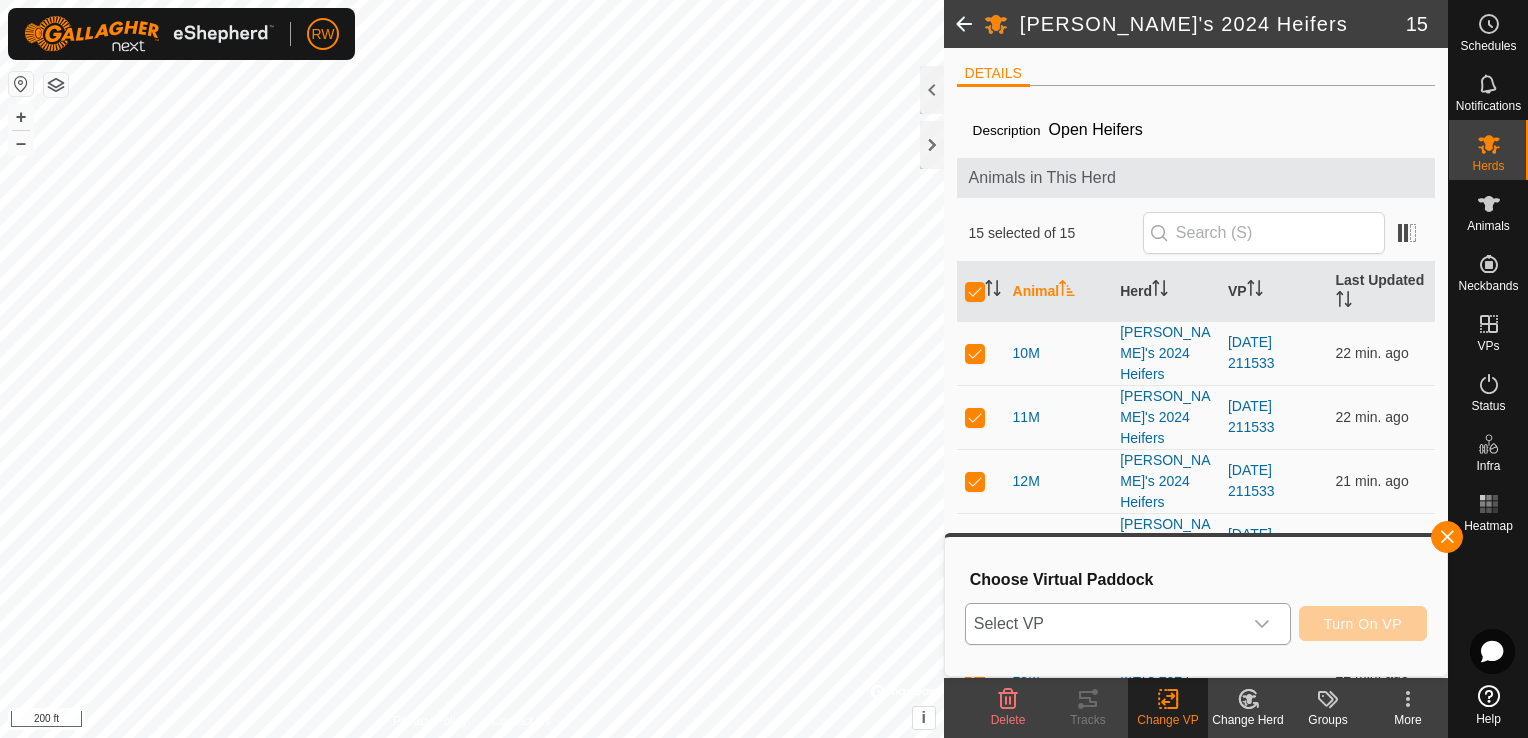 click 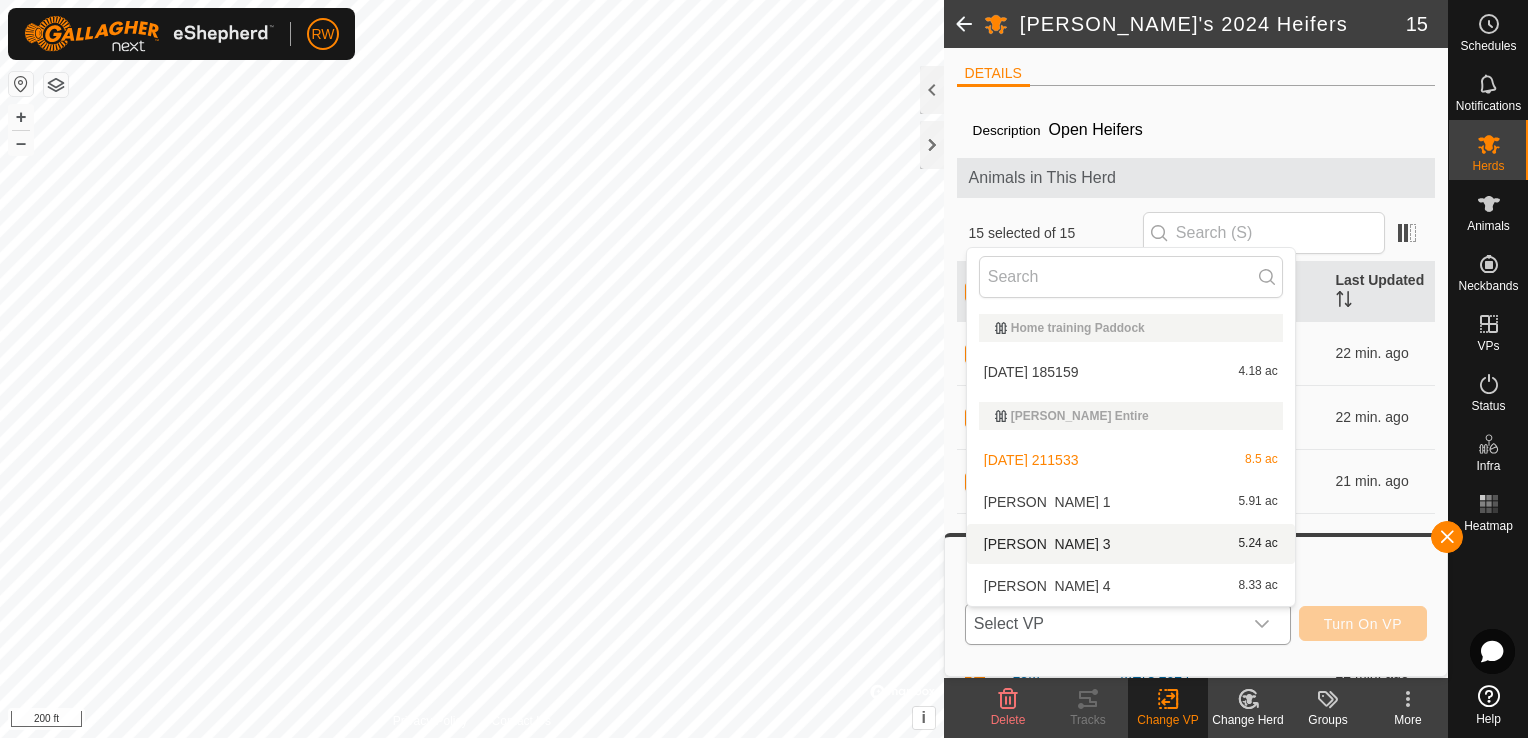 click on "Mooney 3  5.24 ac" at bounding box center [1131, 544] 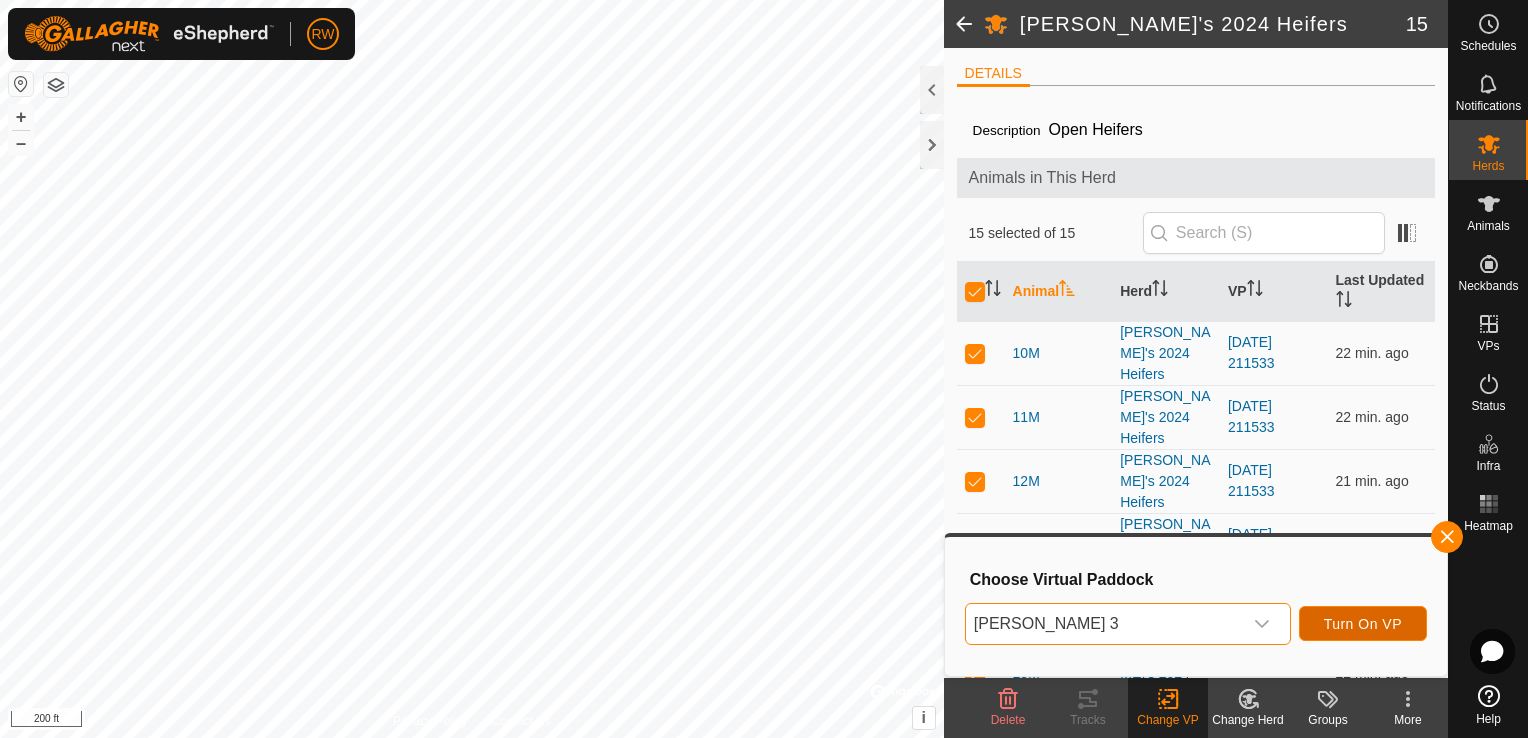 click on "Turn On VP" at bounding box center [1363, 624] 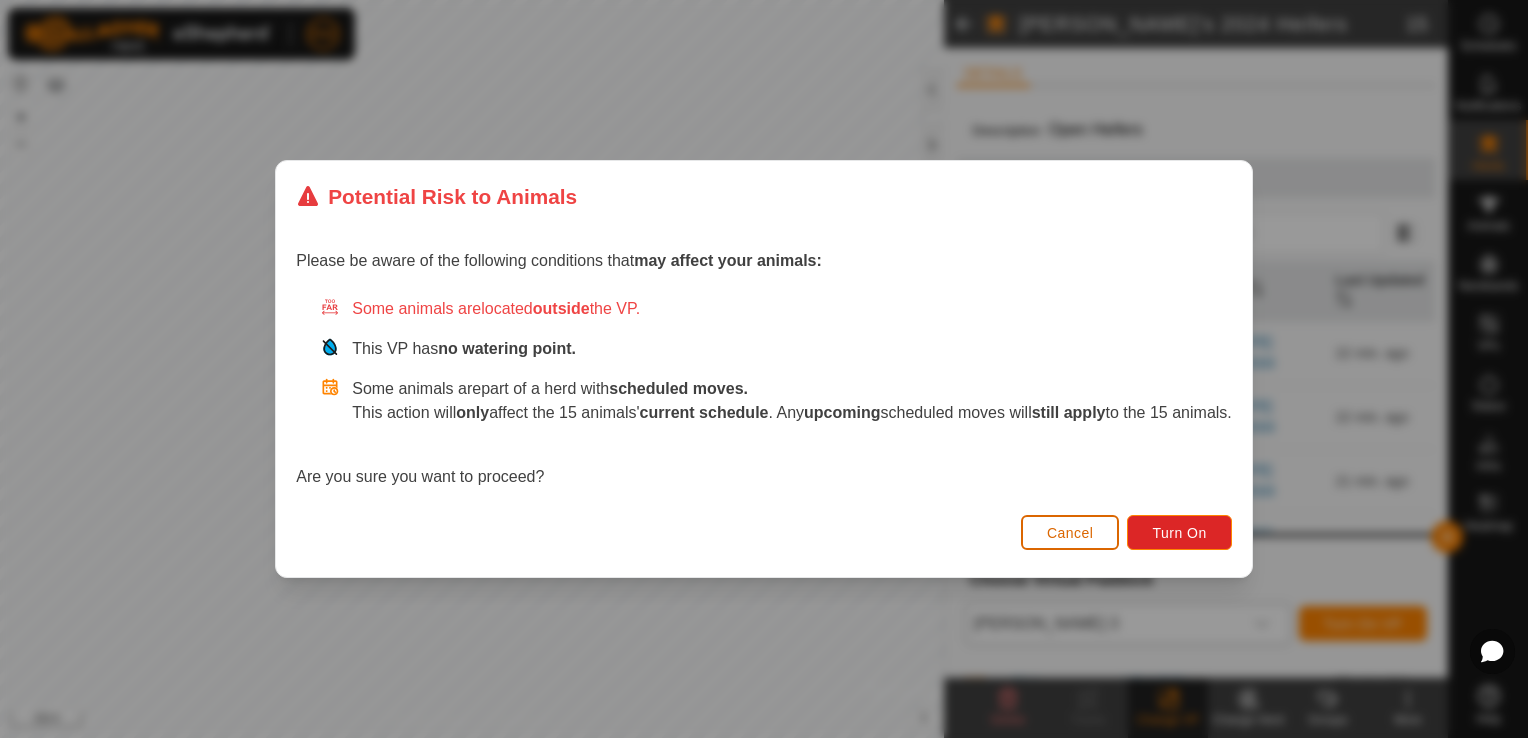 click on "Cancel" at bounding box center (1070, 533) 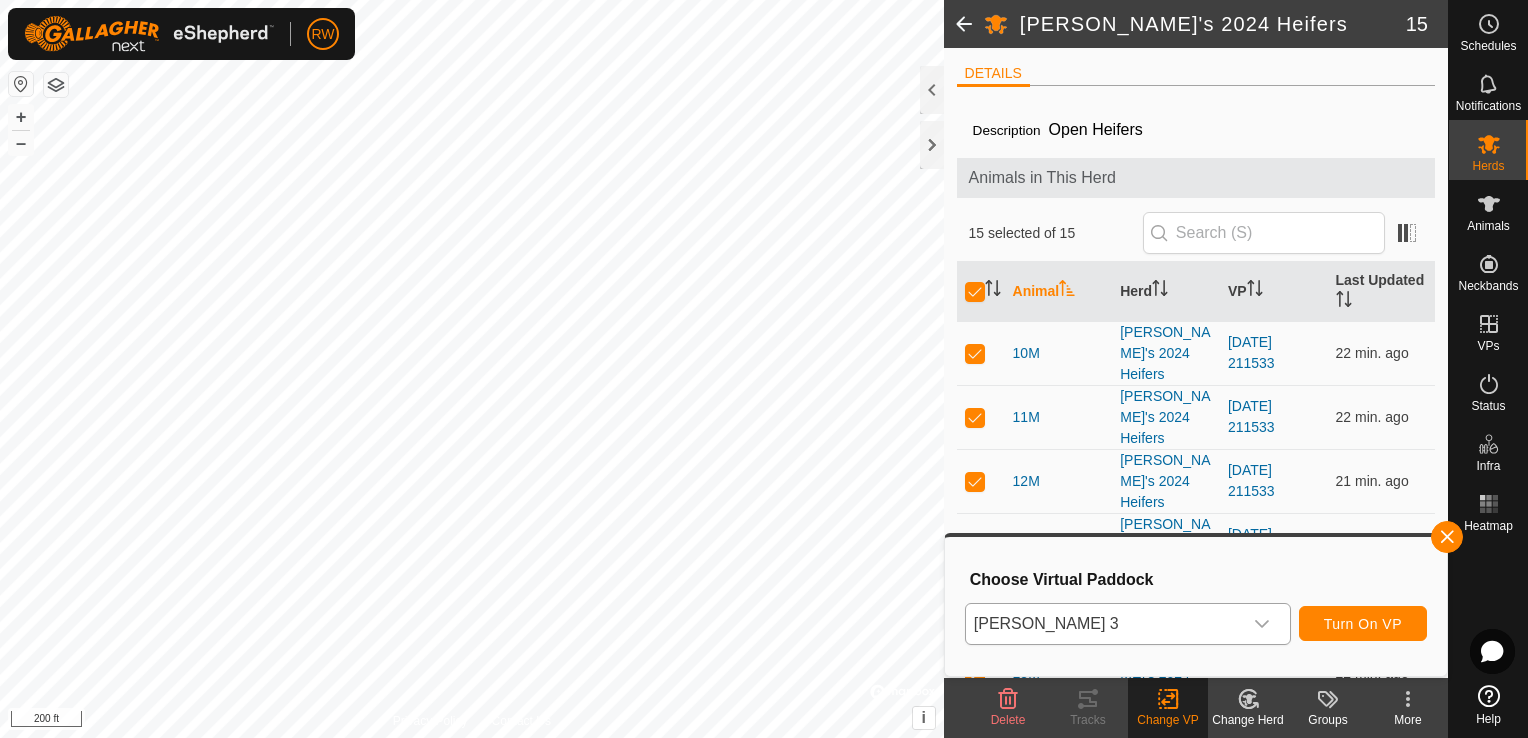 click 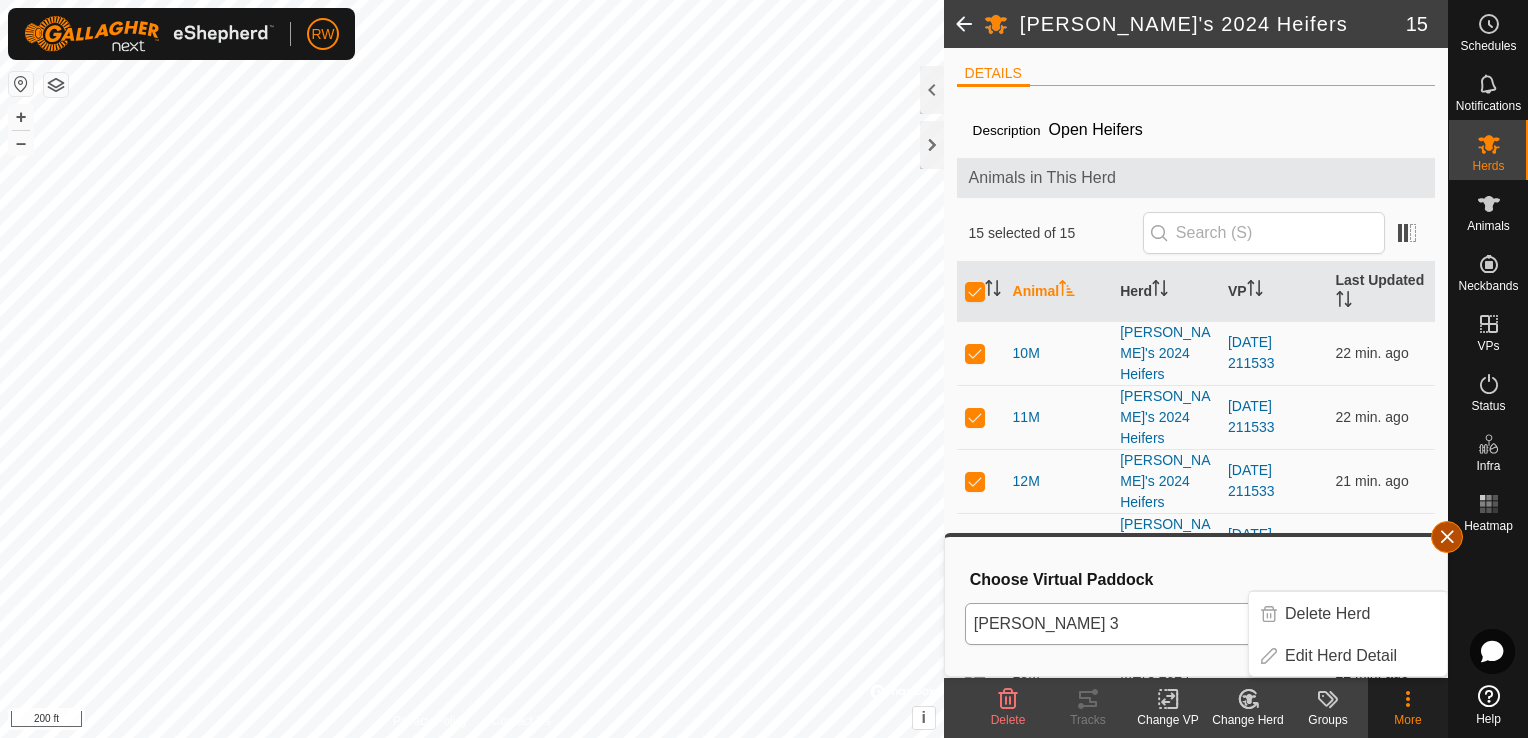 click at bounding box center (1447, 537) 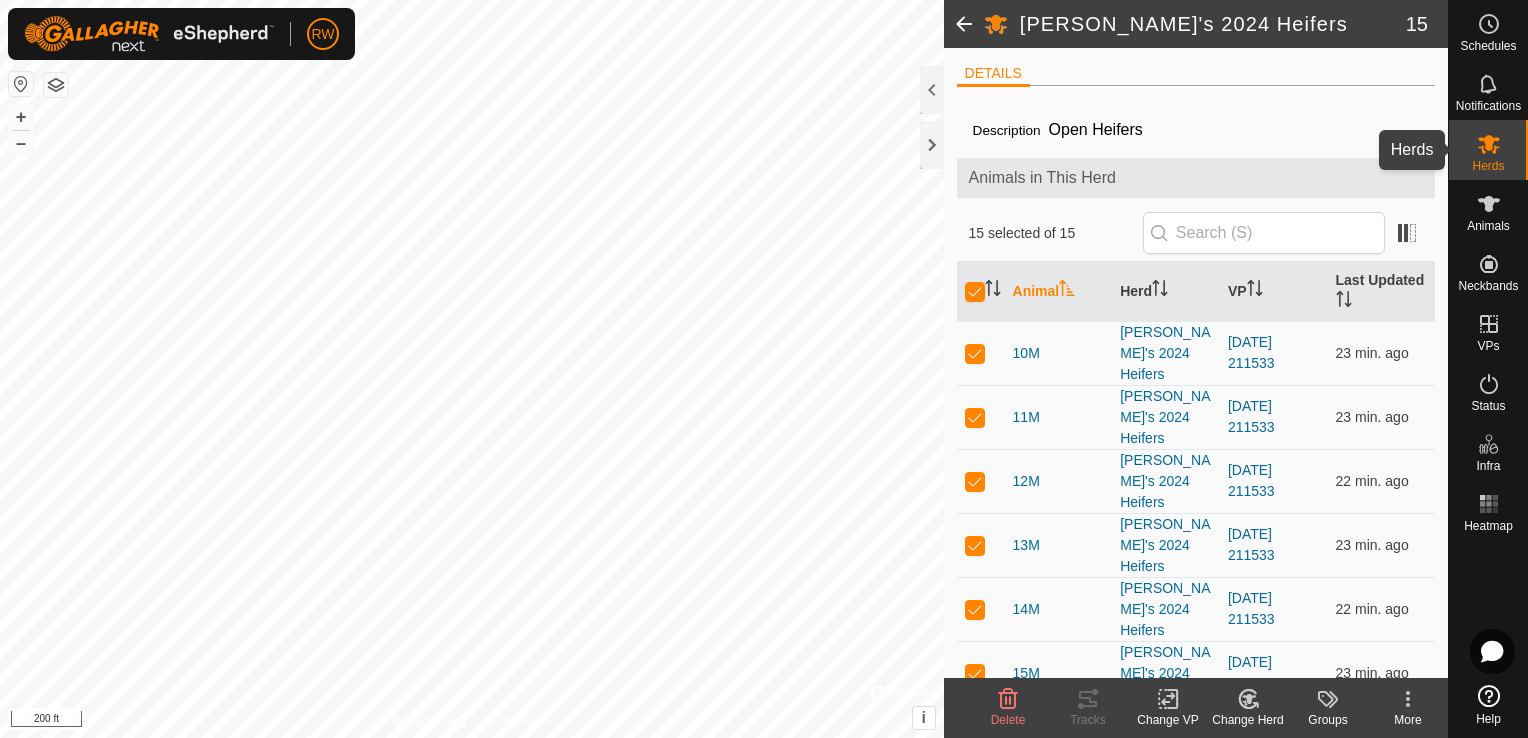 click 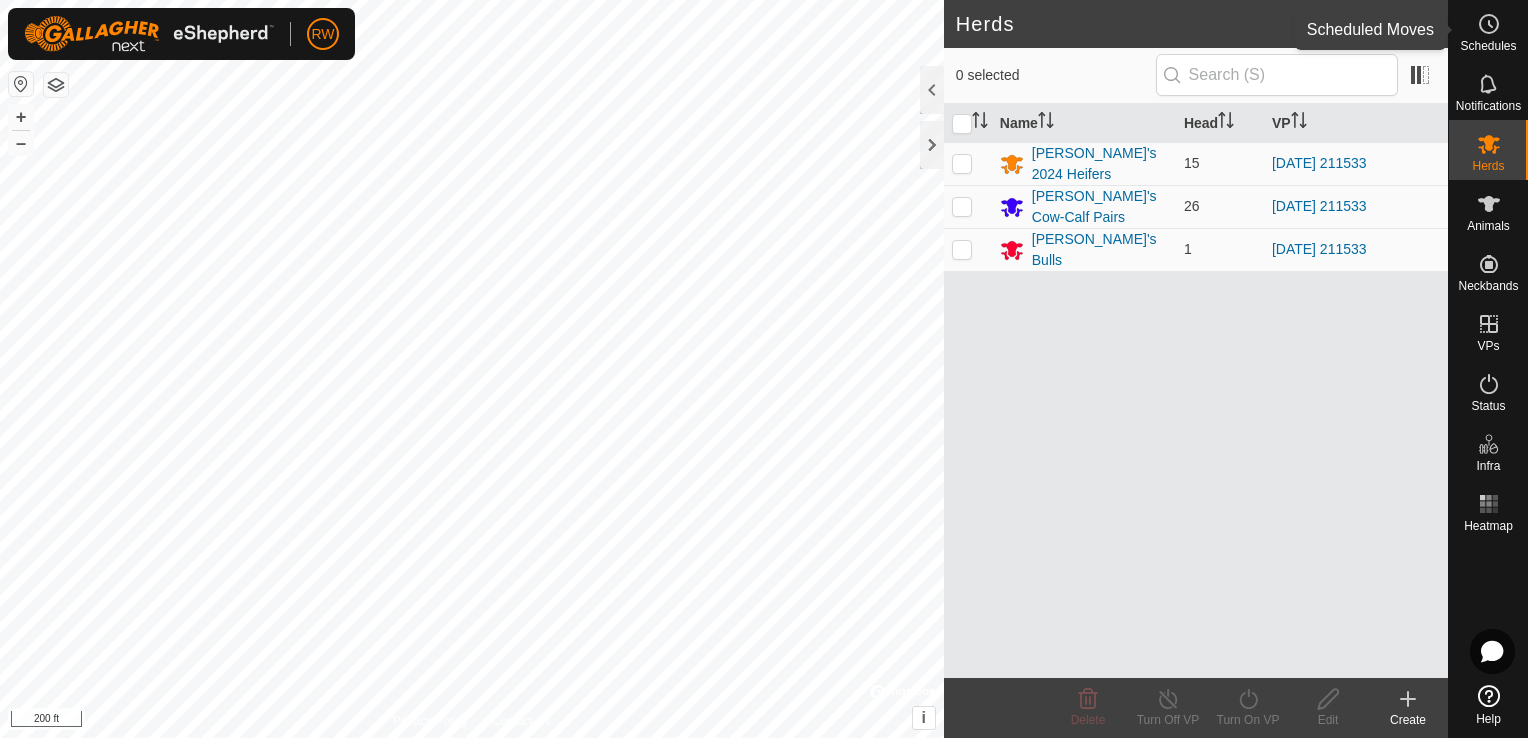 click 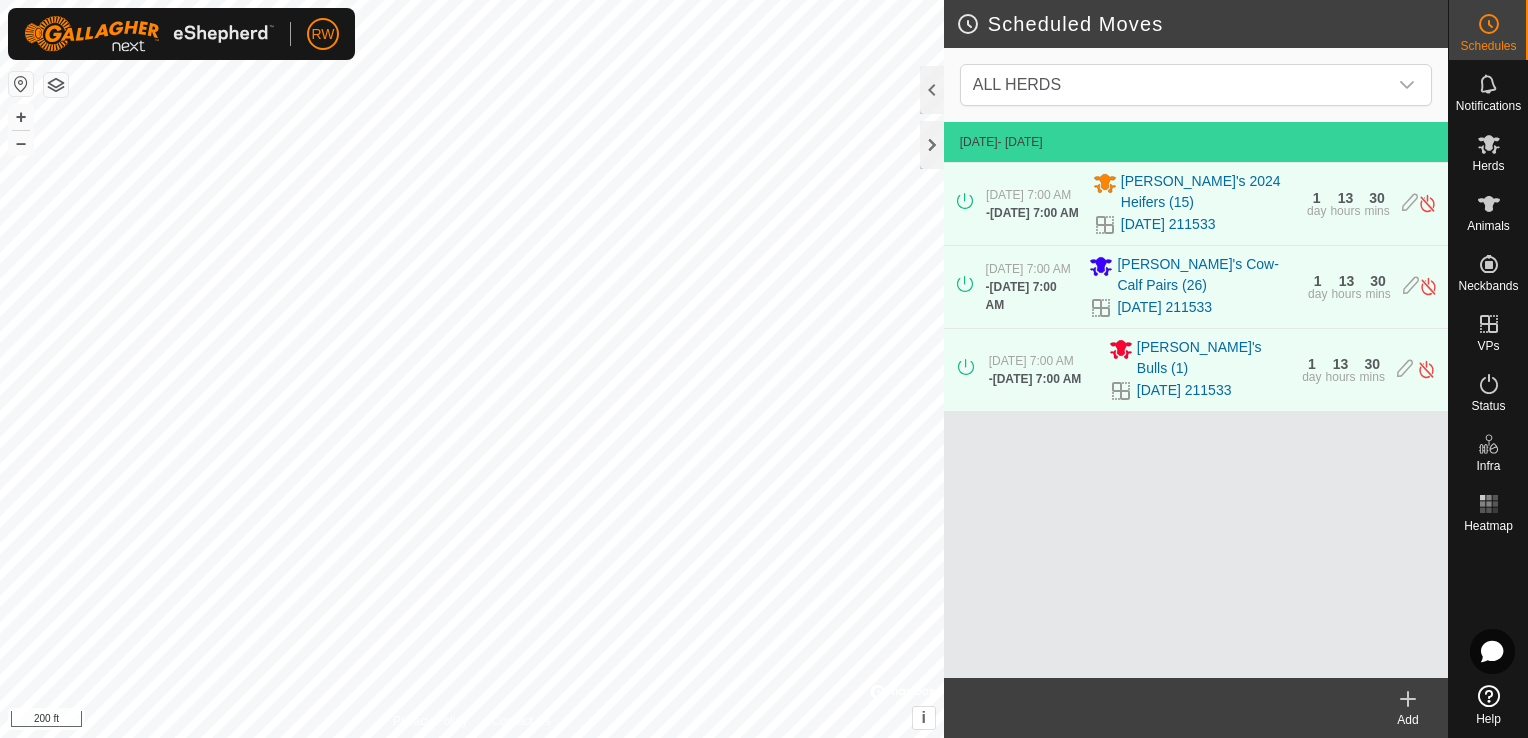 click 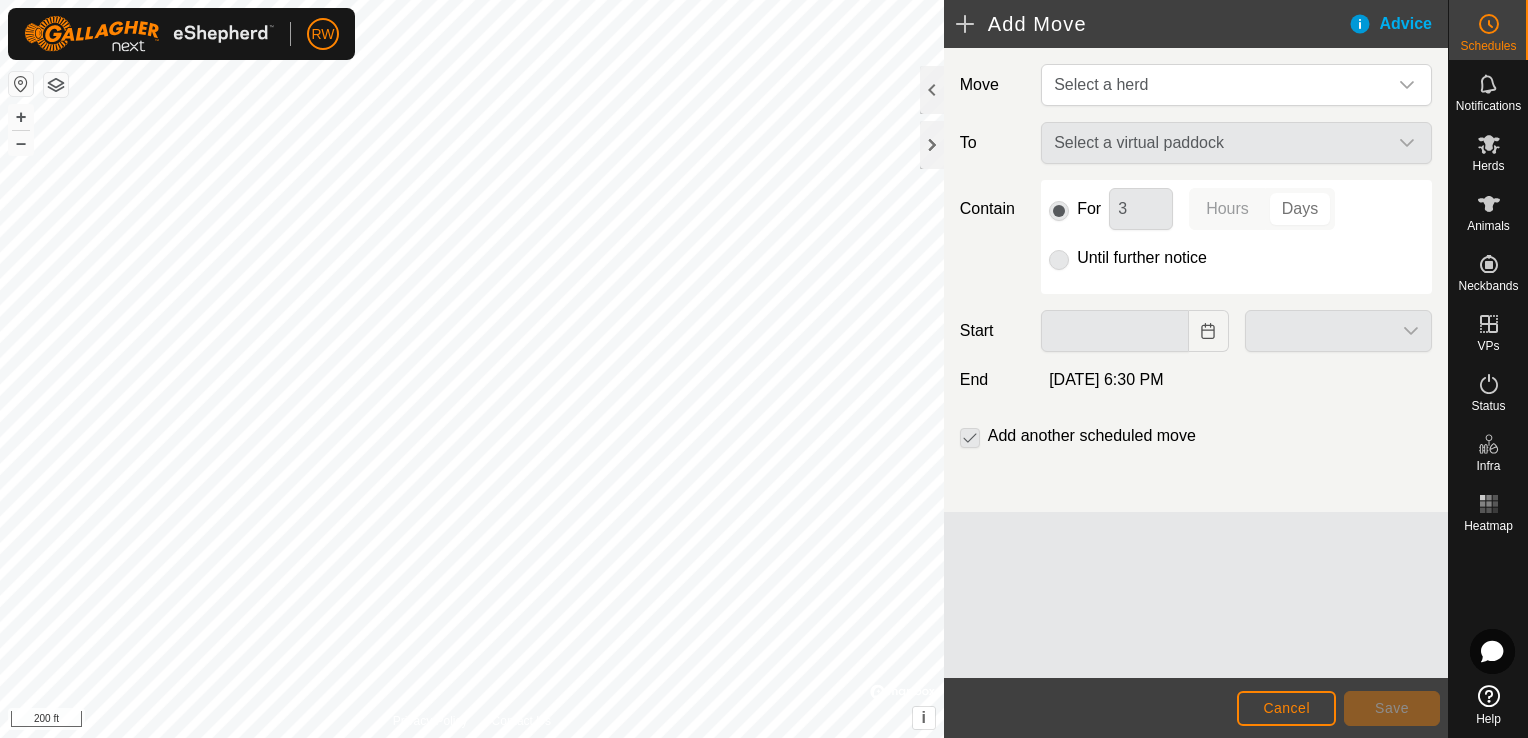 click on "Select a virtual paddock" 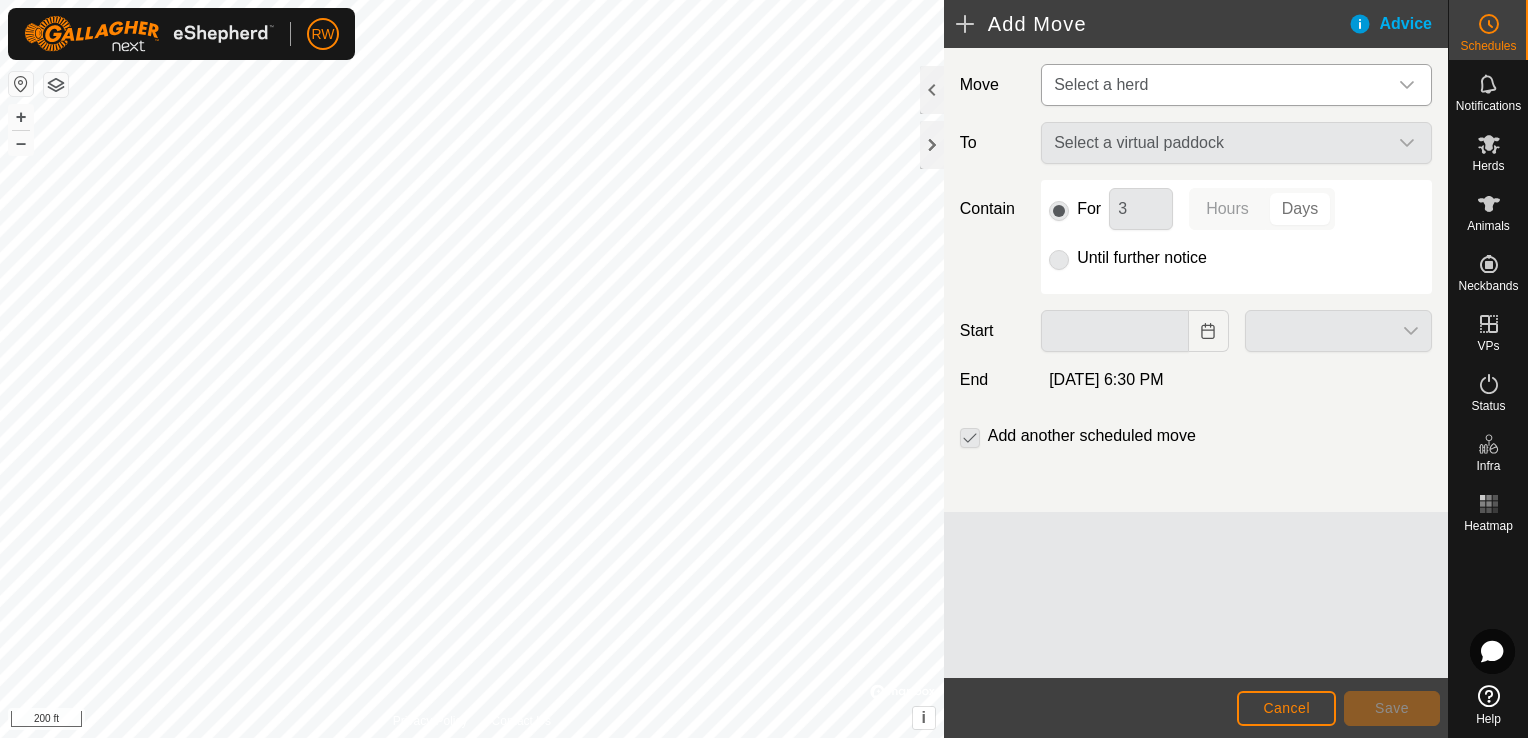 click 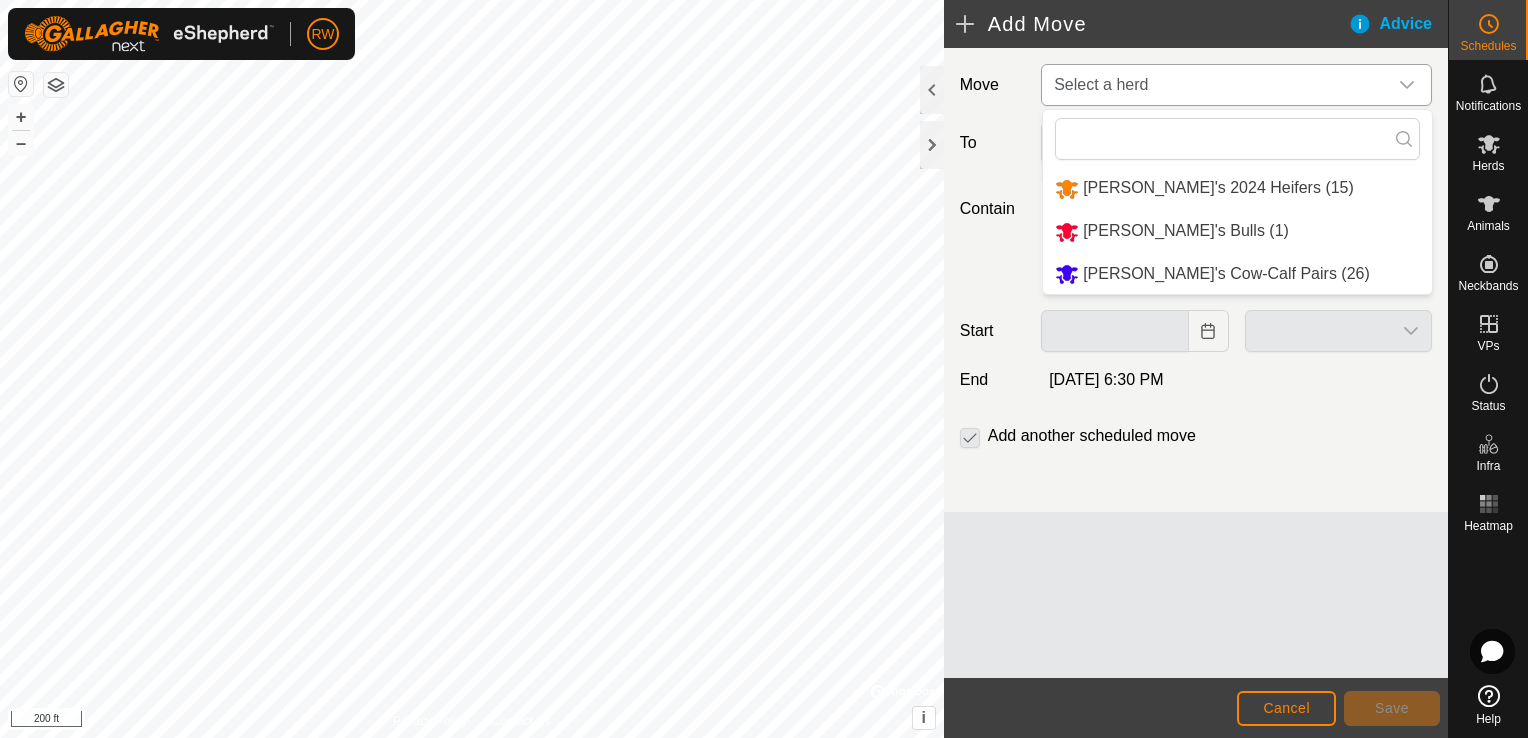 click on "[PERSON_NAME]'s Bulls (1)" at bounding box center [1237, 231] 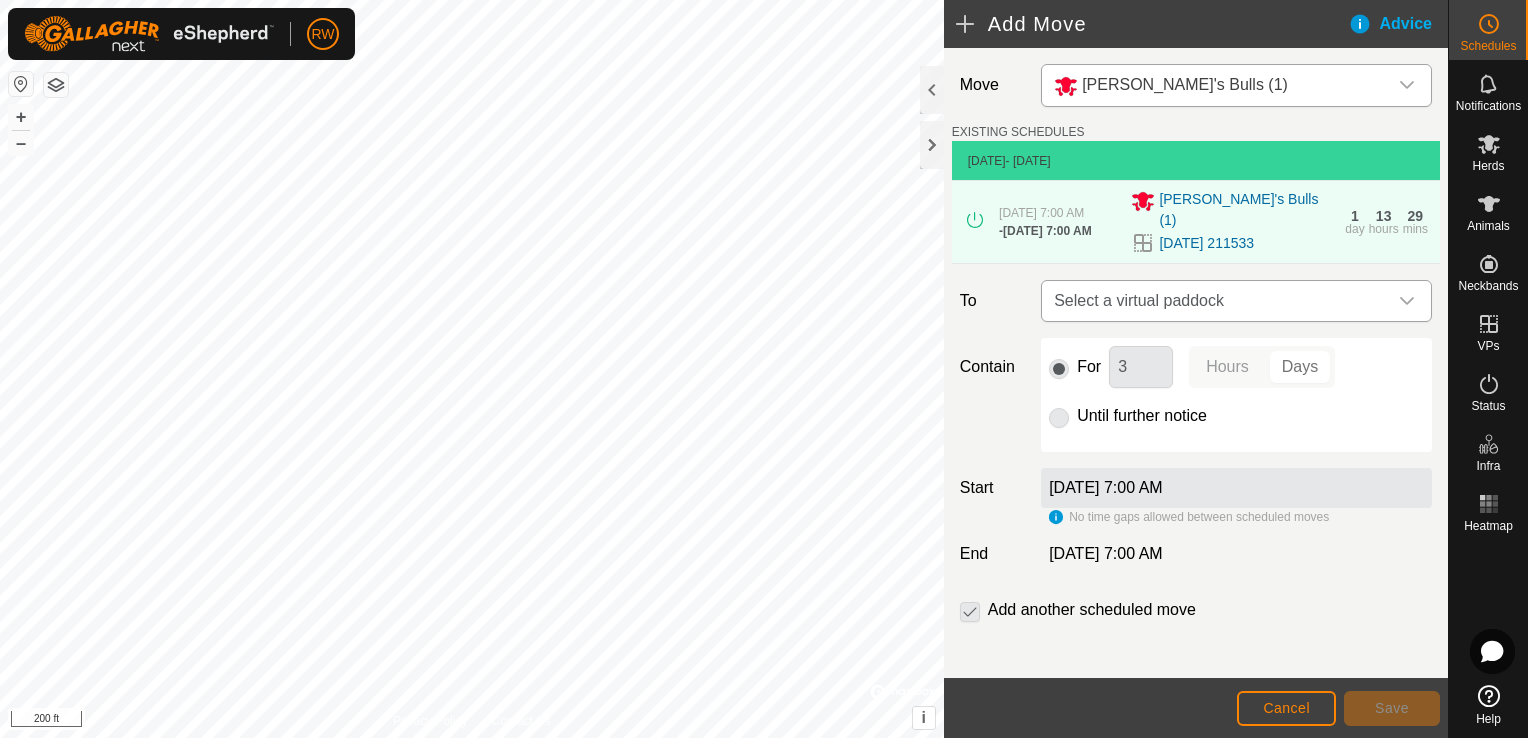 click 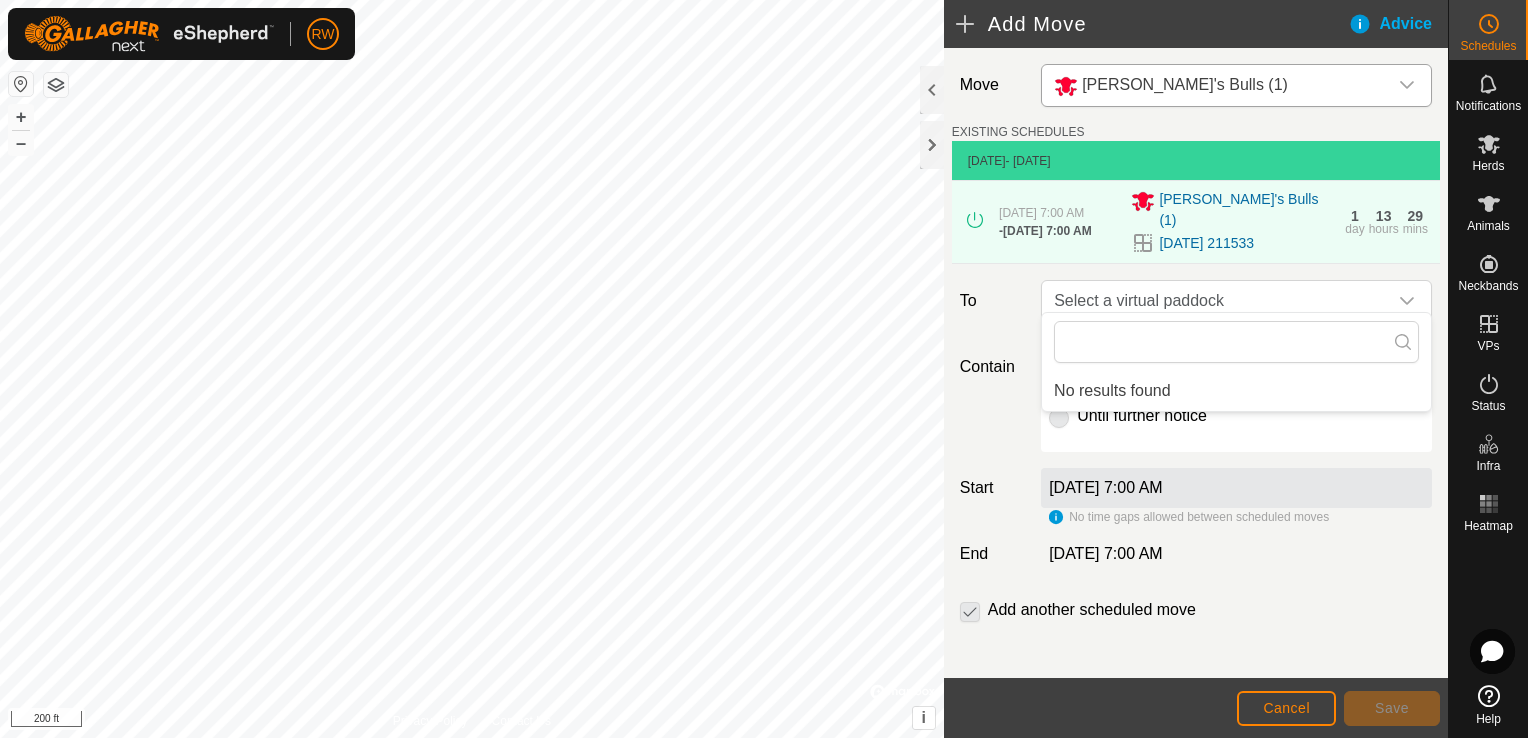 drag, startPoint x: 1168, startPoint y: 389, endPoint x: 1095, endPoint y: 391, distance: 73.02739 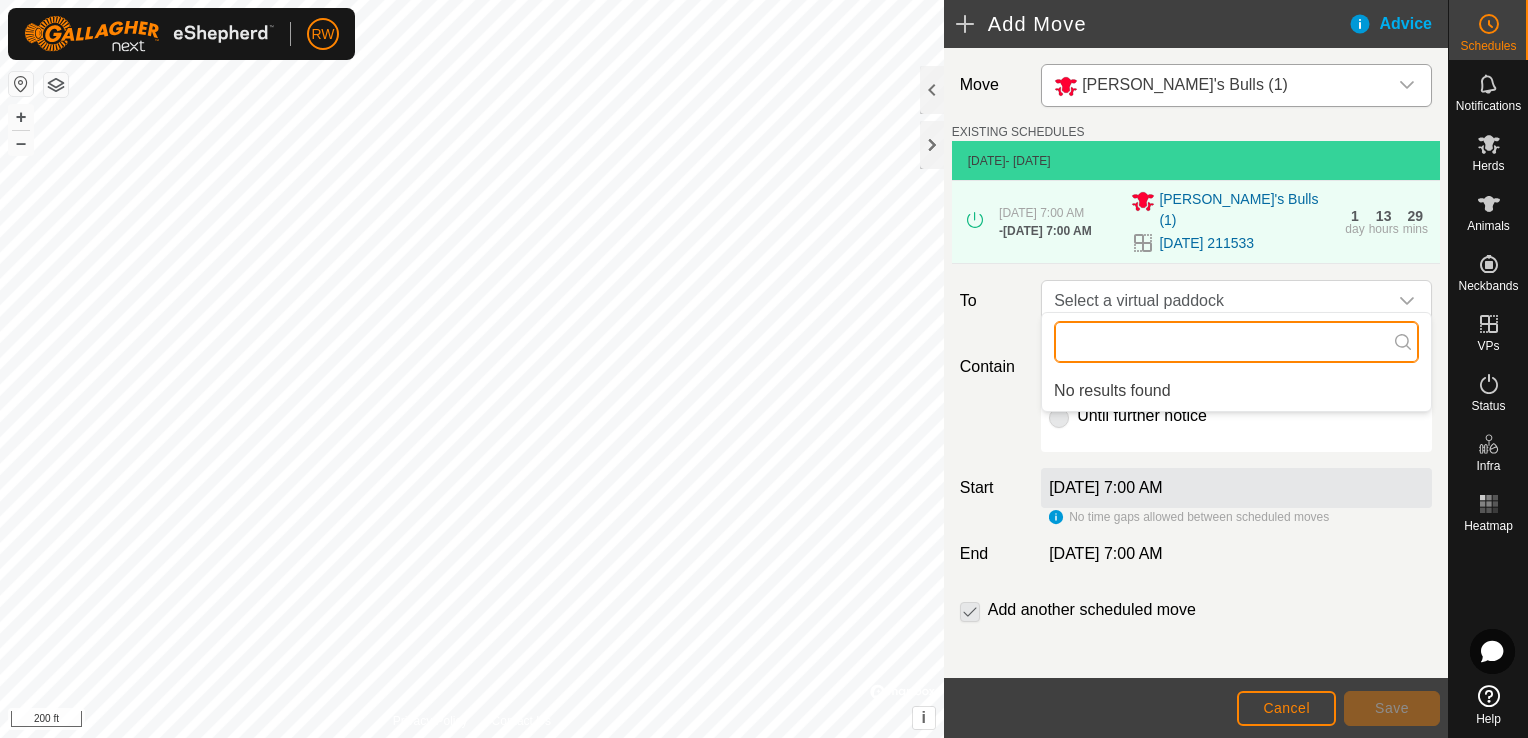 drag, startPoint x: 1095, startPoint y: 391, endPoint x: 1307, endPoint y: 337, distance: 218.76929 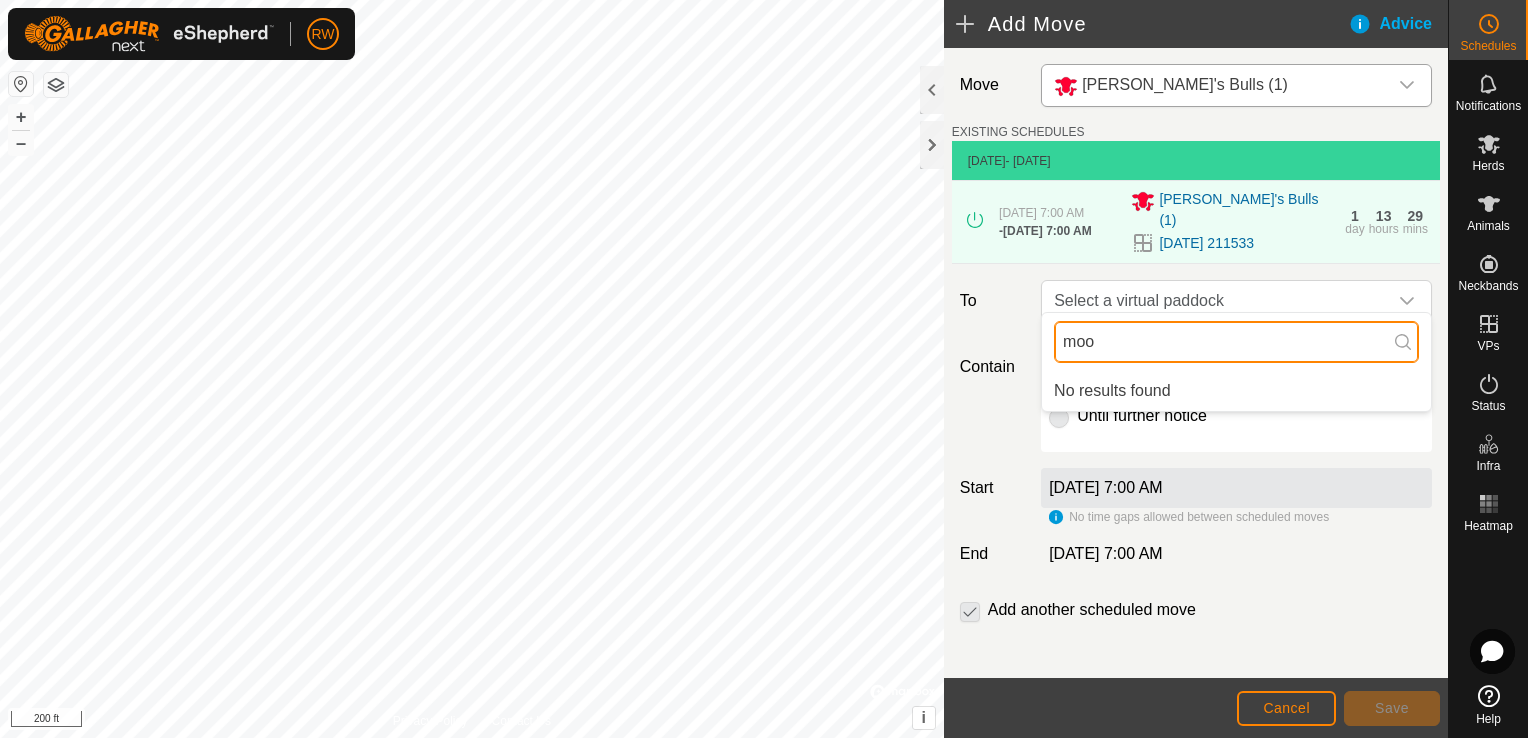 click on "moo" at bounding box center (1236, 342) 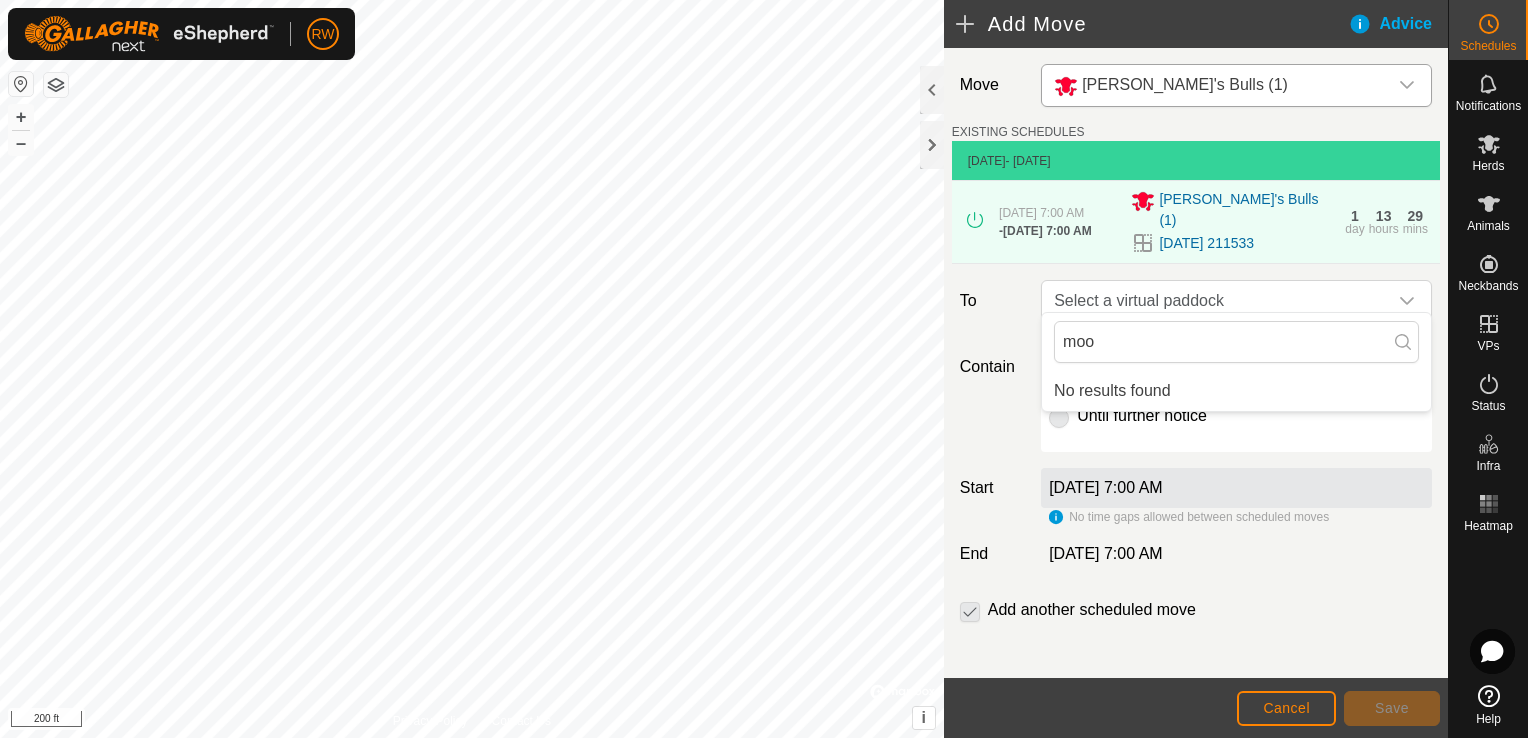 click 